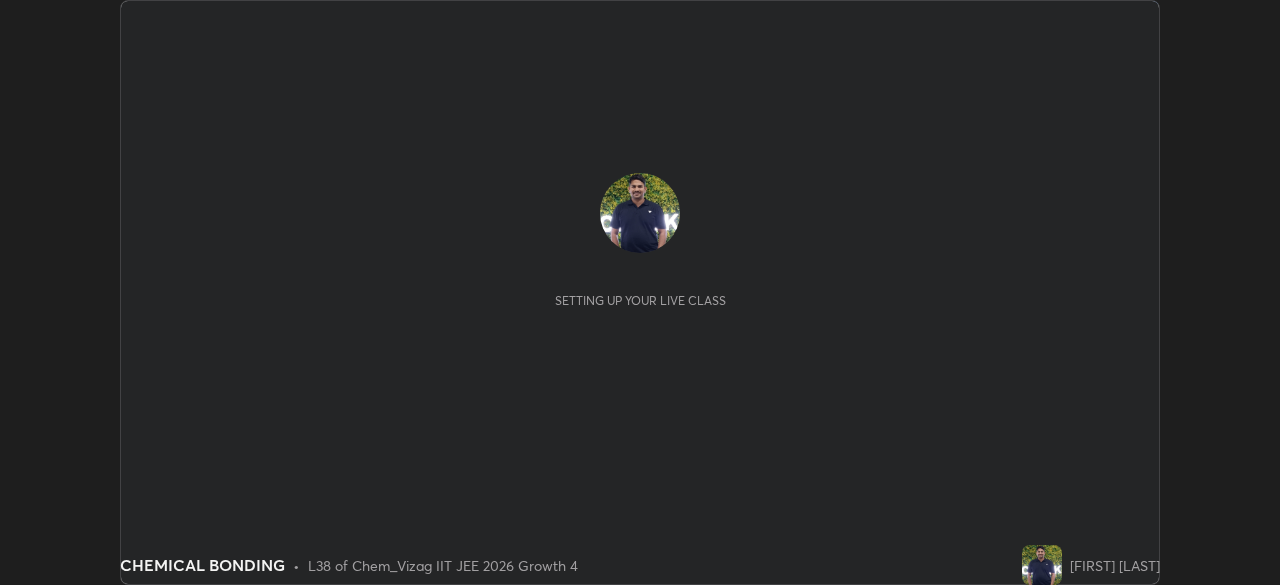scroll, scrollTop: 0, scrollLeft: 0, axis: both 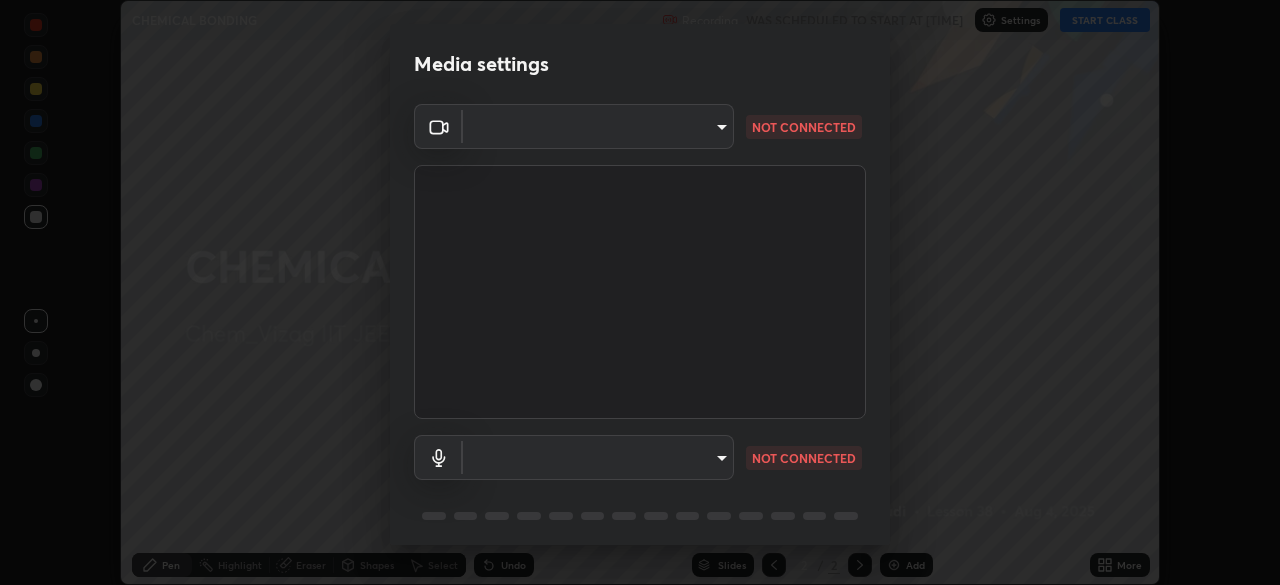 type on "8413a073afe9c43720b170e3c3edff1e7f9c492aae98e531531ceb715d1739b9" 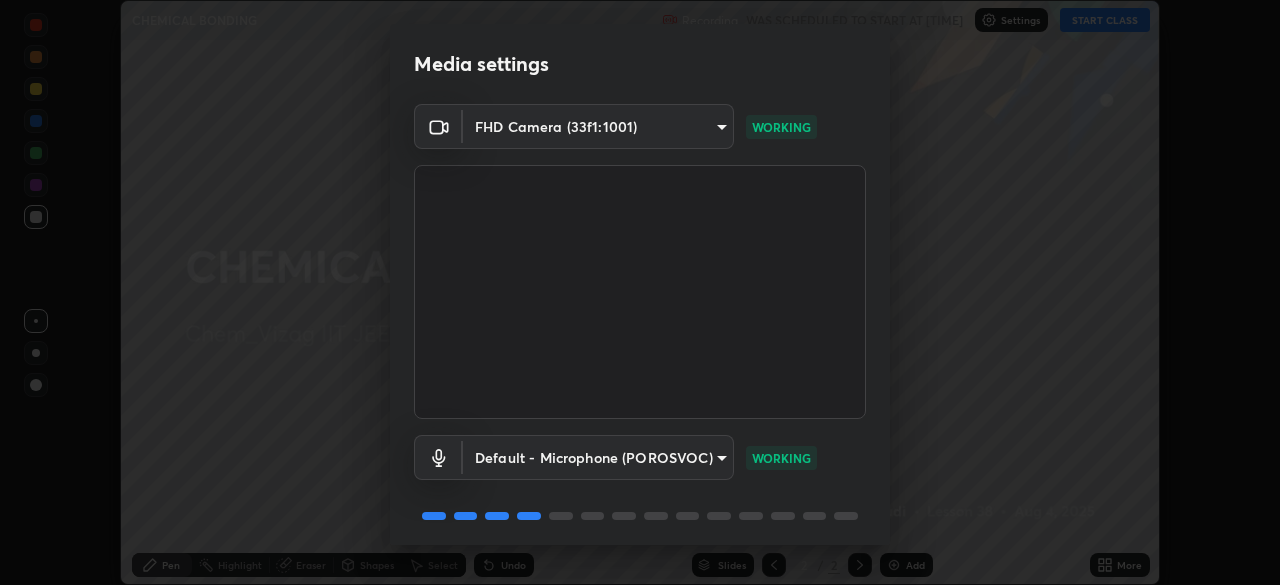 scroll, scrollTop: 71, scrollLeft: 0, axis: vertical 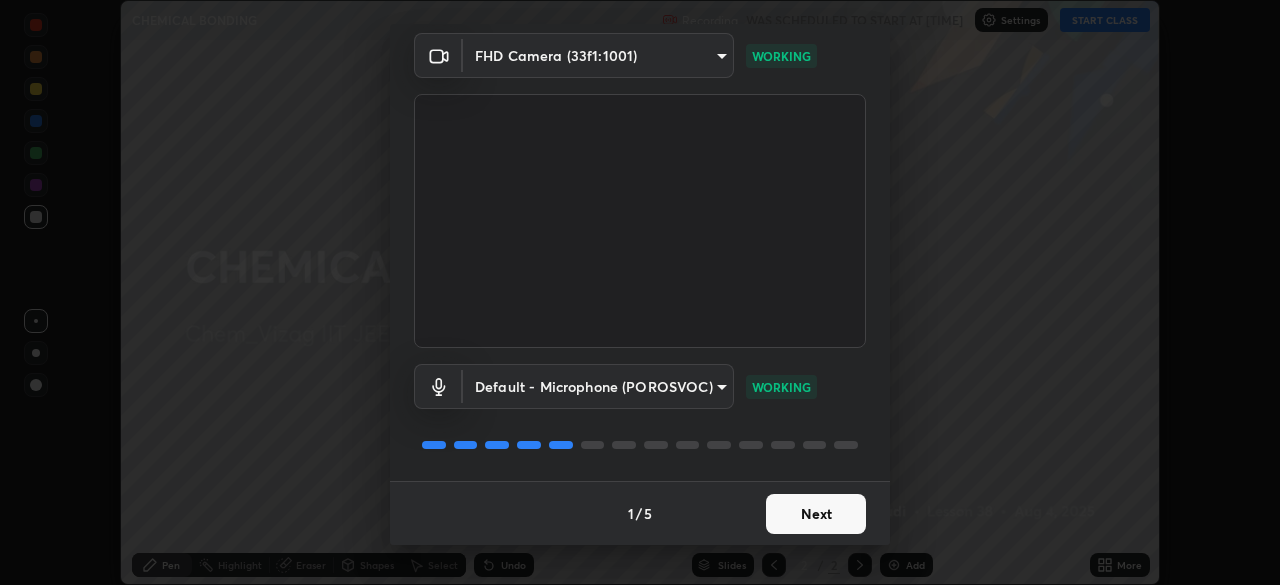 click on "Next" at bounding box center [816, 514] 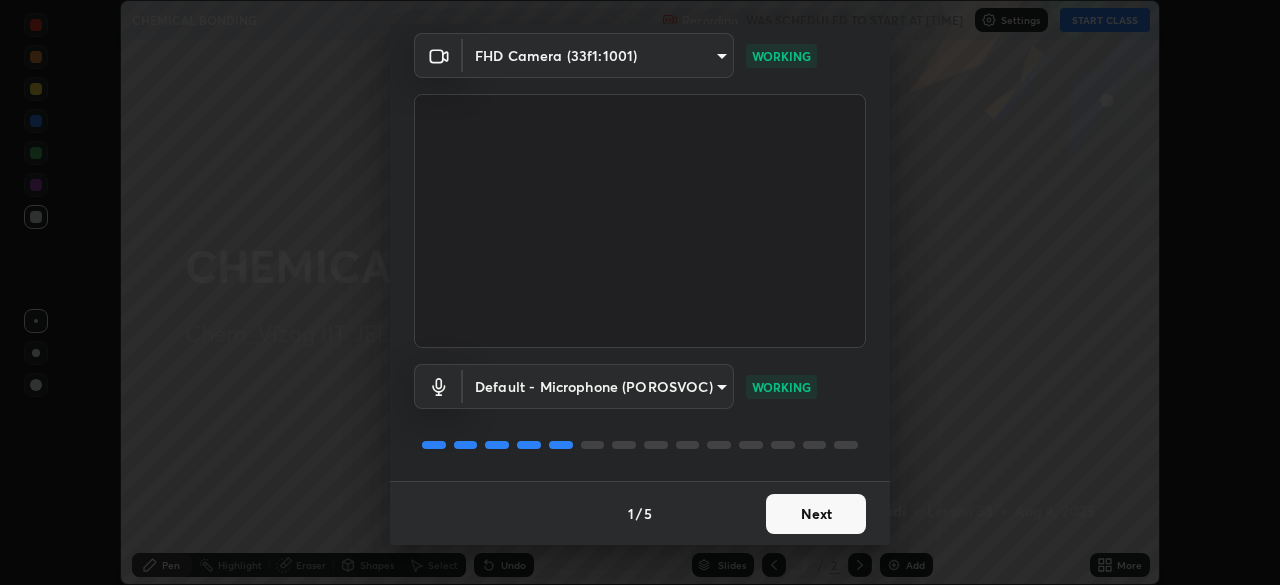 scroll, scrollTop: 0, scrollLeft: 0, axis: both 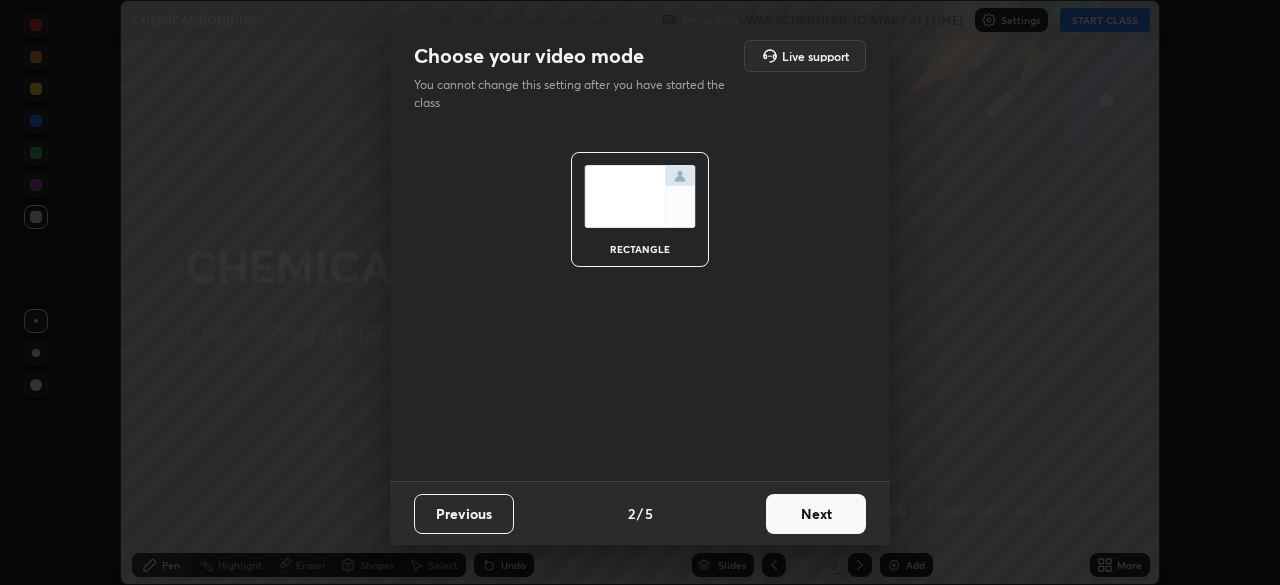 click on "Next" at bounding box center [816, 514] 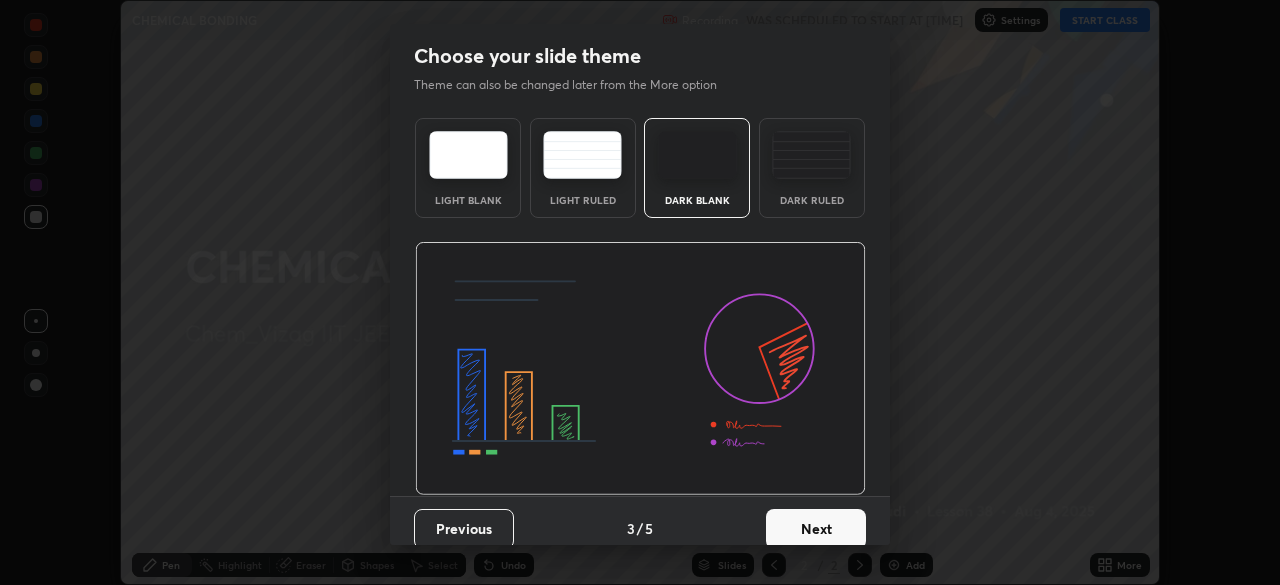 click on "Next" at bounding box center (816, 529) 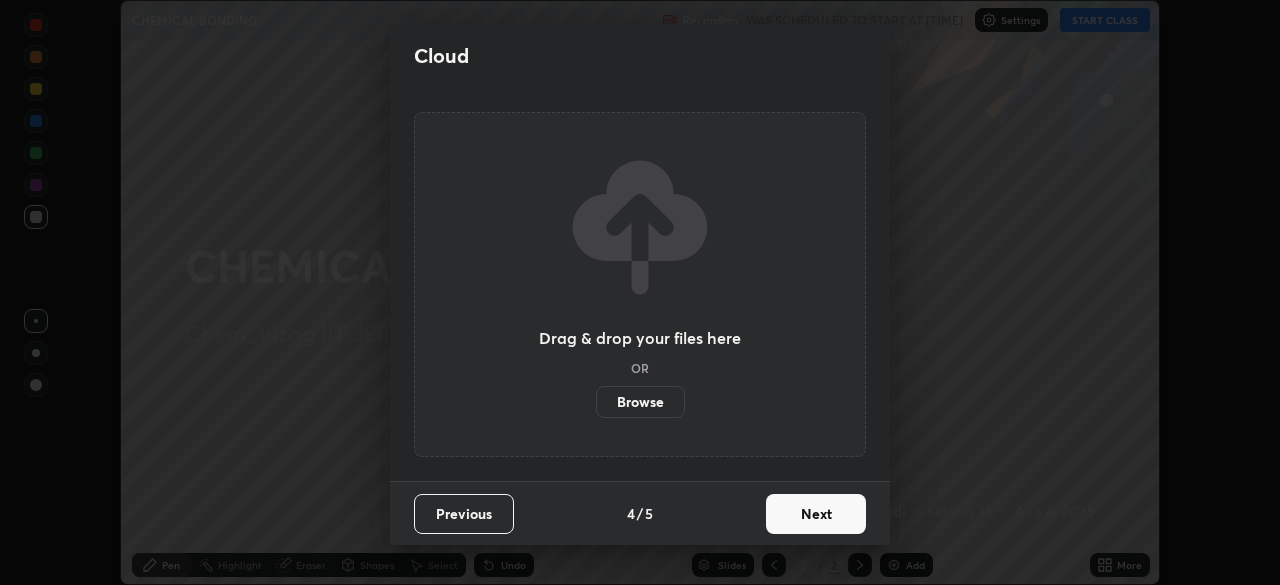click on "Next" at bounding box center (816, 514) 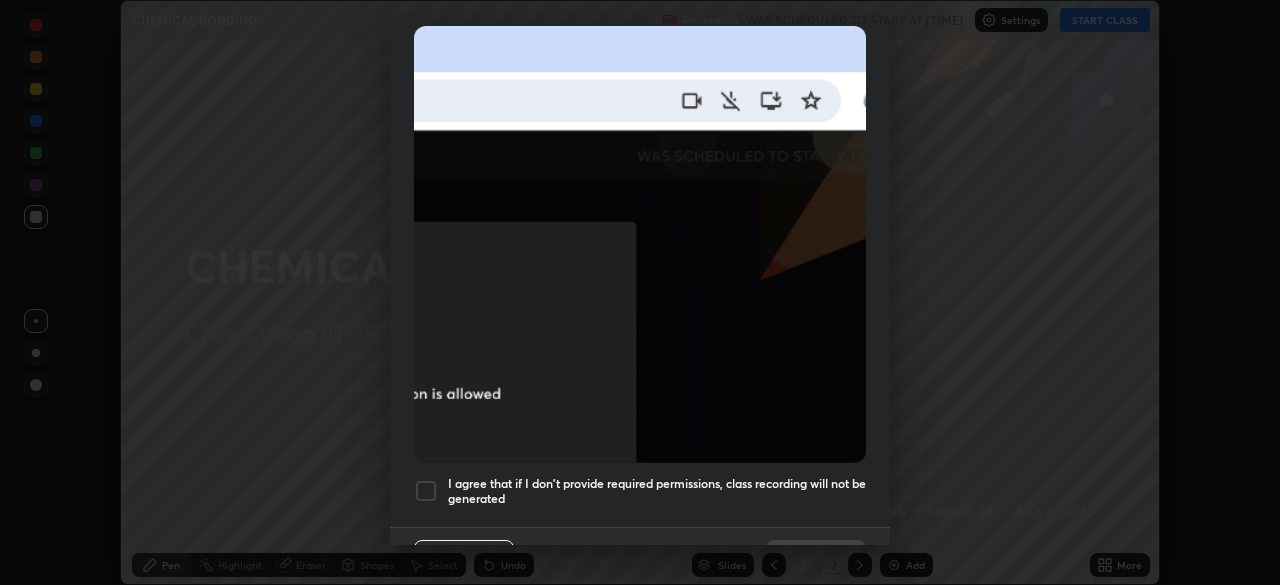 scroll, scrollTop: 454, scrollLeft: 0, axis: vertical 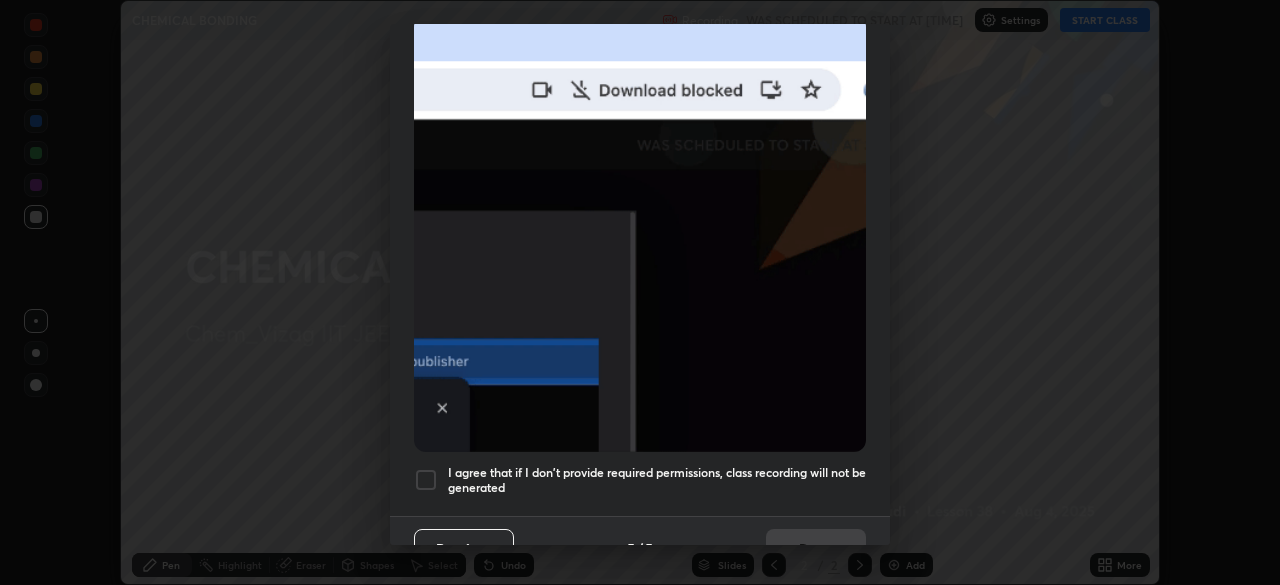 click at bounding box center [426, 480] 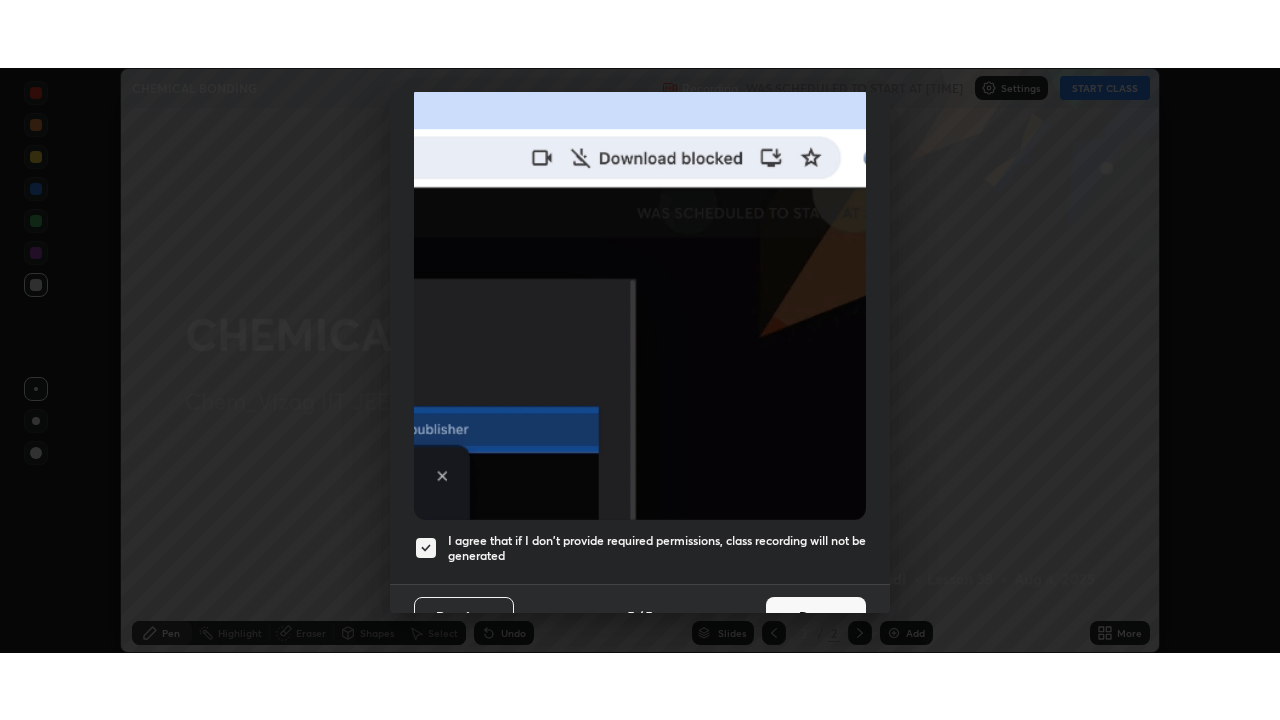 scroll, scrollTop: 479, scrollLeft: 0, axis: vertical 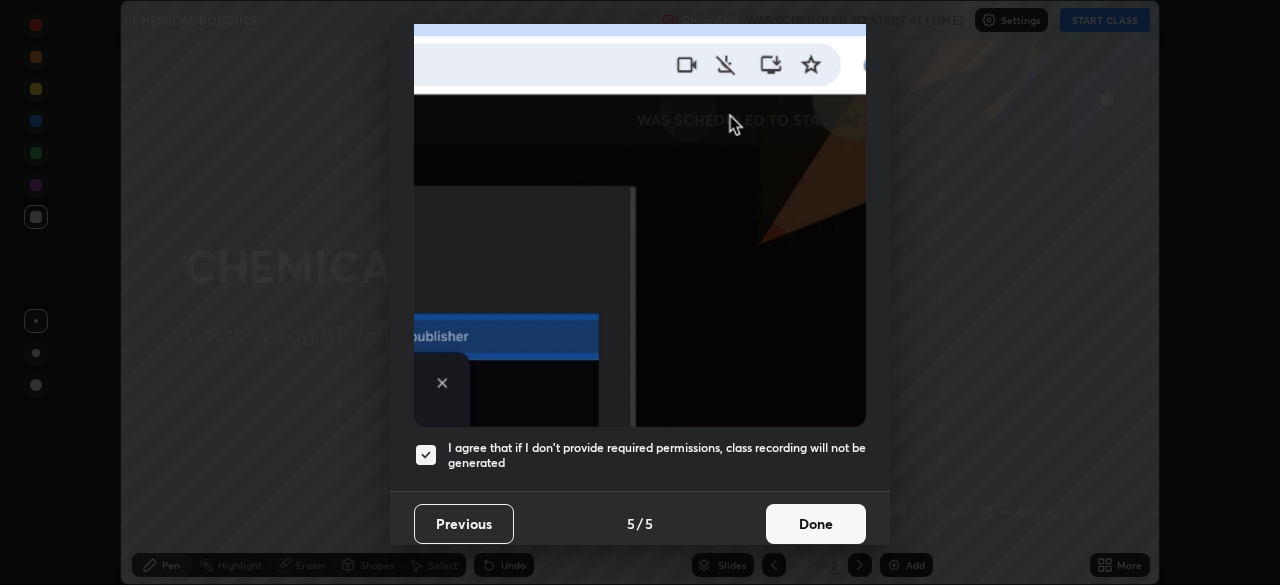 click on "Done" at bounding box center [816, 524] 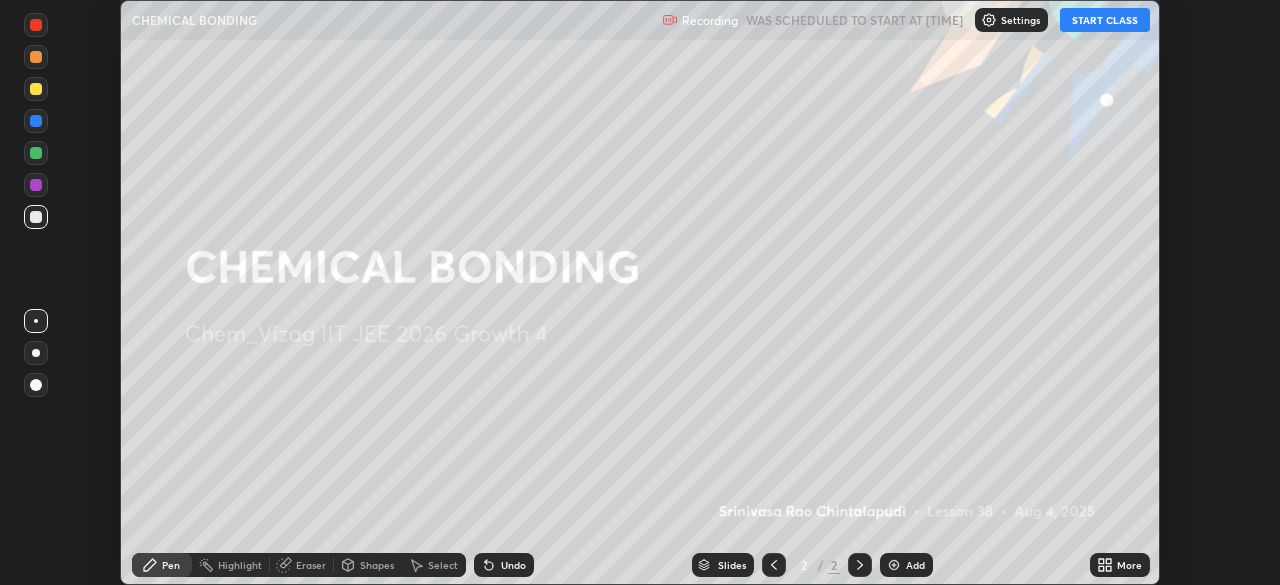 click at bounding box center [894, 565] 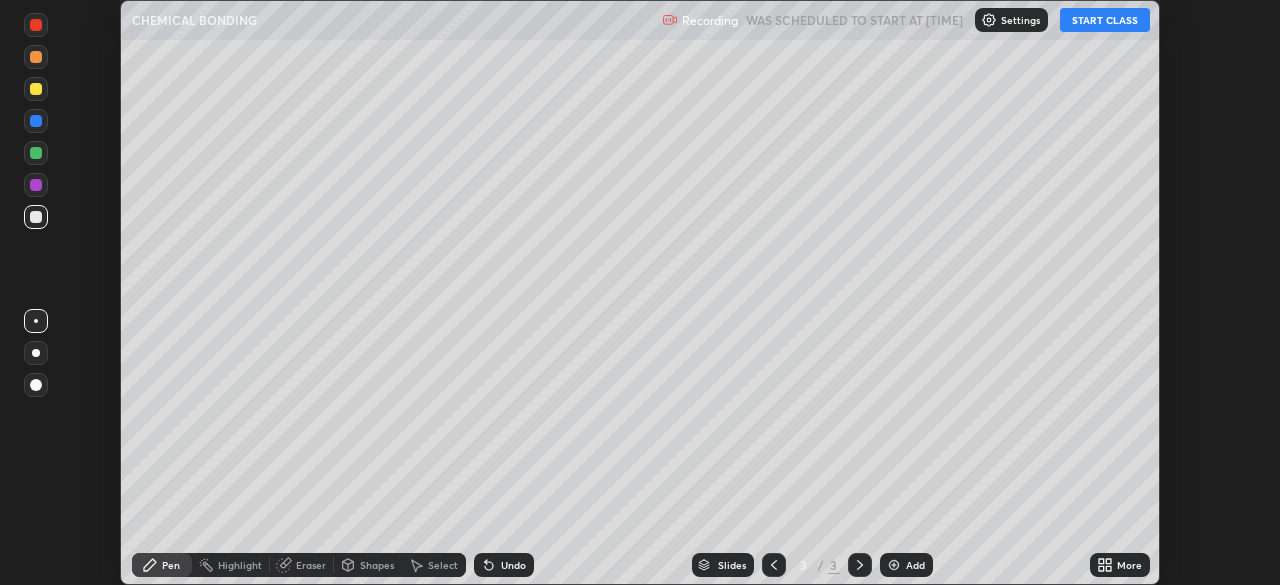 click on "START CLASS" at bounding box center (1105, 20) 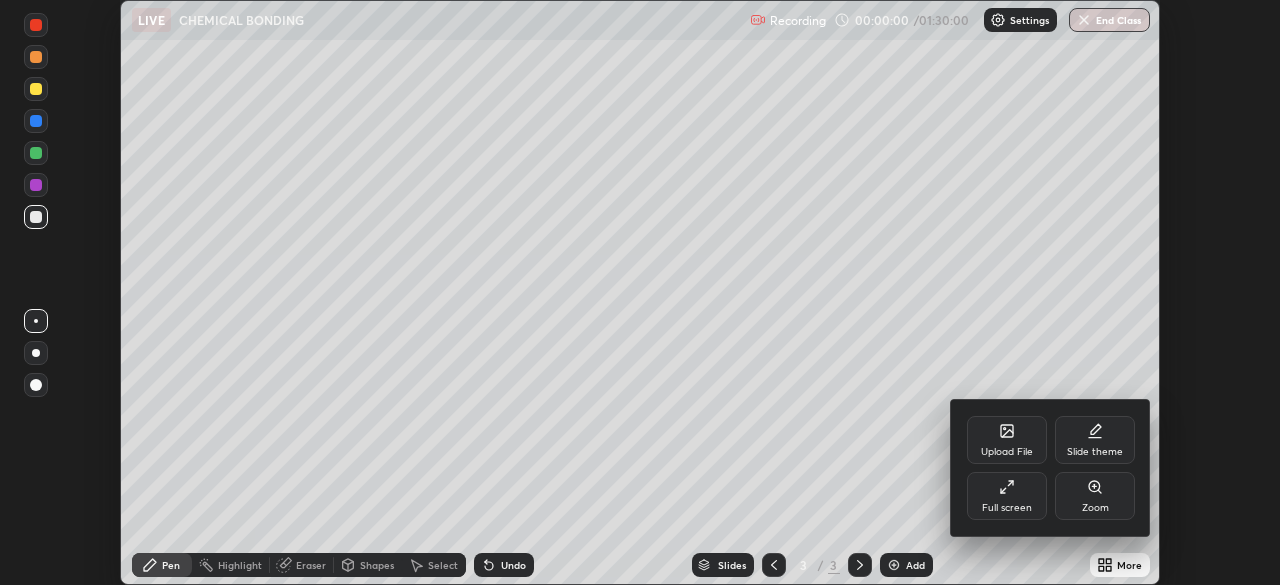 click 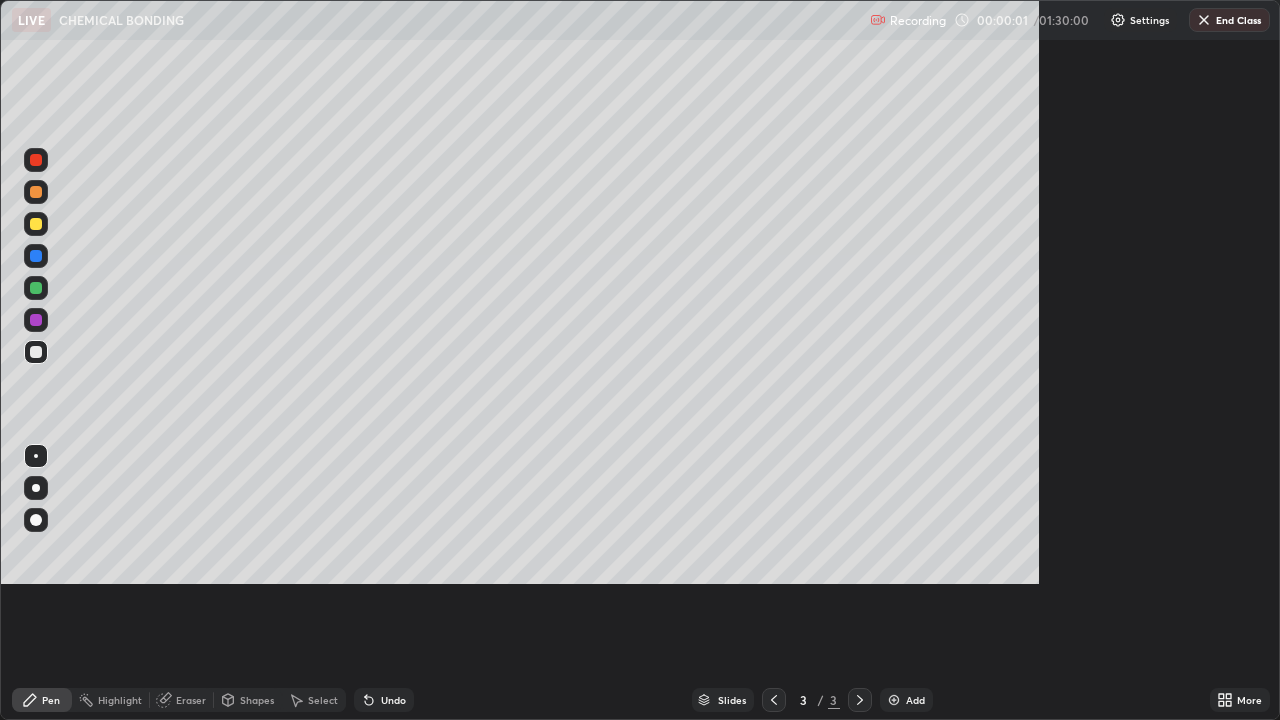 scroll, scrollTop: 99280, scrollLeft: 98720, axis: both 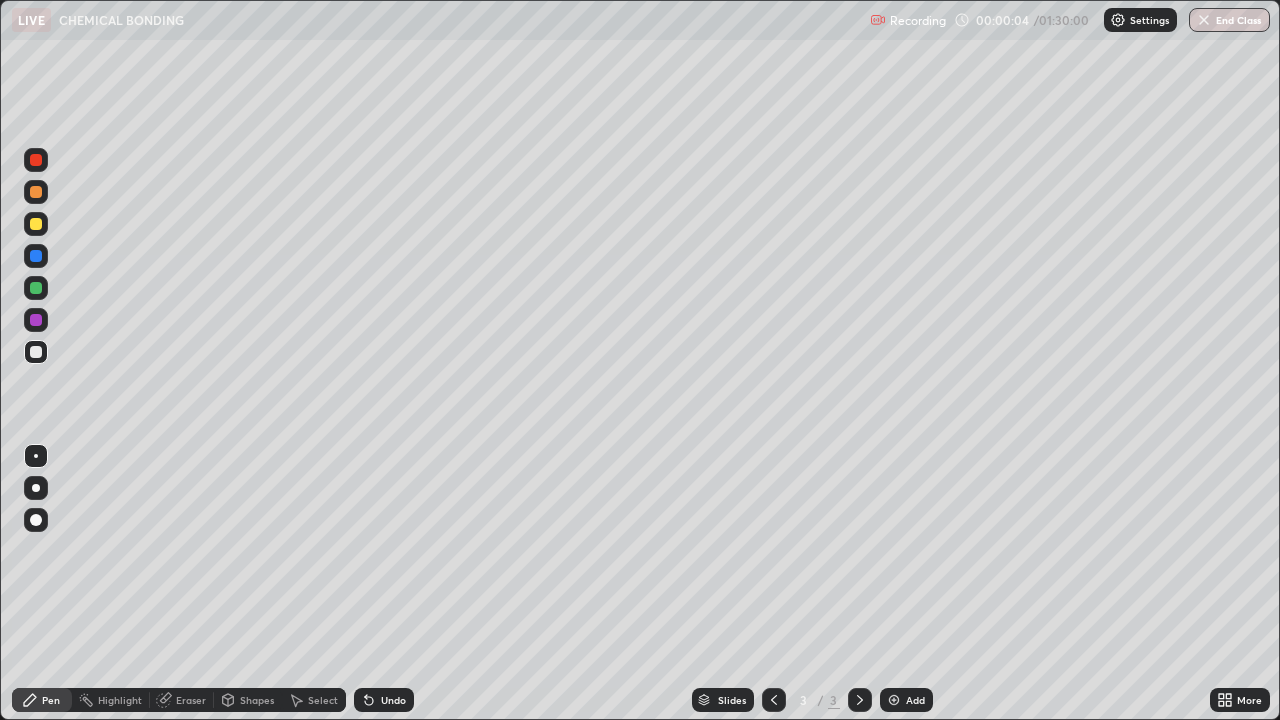 click at bounding box center (36, 224) 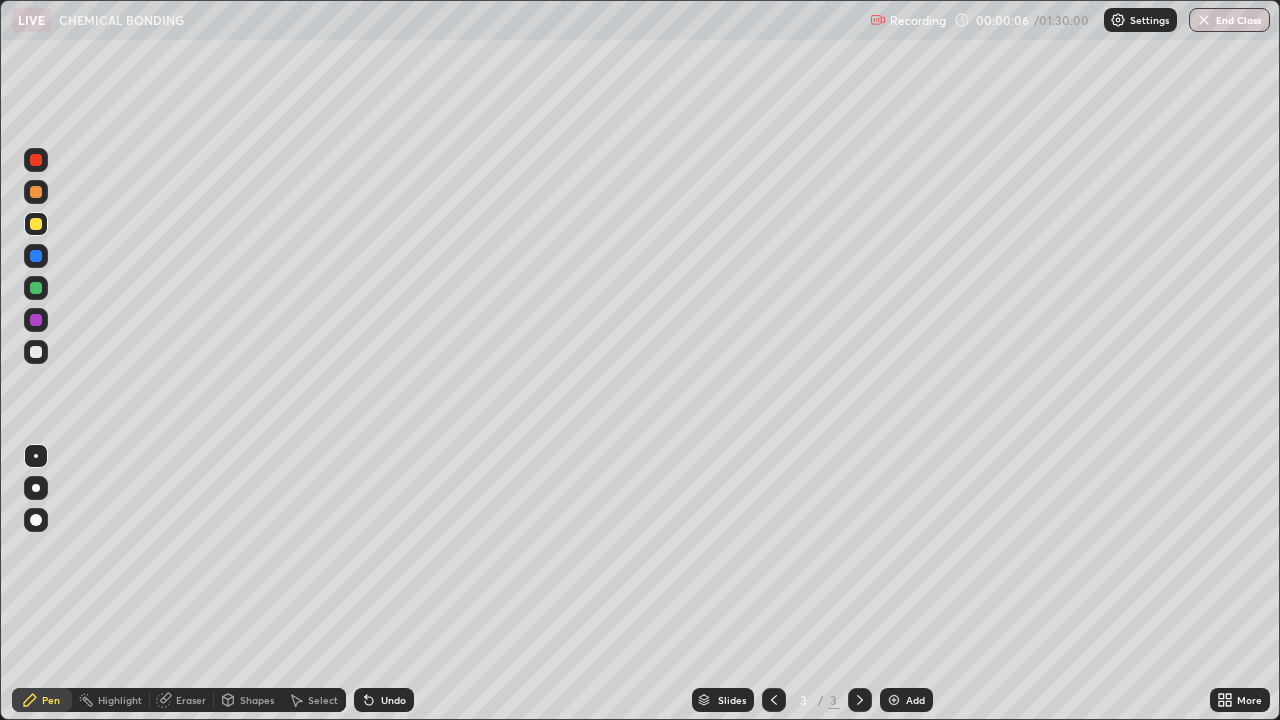 click at bounding box center [36, 488] 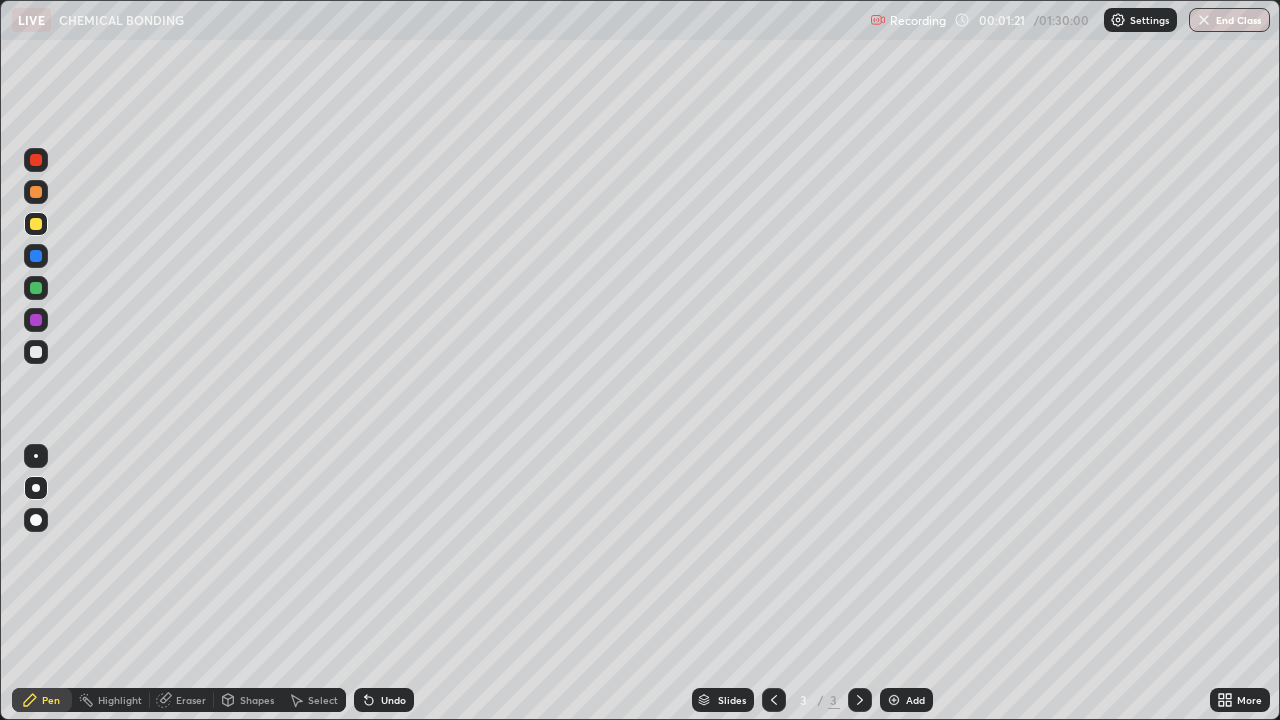 click at bounding box center [36, 192] 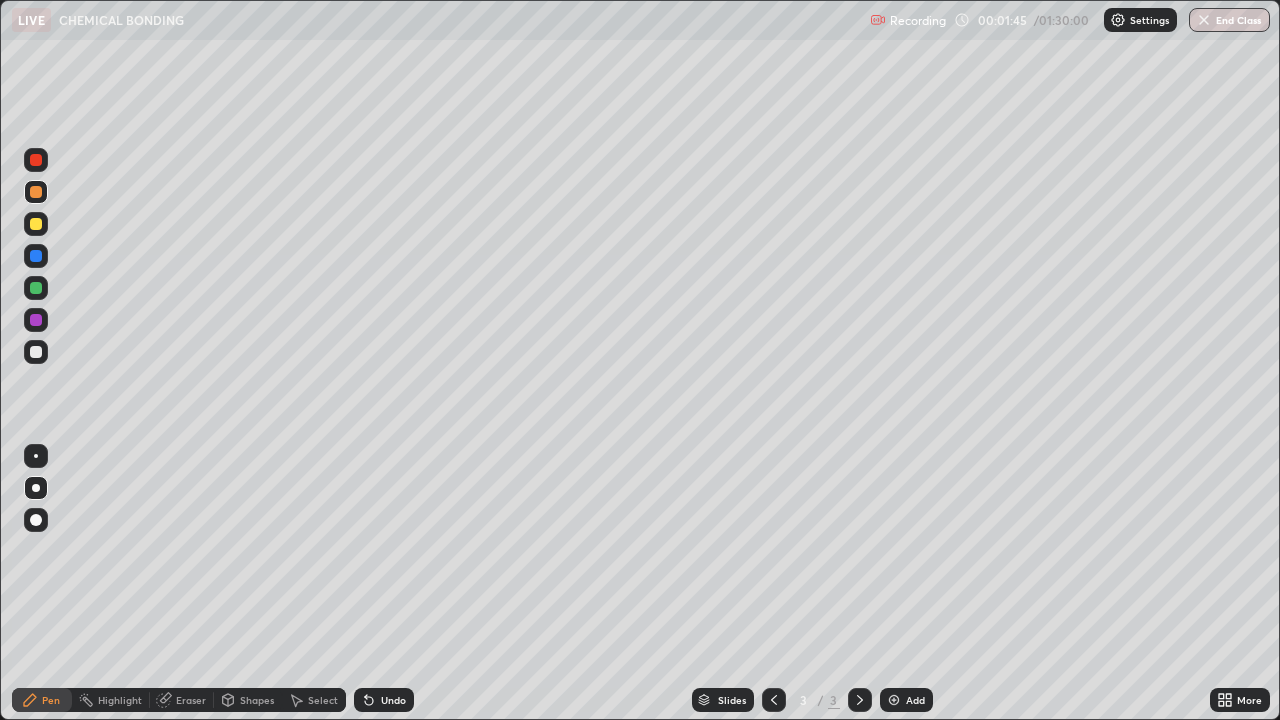 click on "Undo" at bounding box center [393, 700] 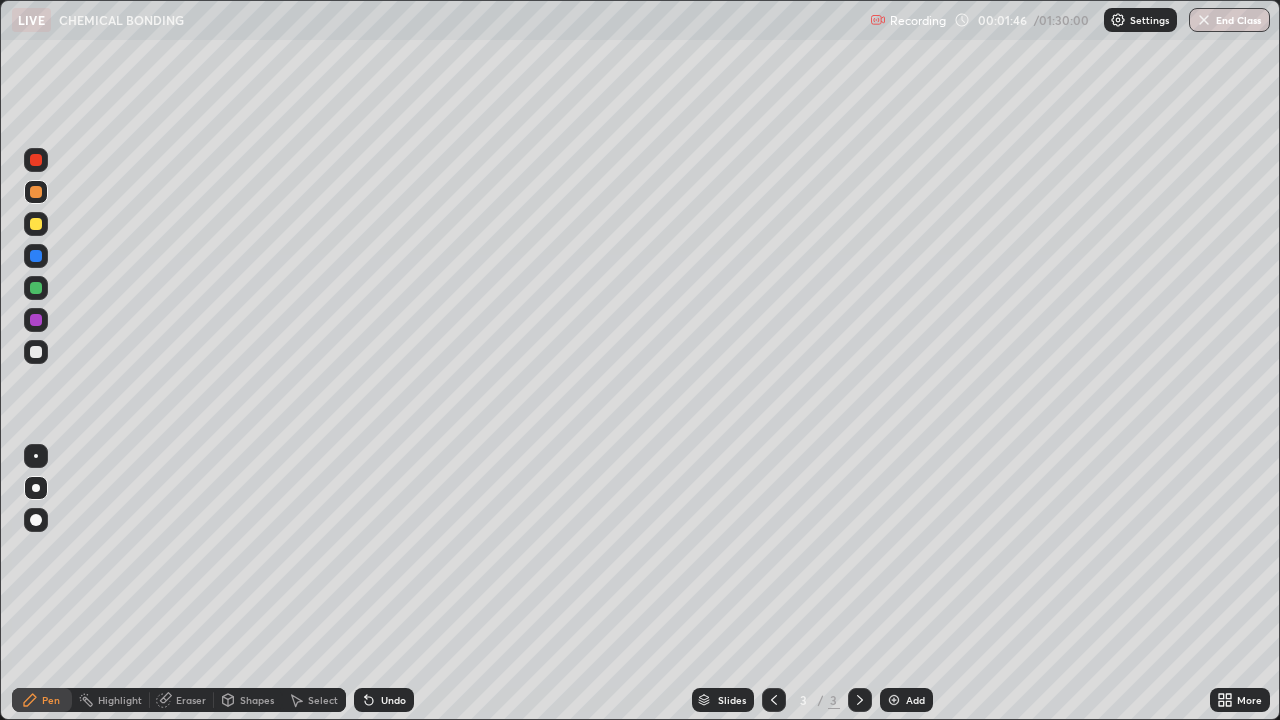click 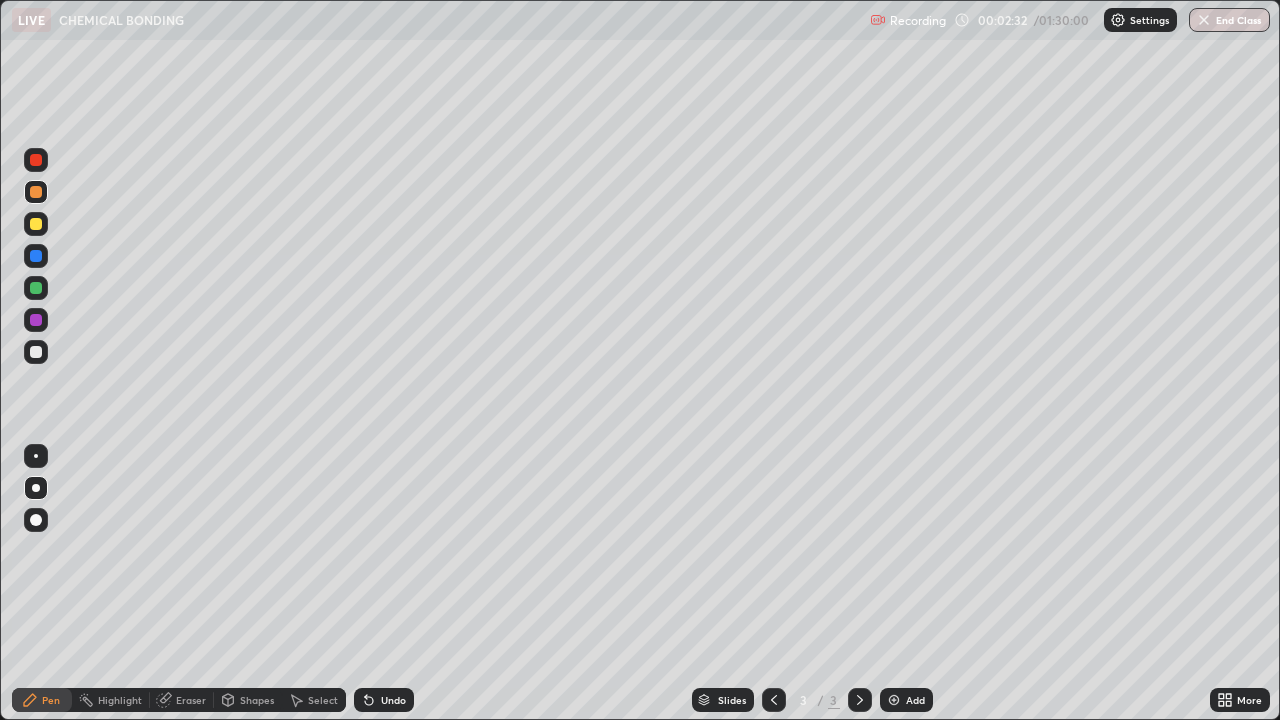 click at bounding box center (36, 352) 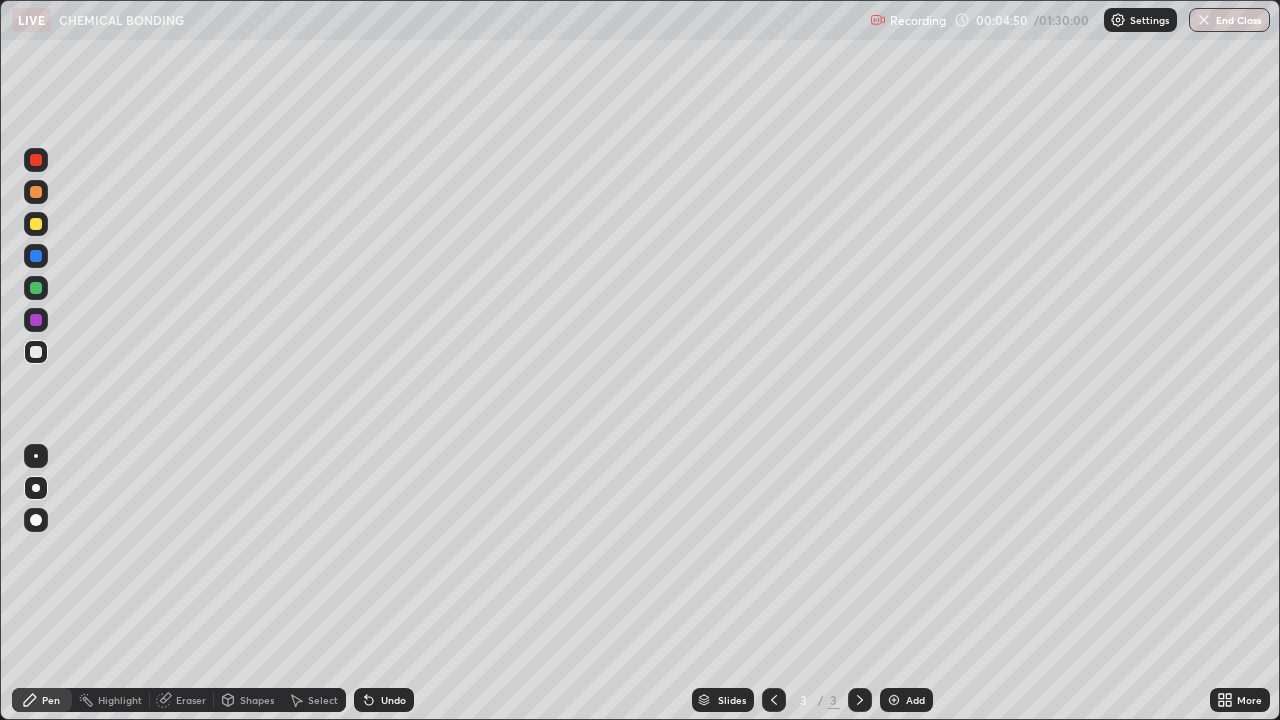 click at bounding box center (36, 224) 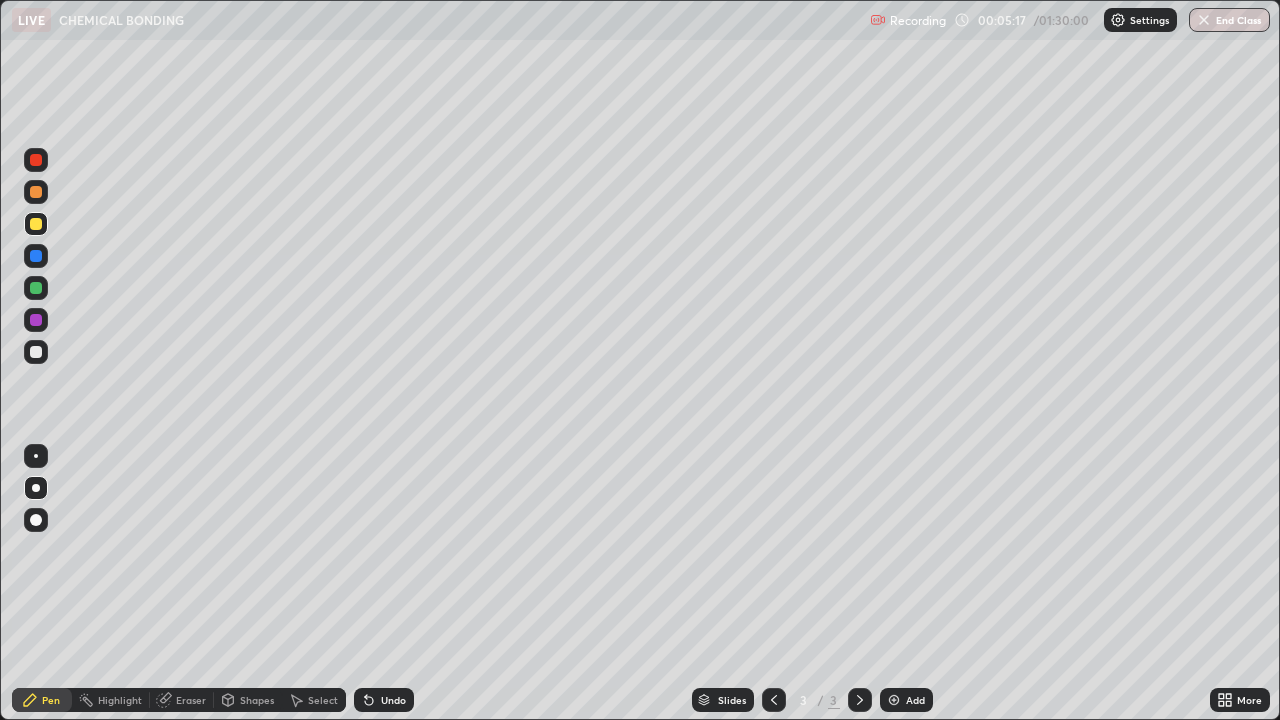 click on "Undo" at bounding box center (393, 700) 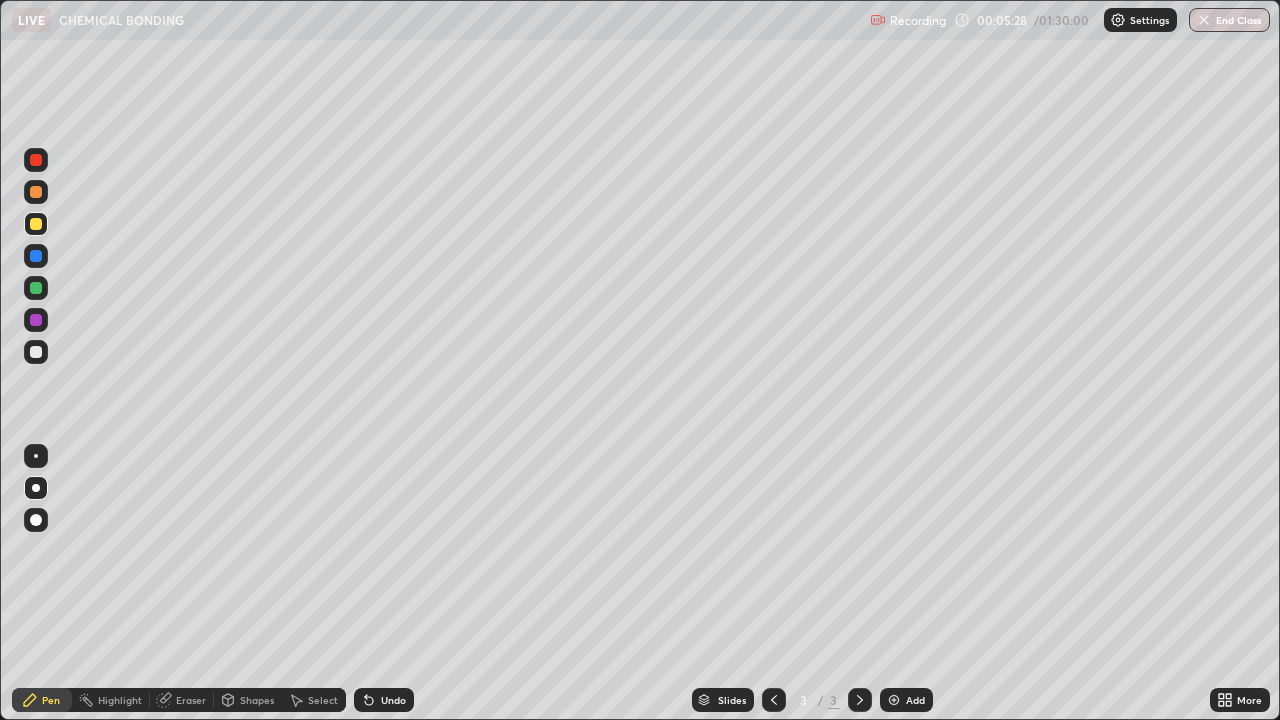 click at bounding box center [36, 192] 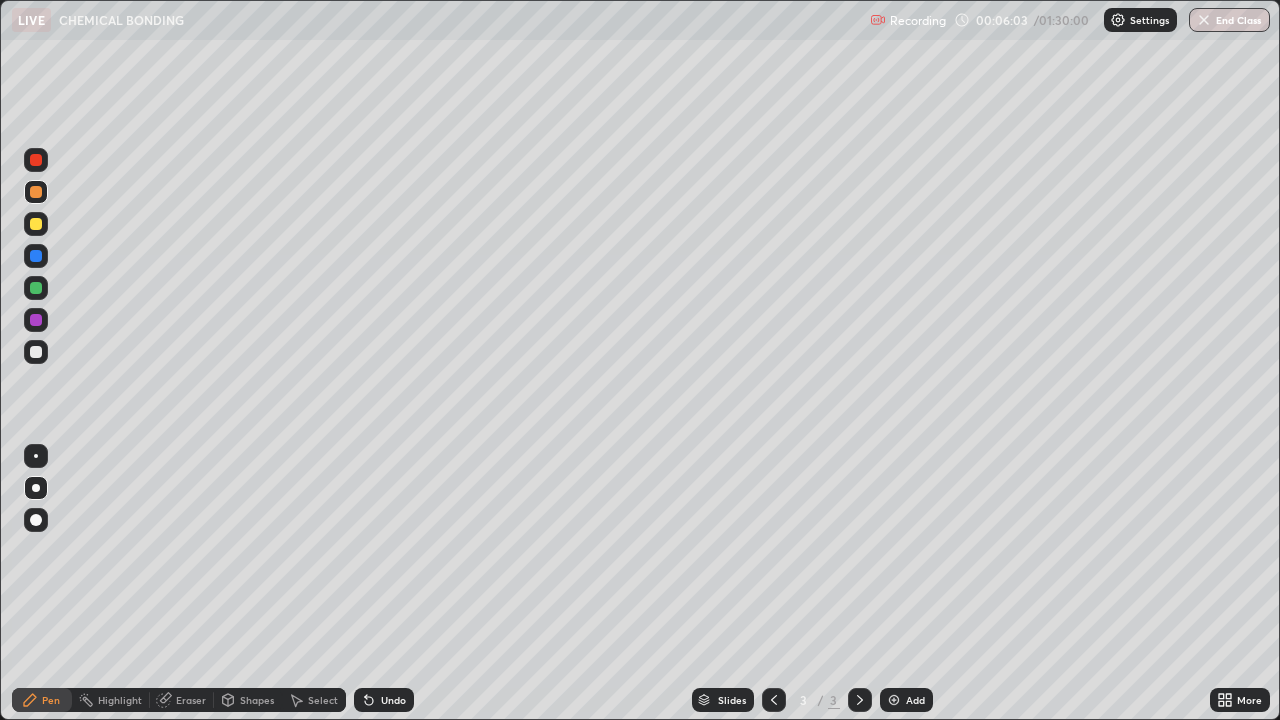 click at bounding box center (36, 352) 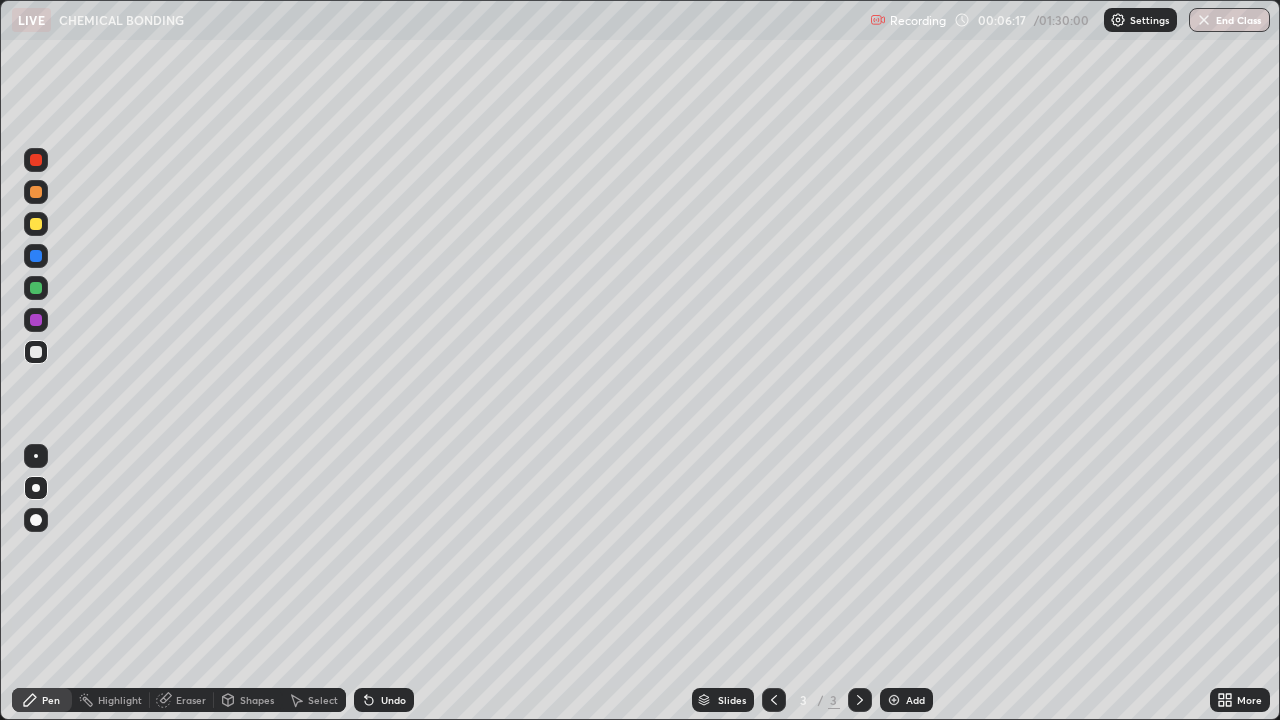 click at bounding box center (36, 288) 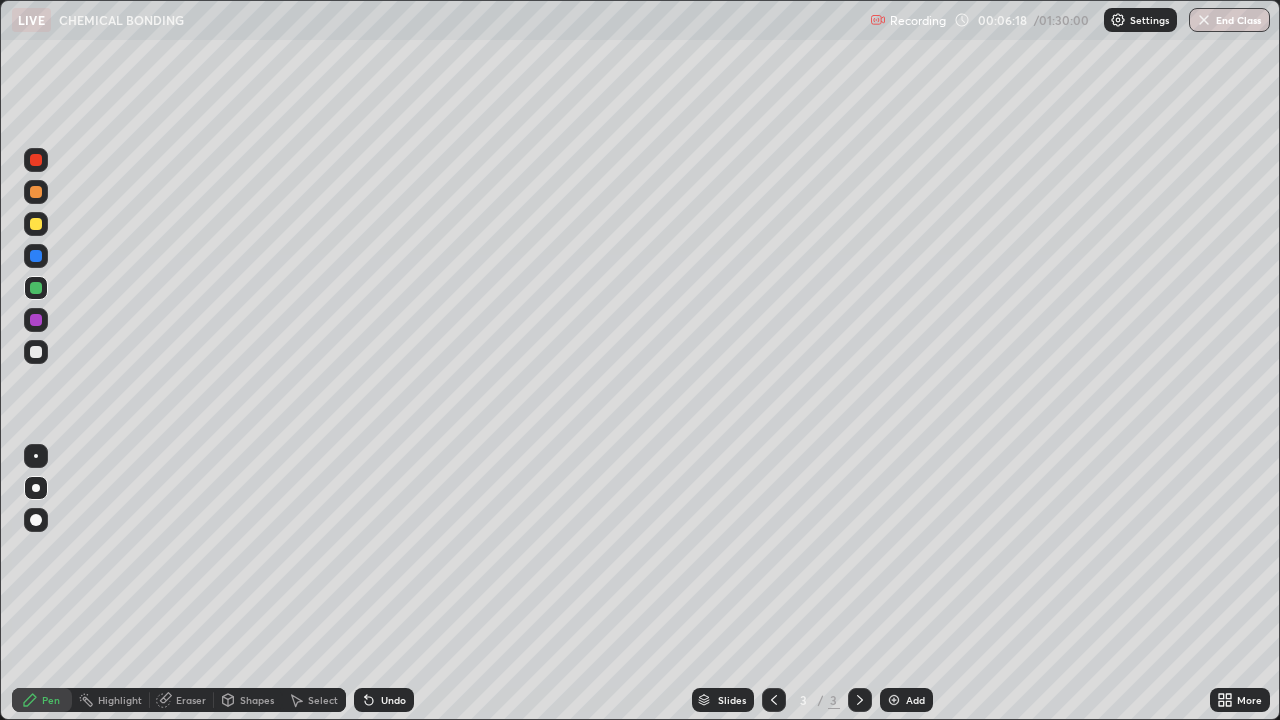 click at bounding box center [36, 224] 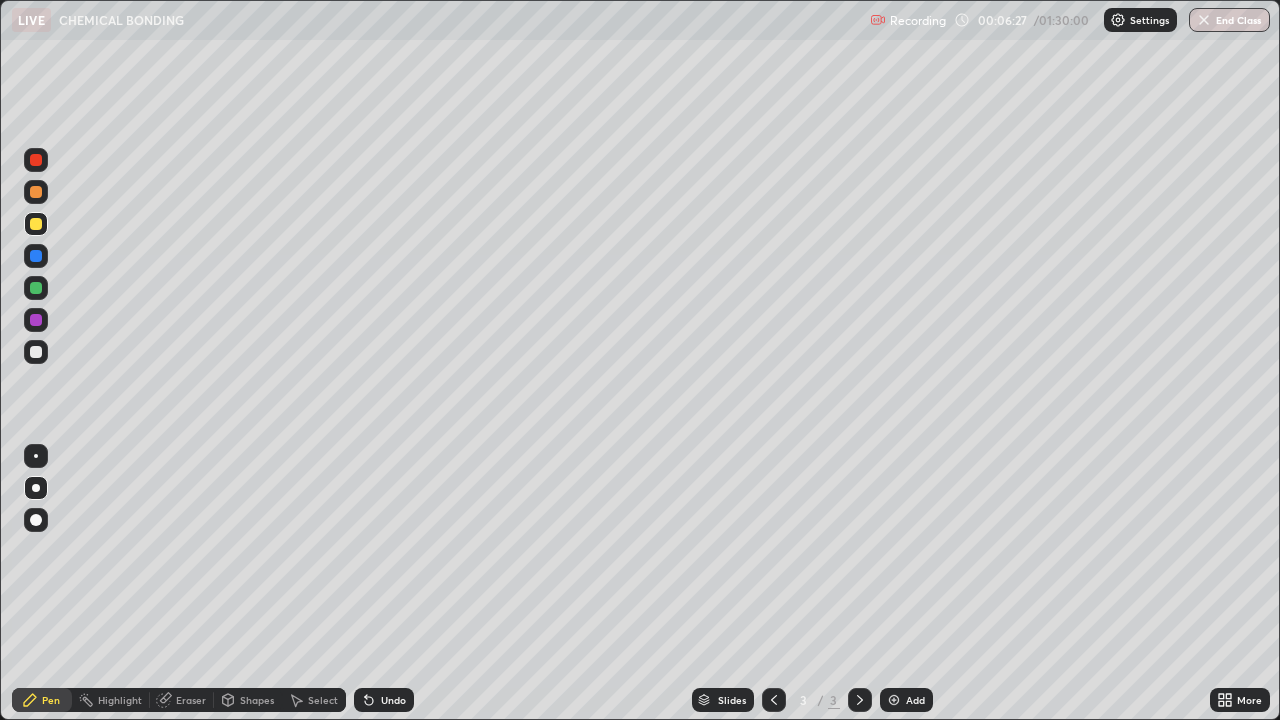 click 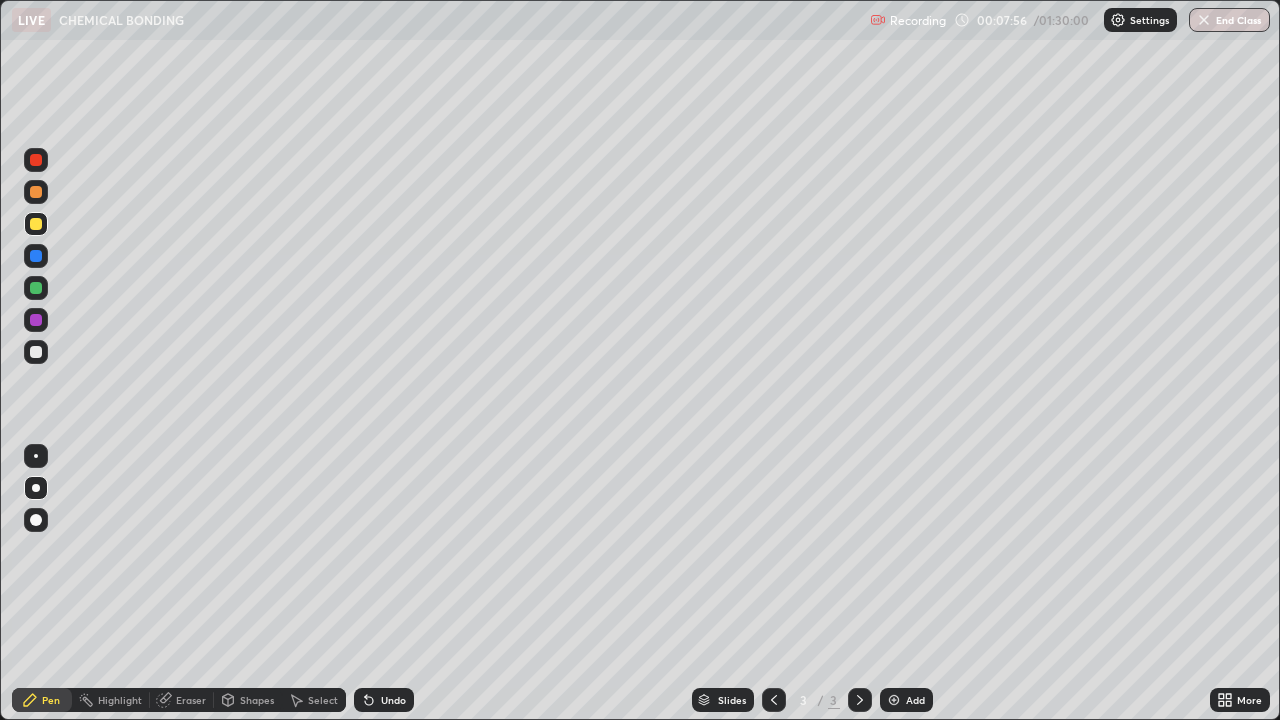 click at bounding box center (36, 352) 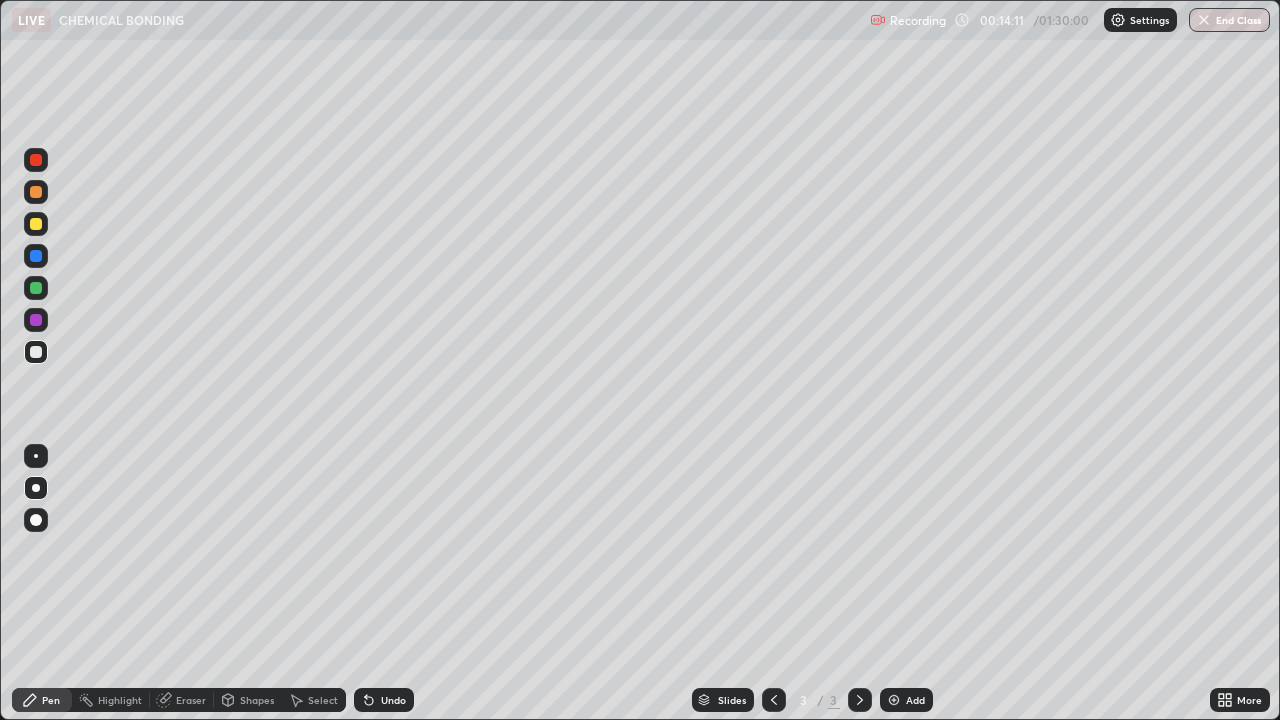 click on "Eraser" at bounding box center (191, 700) 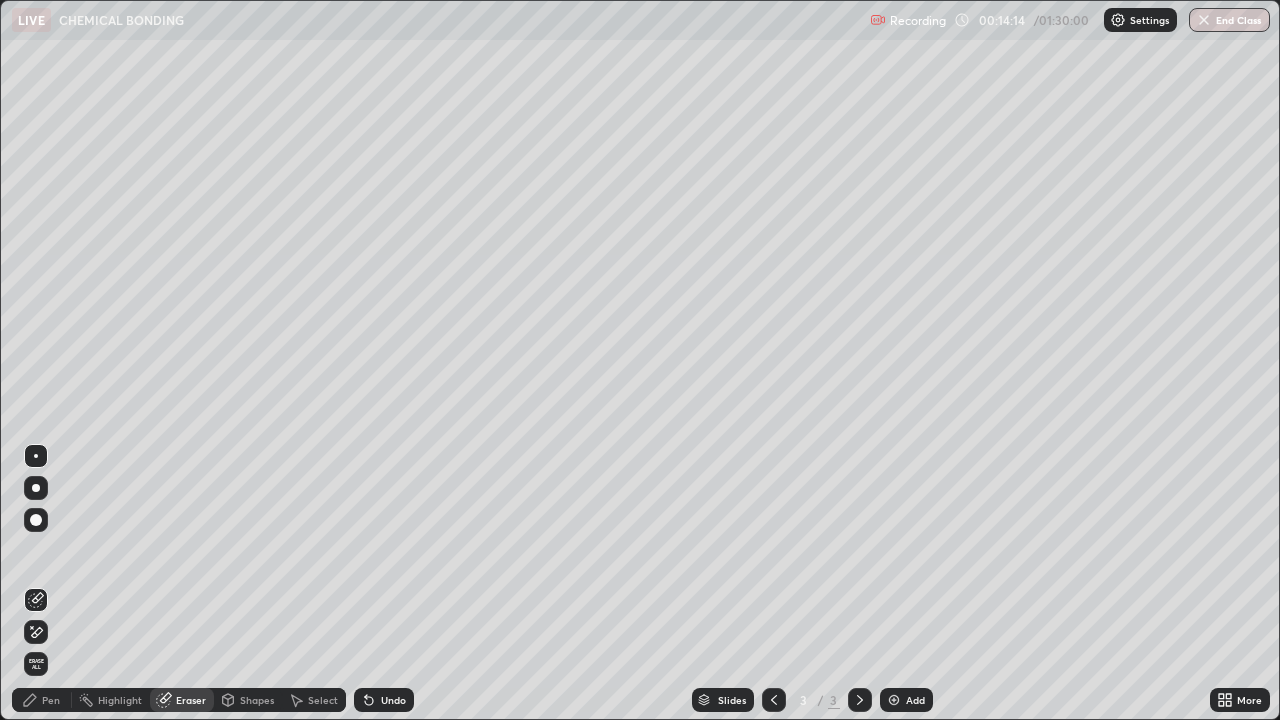 click on "Pen" at bounding box center (51, 700) 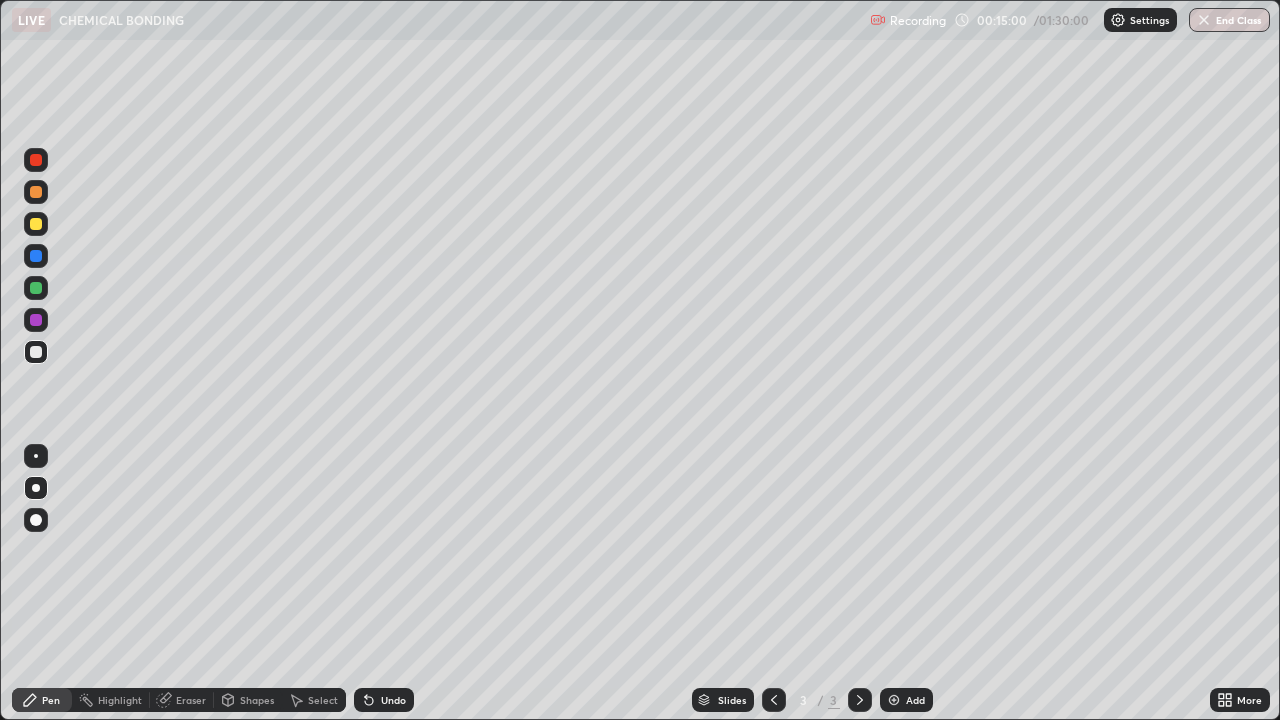 click at bounding box center (894, 700) 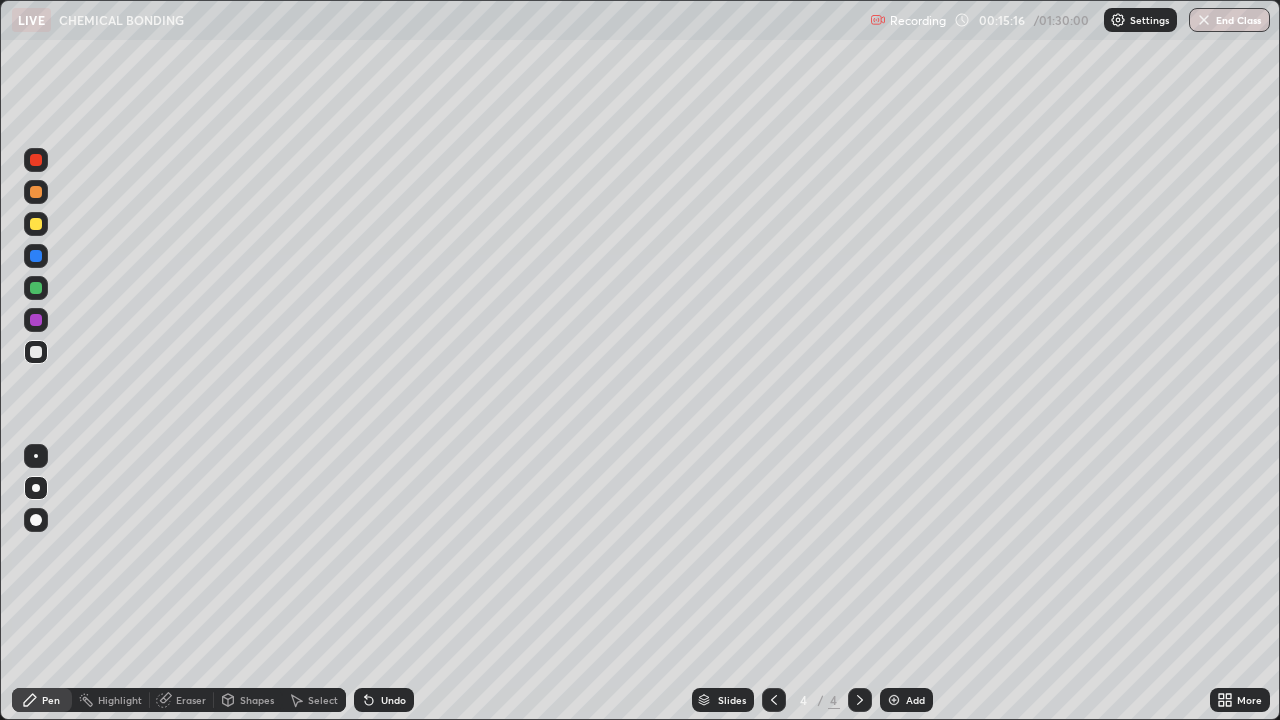 click at bounding box center [36, 224] 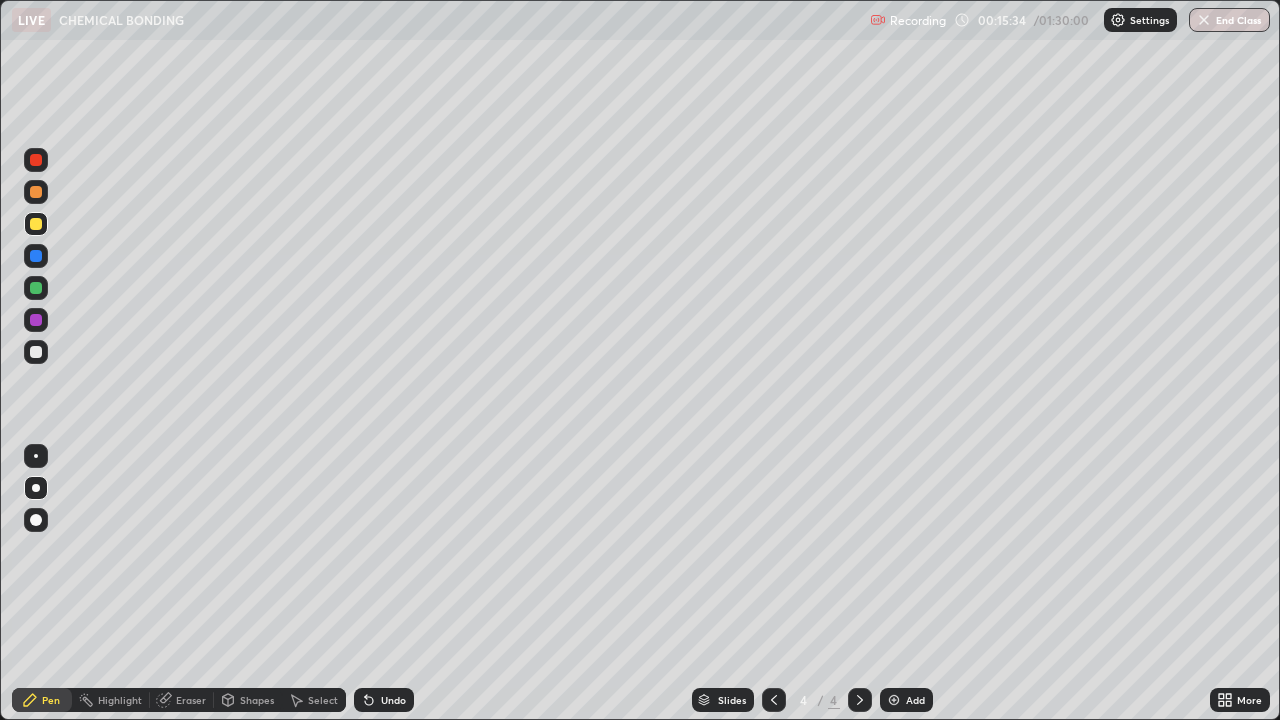 click on "Undo" at bounding box center (384, 700) 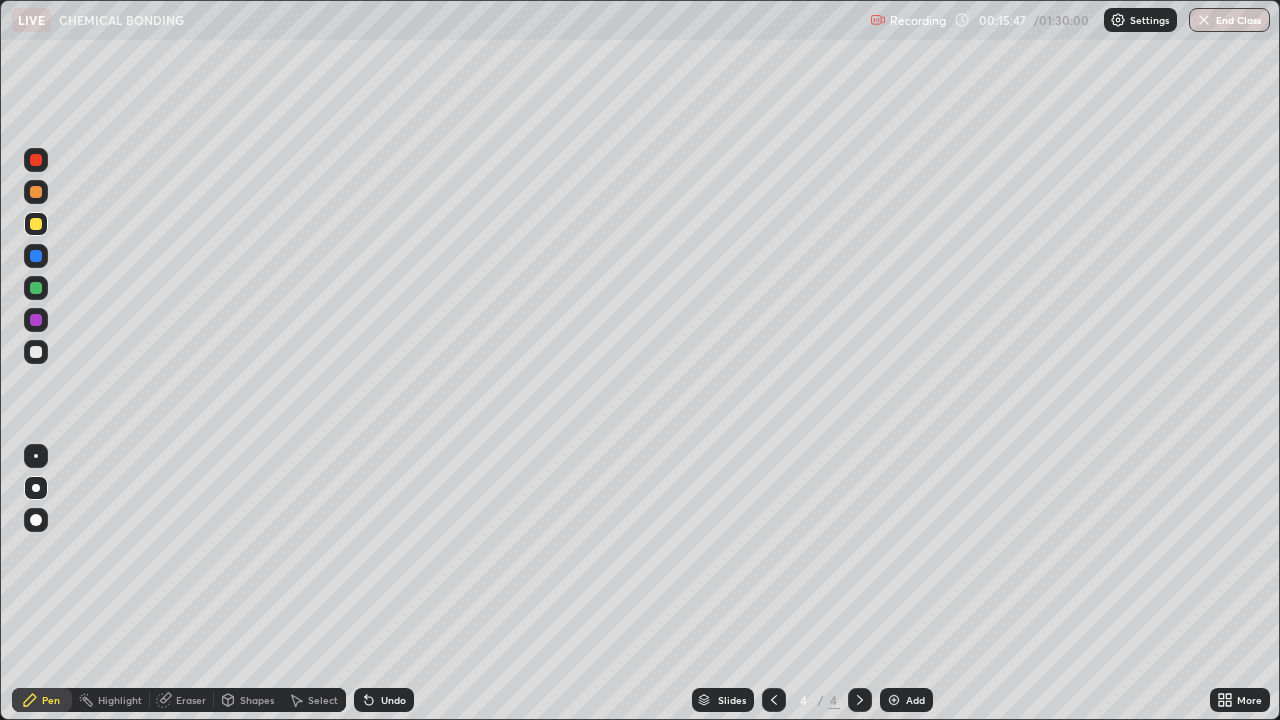 click at bounding box center [36, 352] 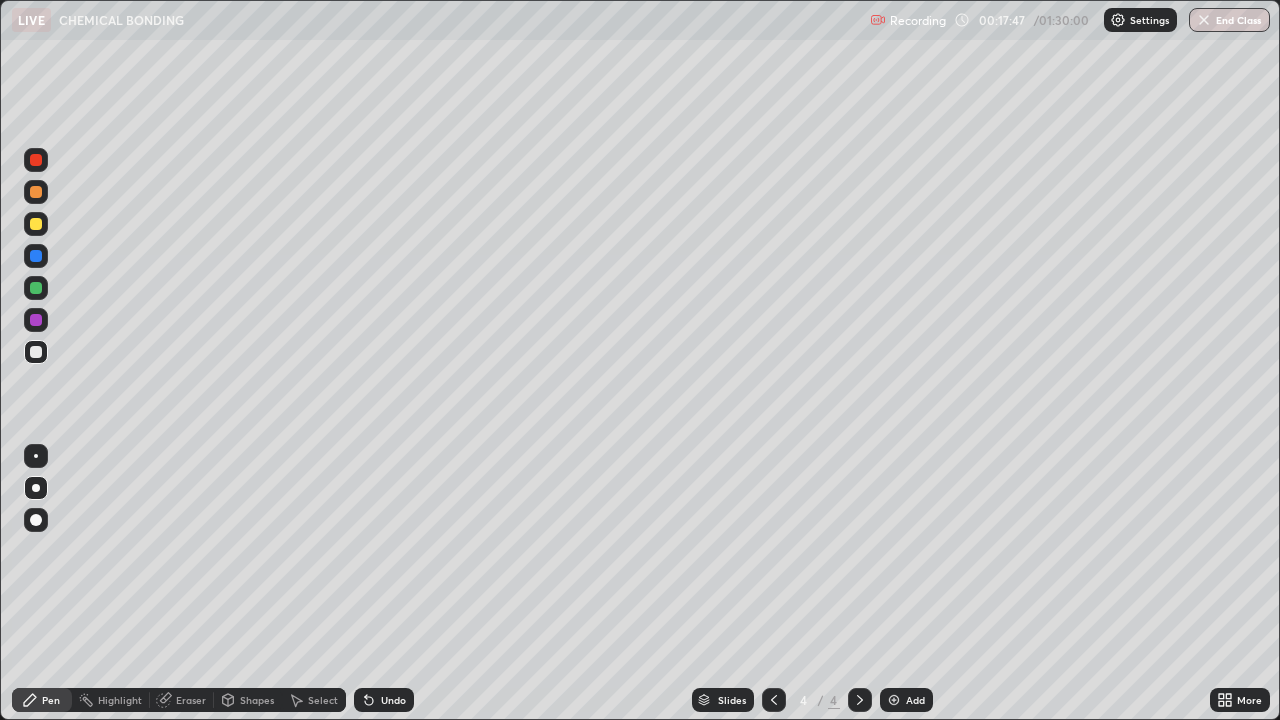click on "Undo" at bounding box center [393, 700] 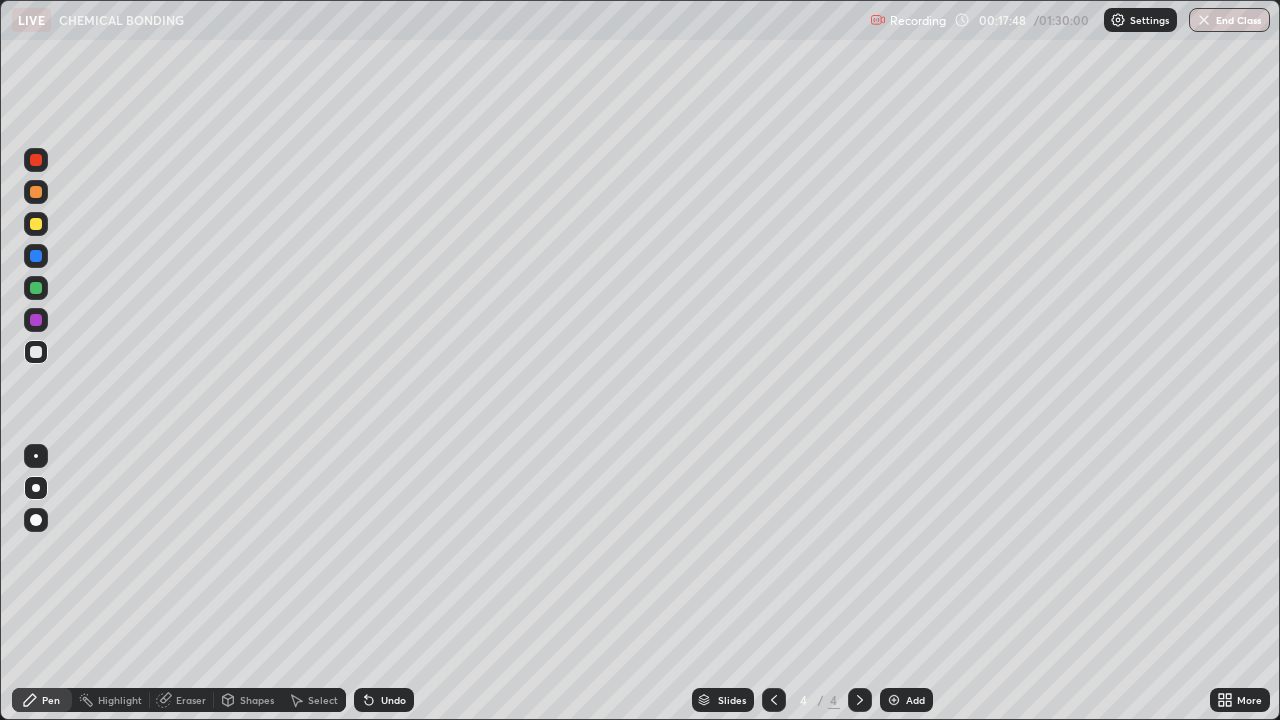 click on "Undo" at bounding box center [393, 700] 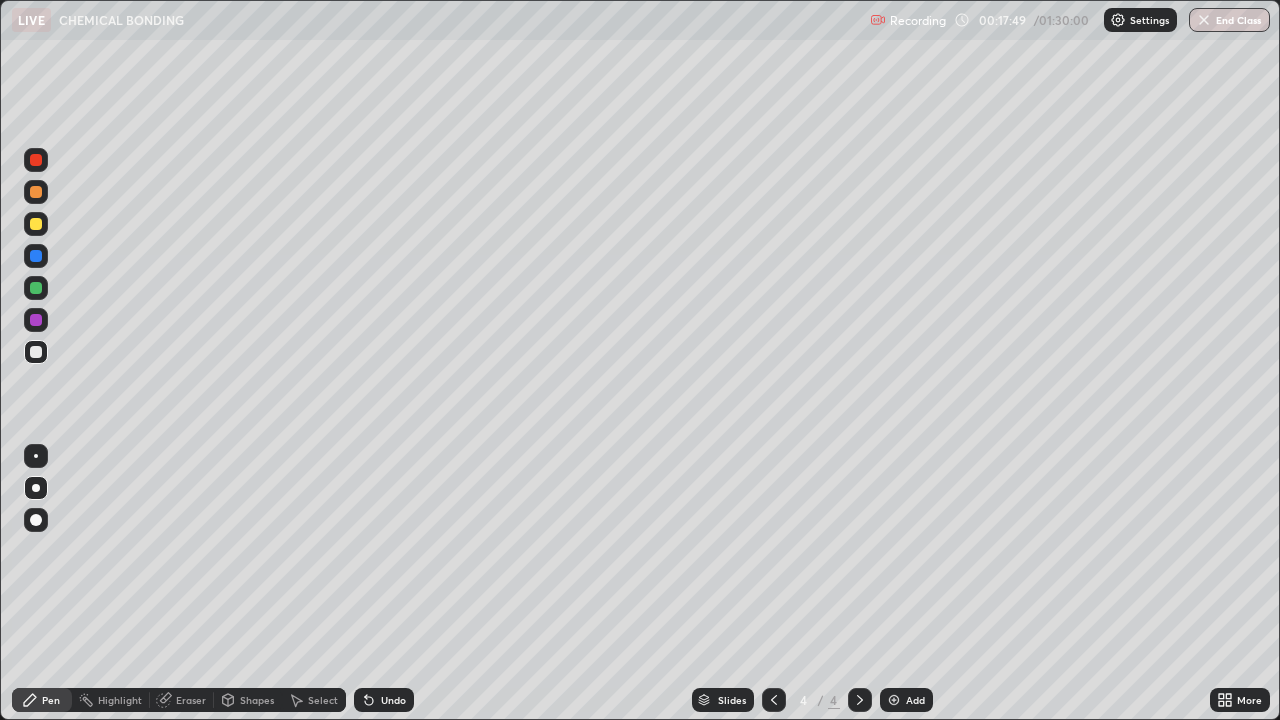click on "Undo" at bounding box center [384, 700] 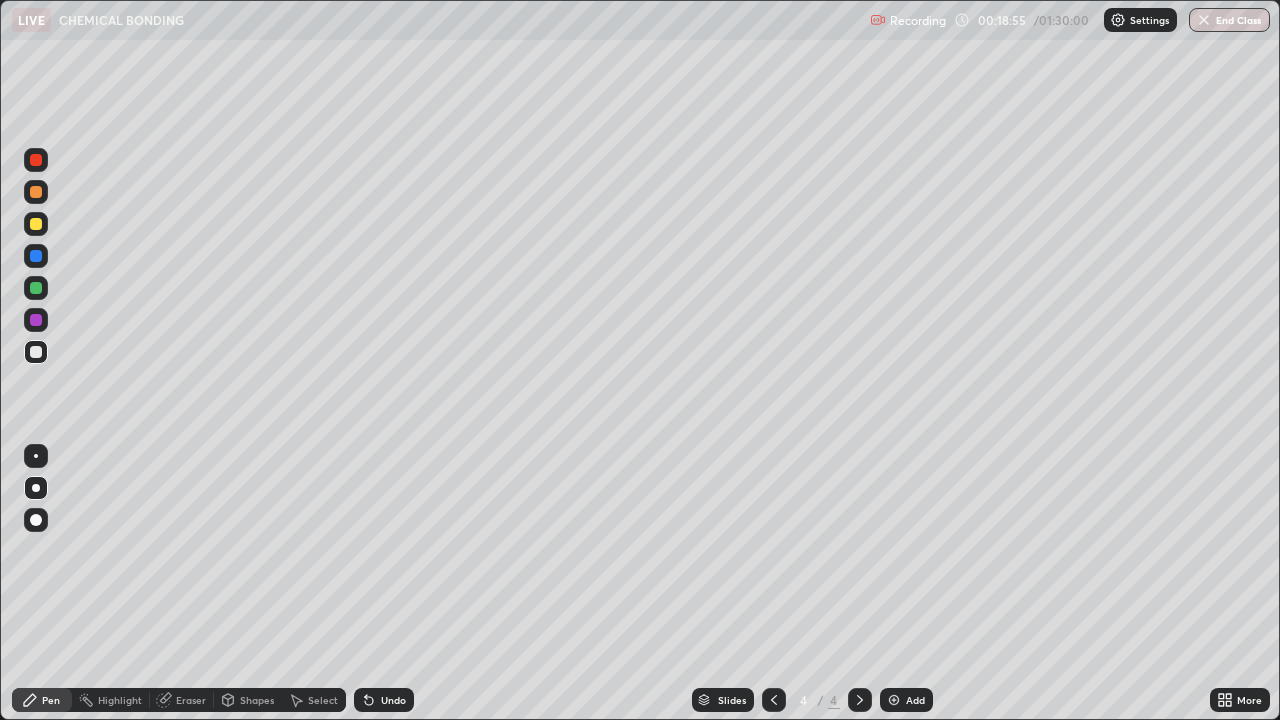 click on "Undo" at bounding box center [384, 700] 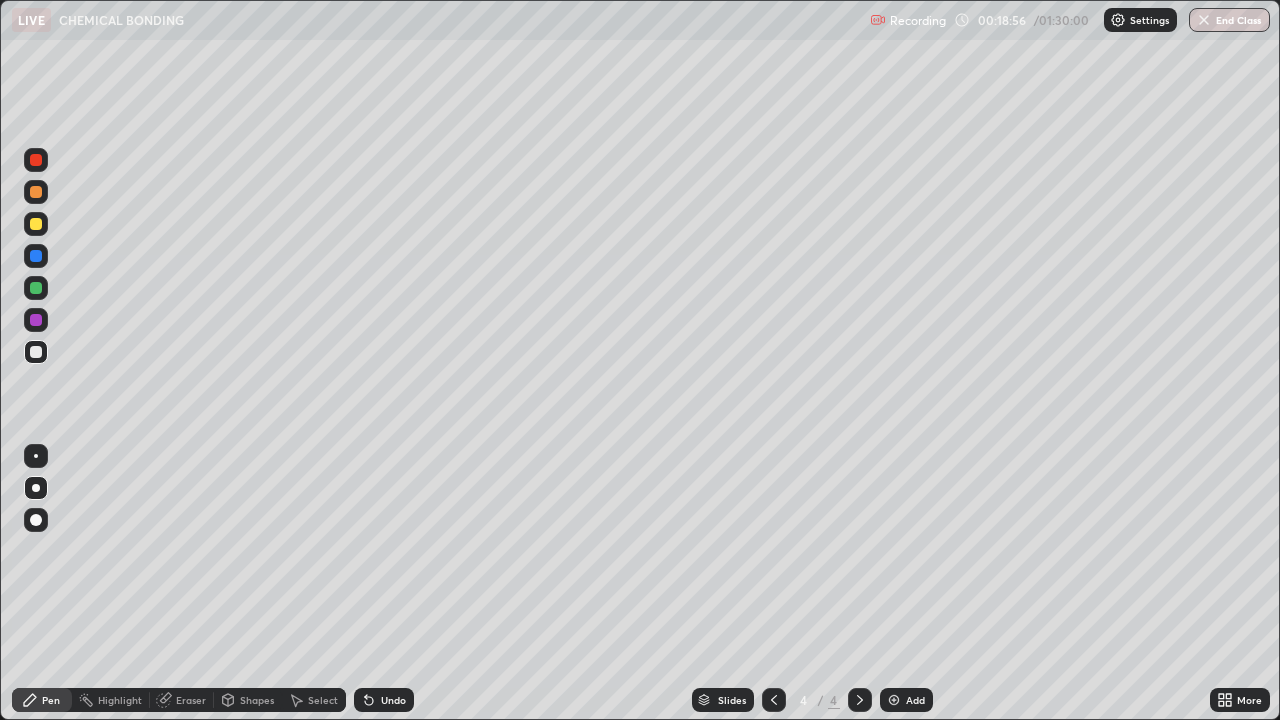 click on "Undo" at bounding box center (393, 700) 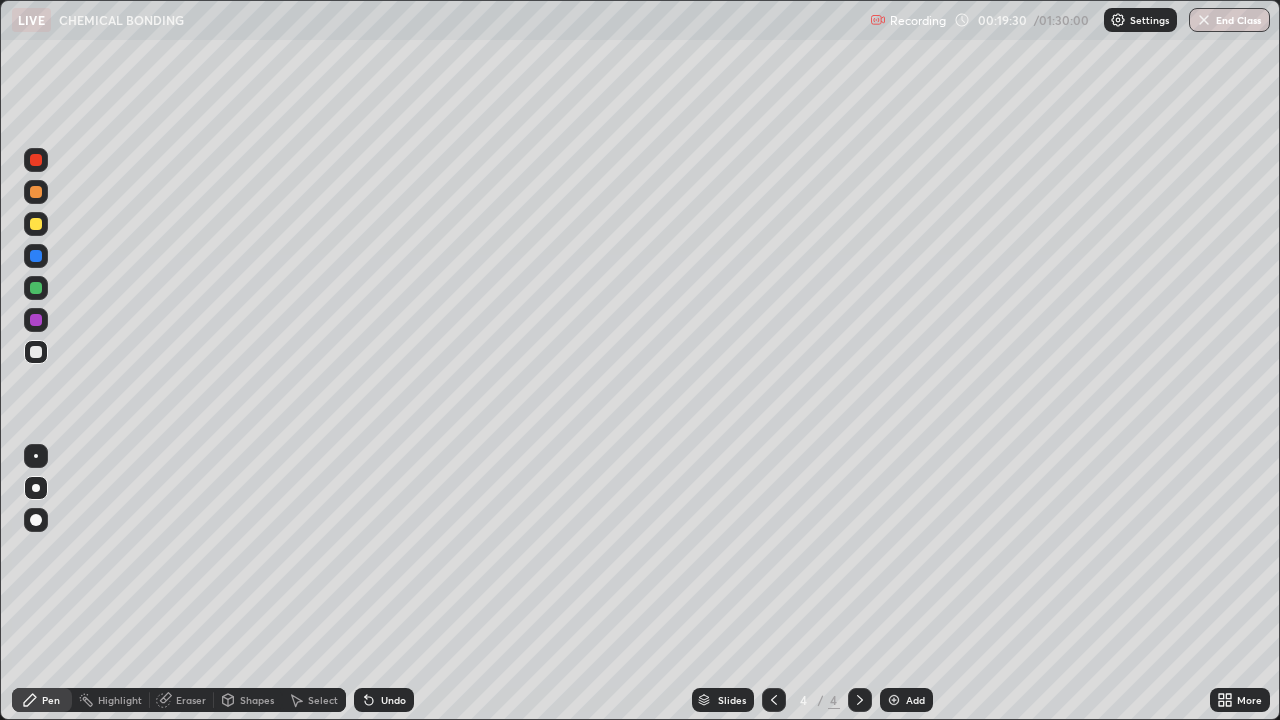 click at bounding box center [36, 224] 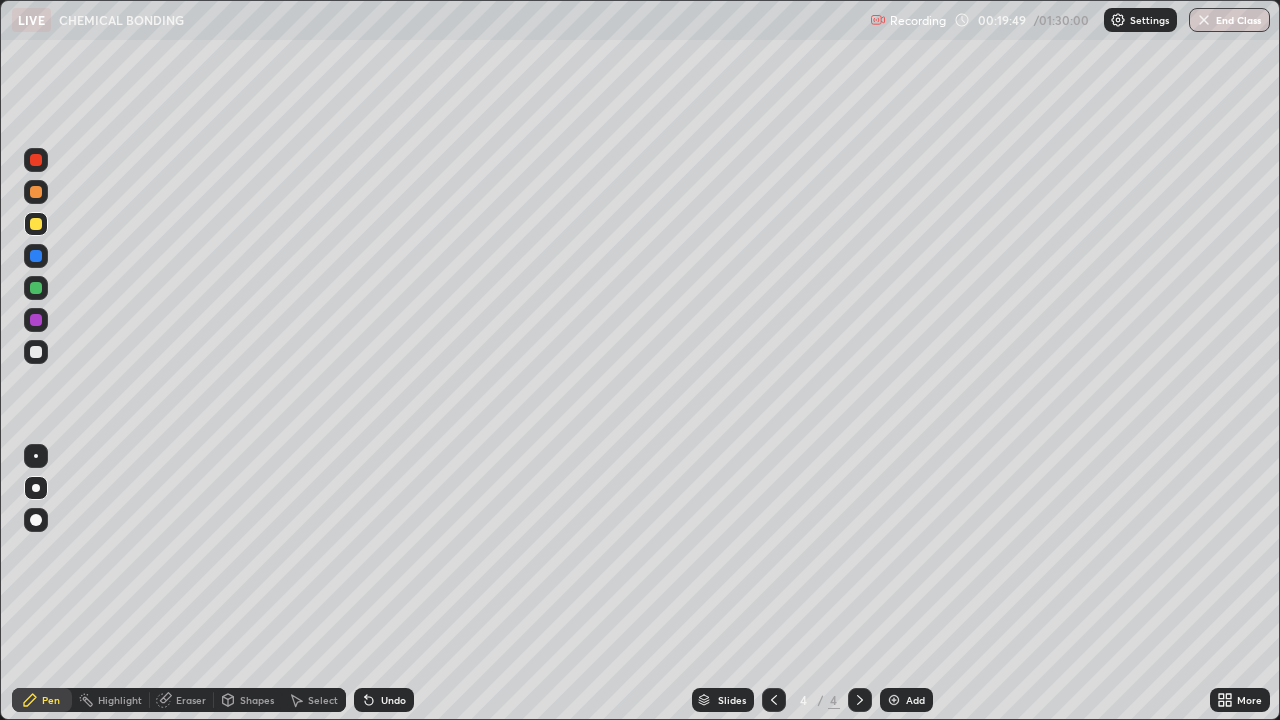 click at bounding box center [36, 352] 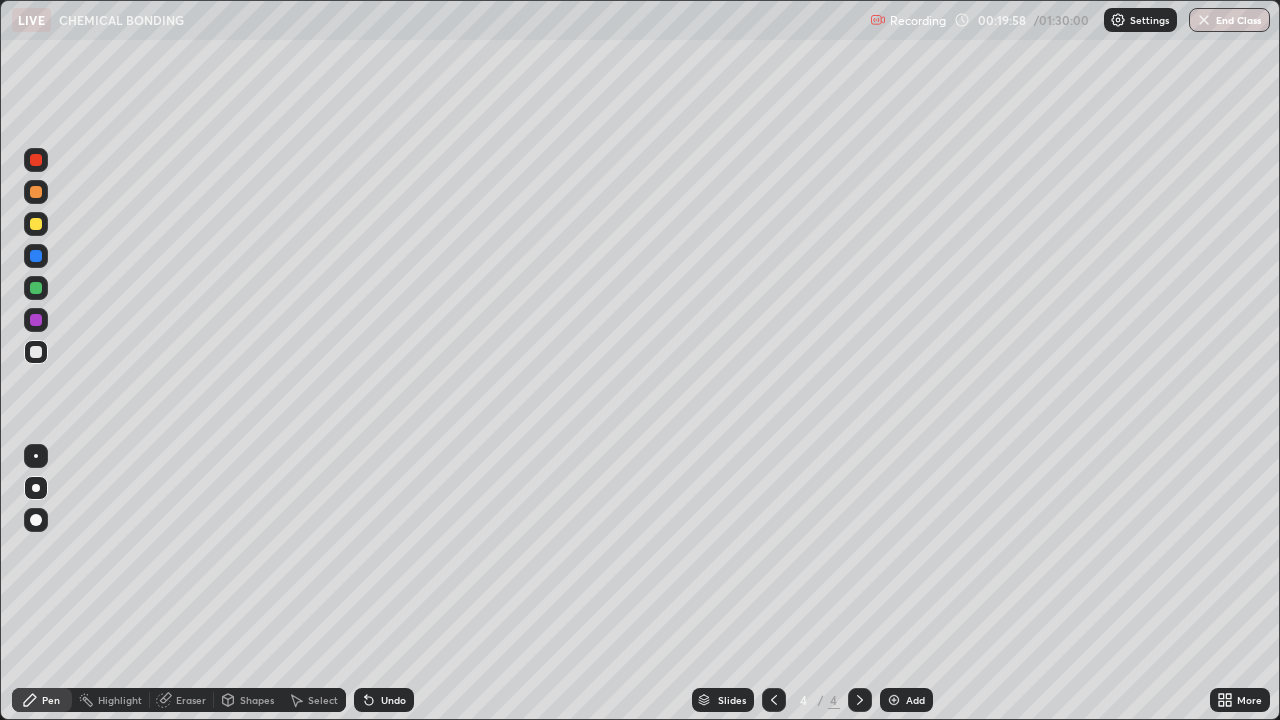 click 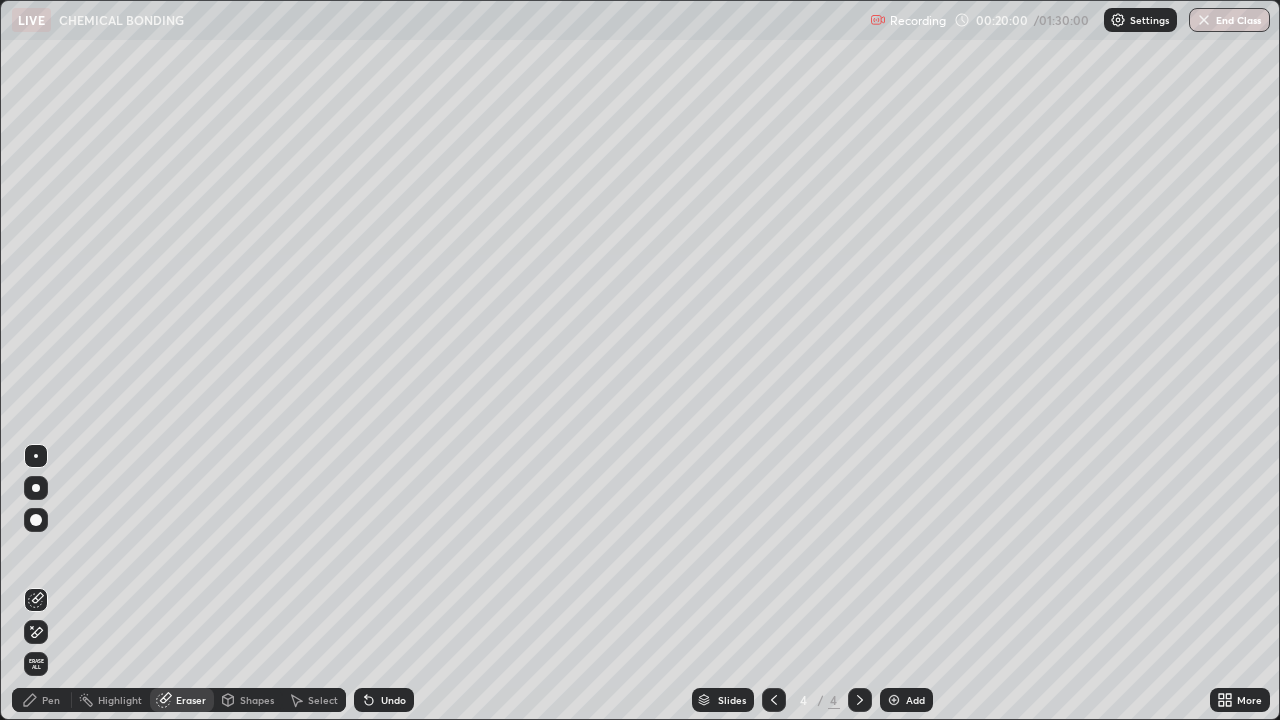 click on "Pen" at bounding box center (42, 700) 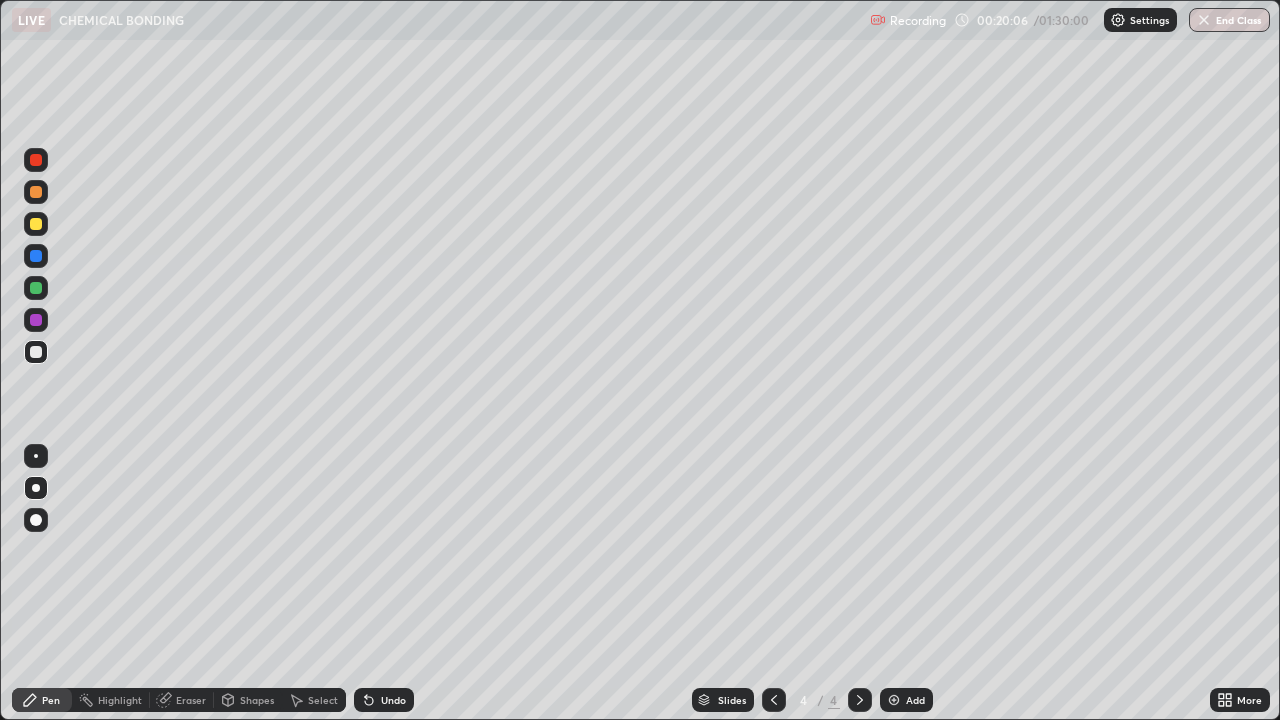 click on "Undo" at bounding box center (393, 700) 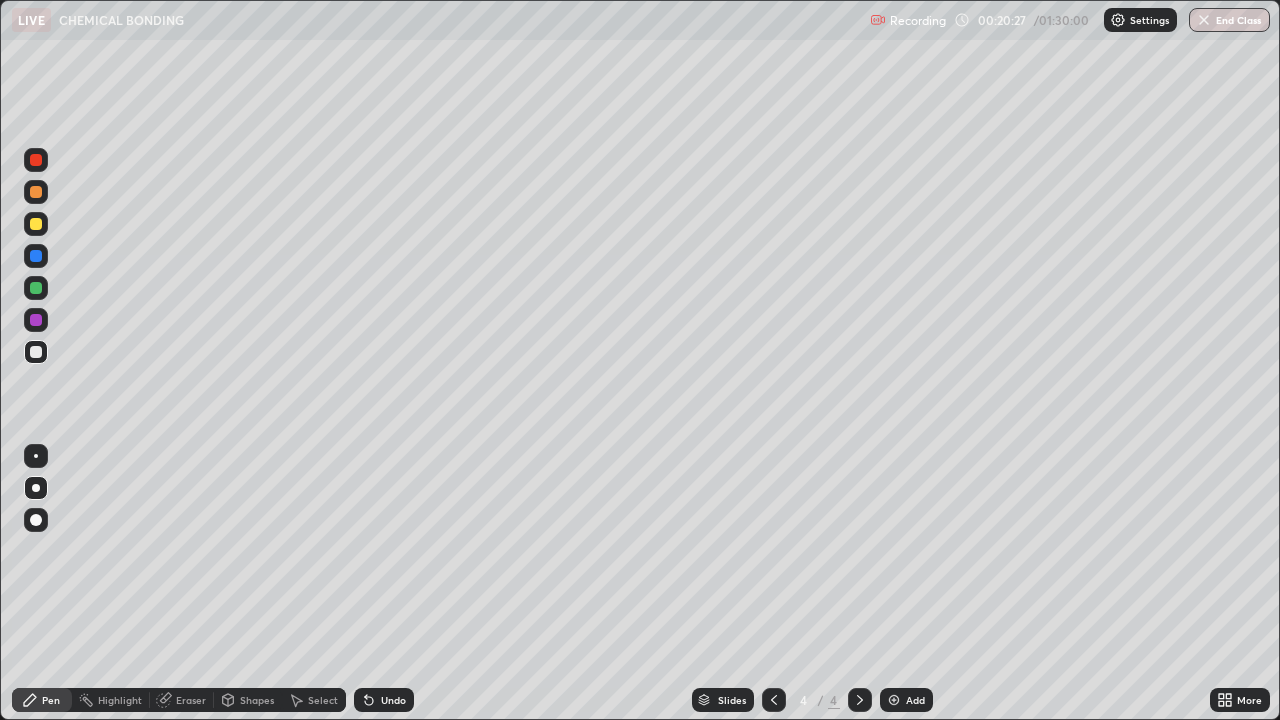 click at bounding box center (36, 224) 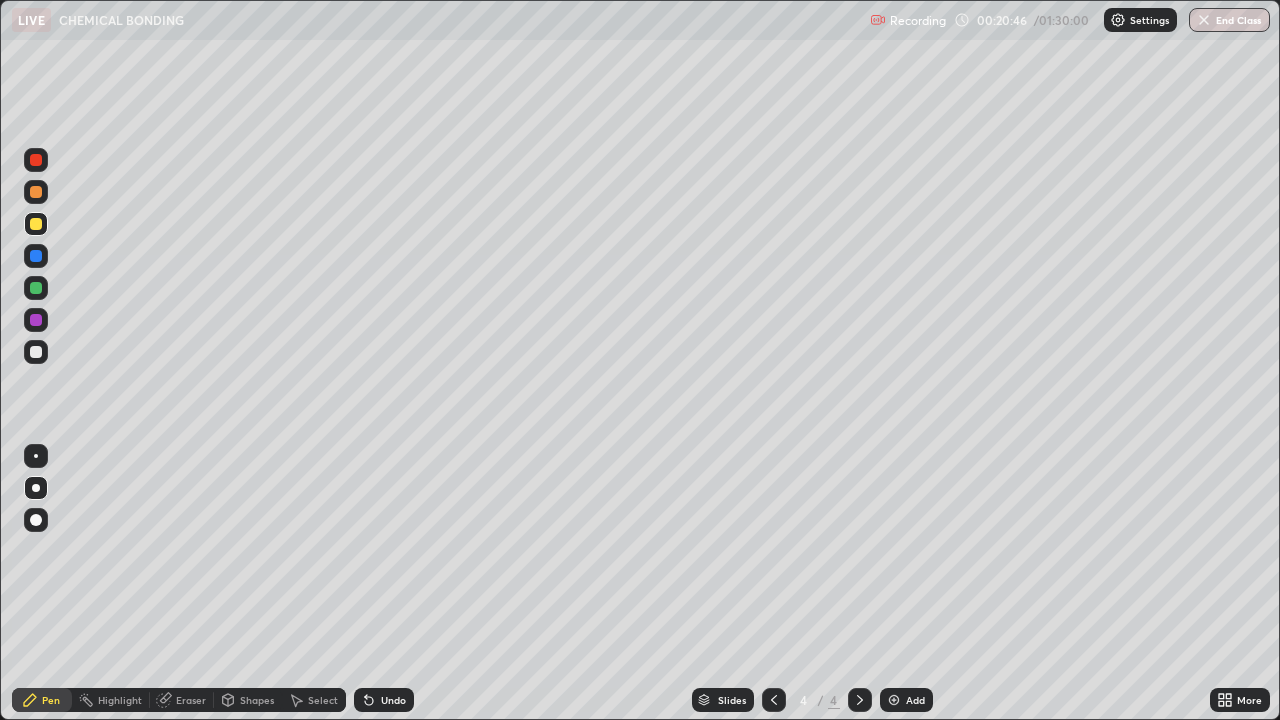 click at bounding box center (36, 352) 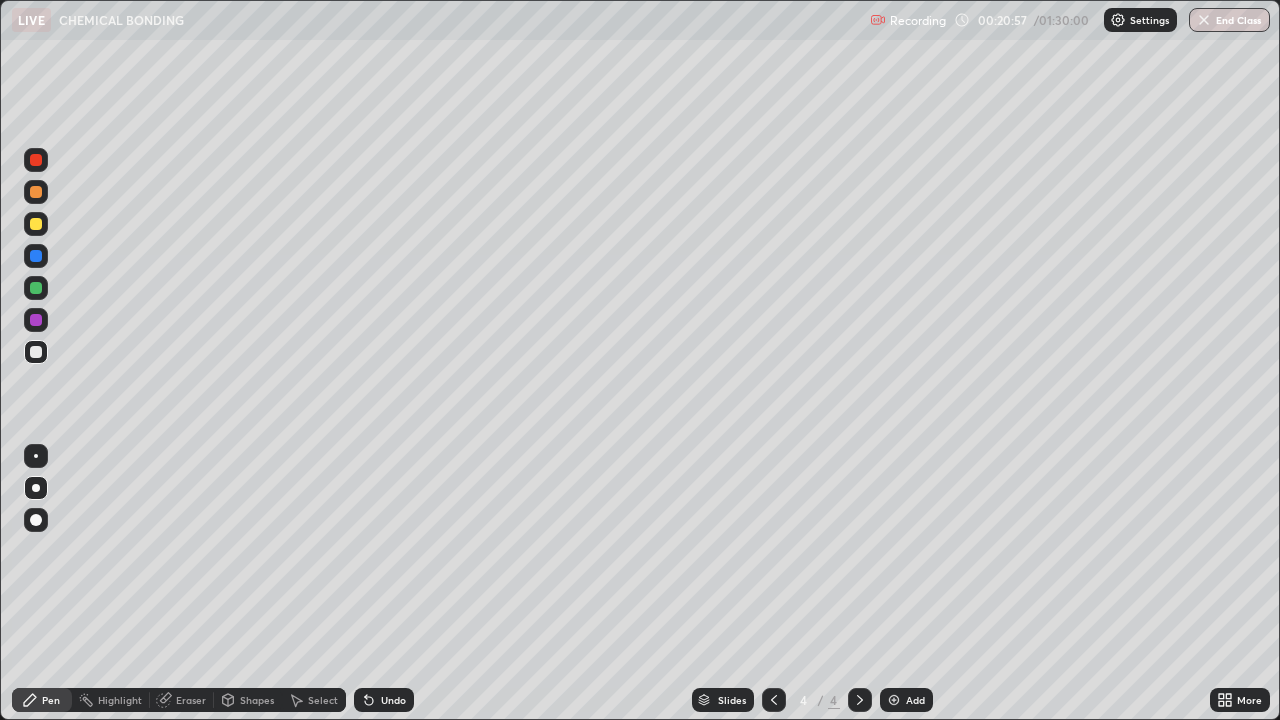 click at bounding box center (36, 320) 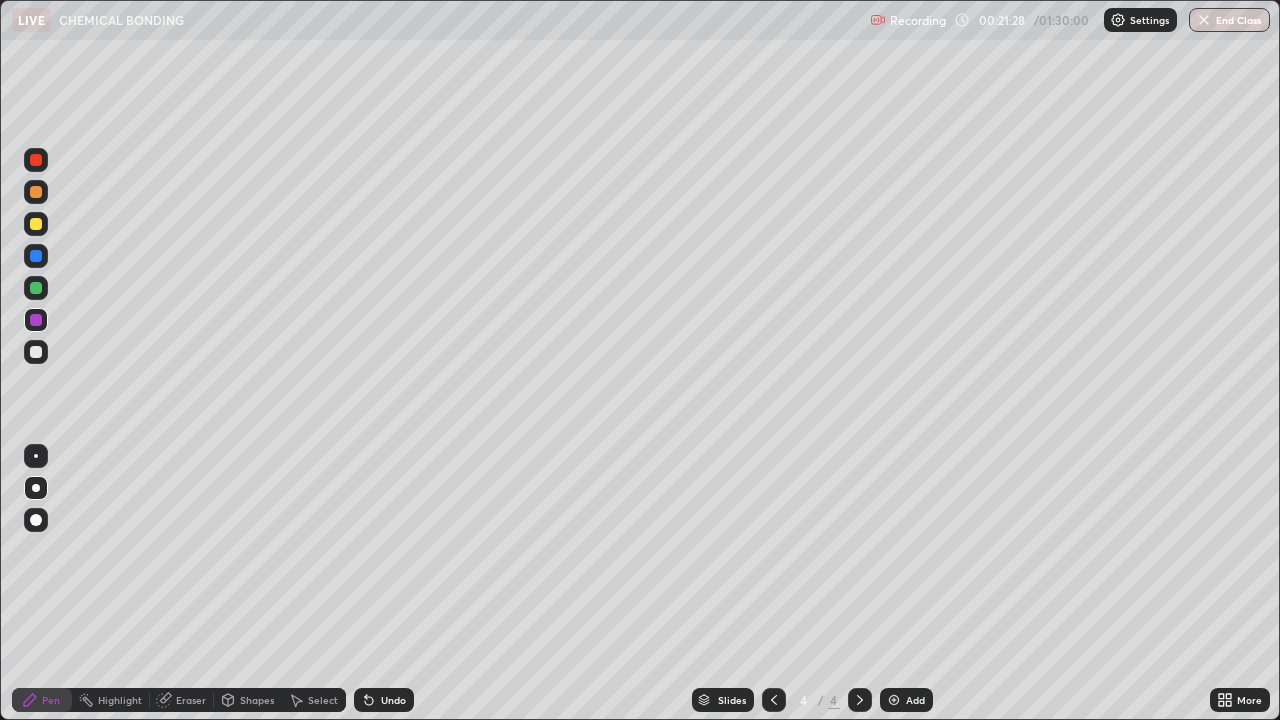 click at bounding box center [36, 352] 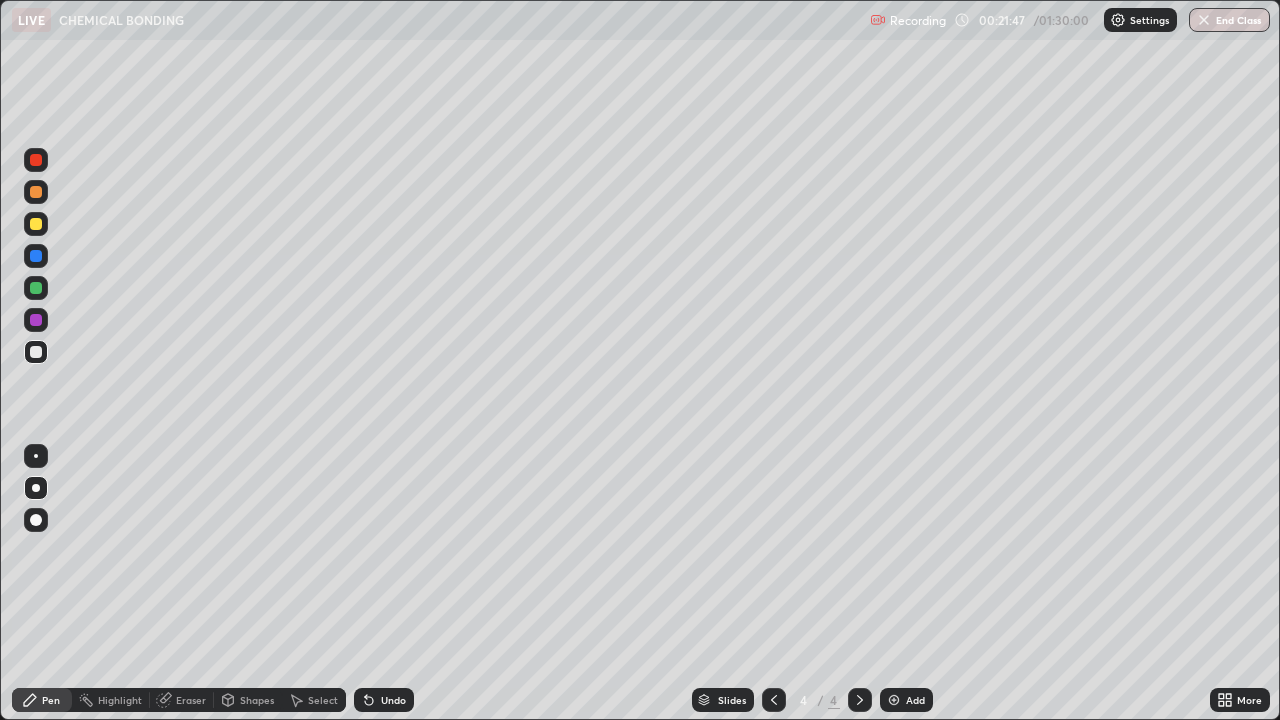 click on "Undo" at bounding box center [393, 700] 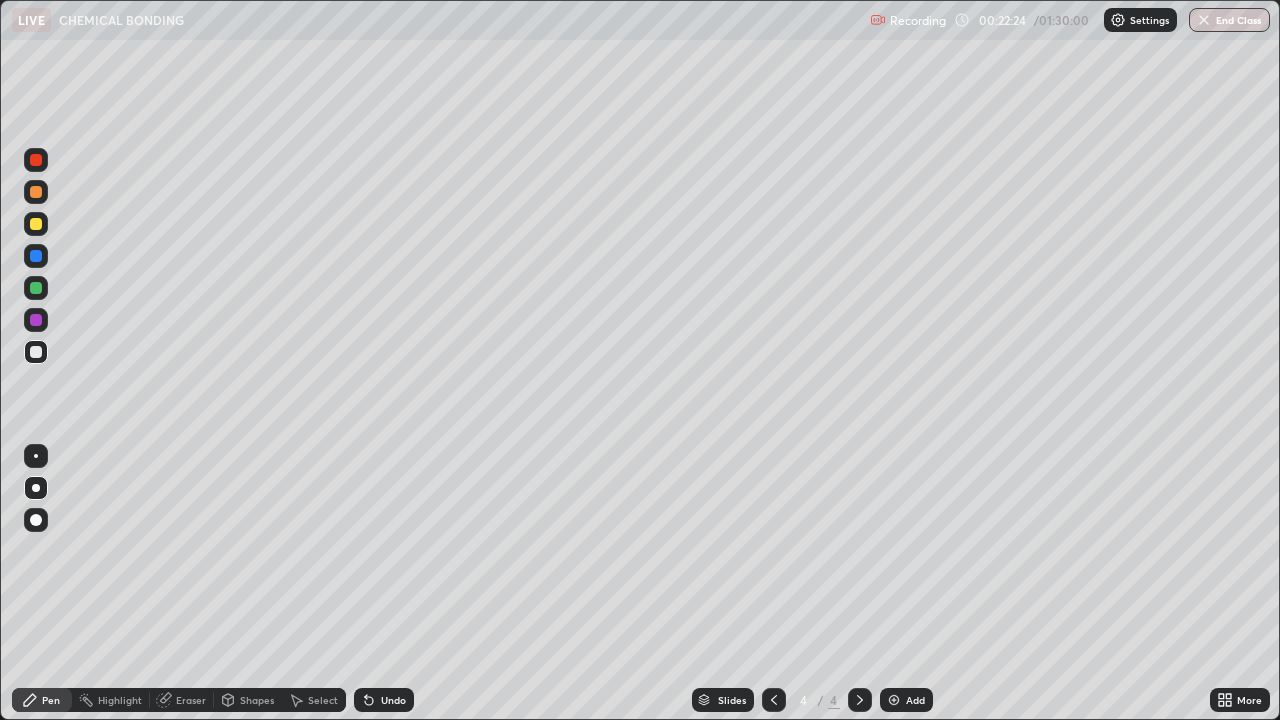 click at bounding box center (36, 288) 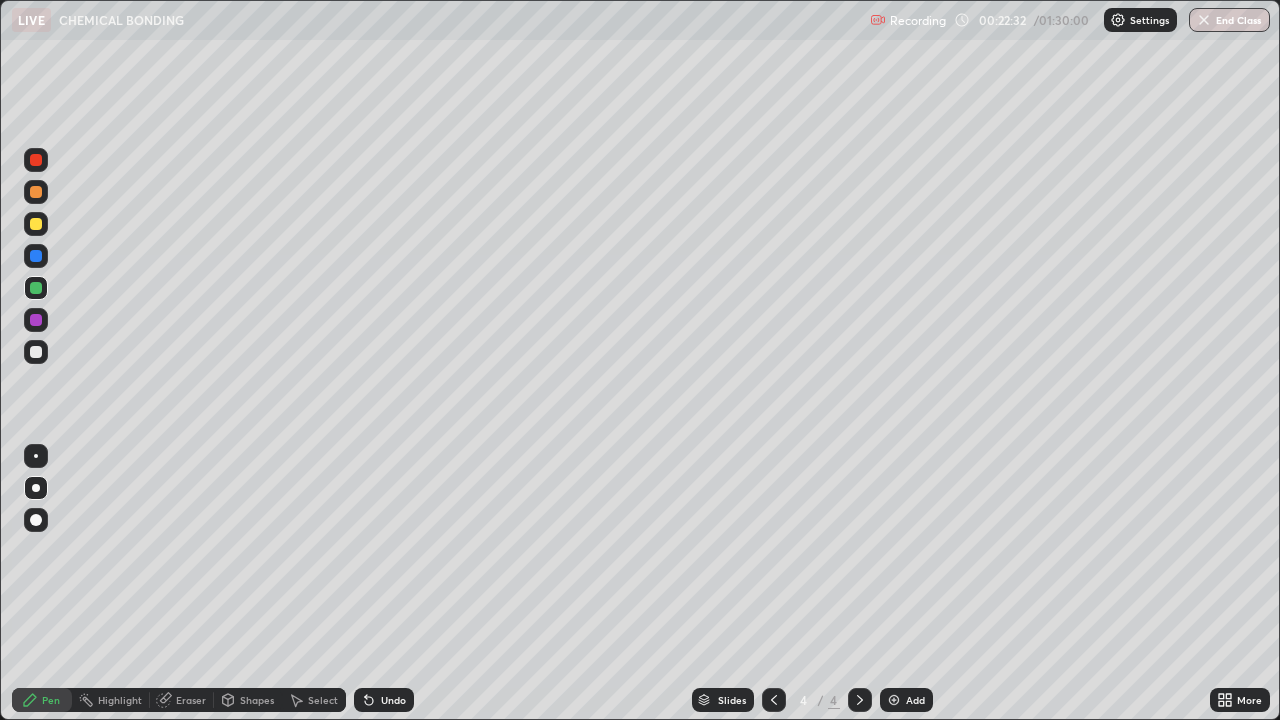 click at bounding box center (36, 224) 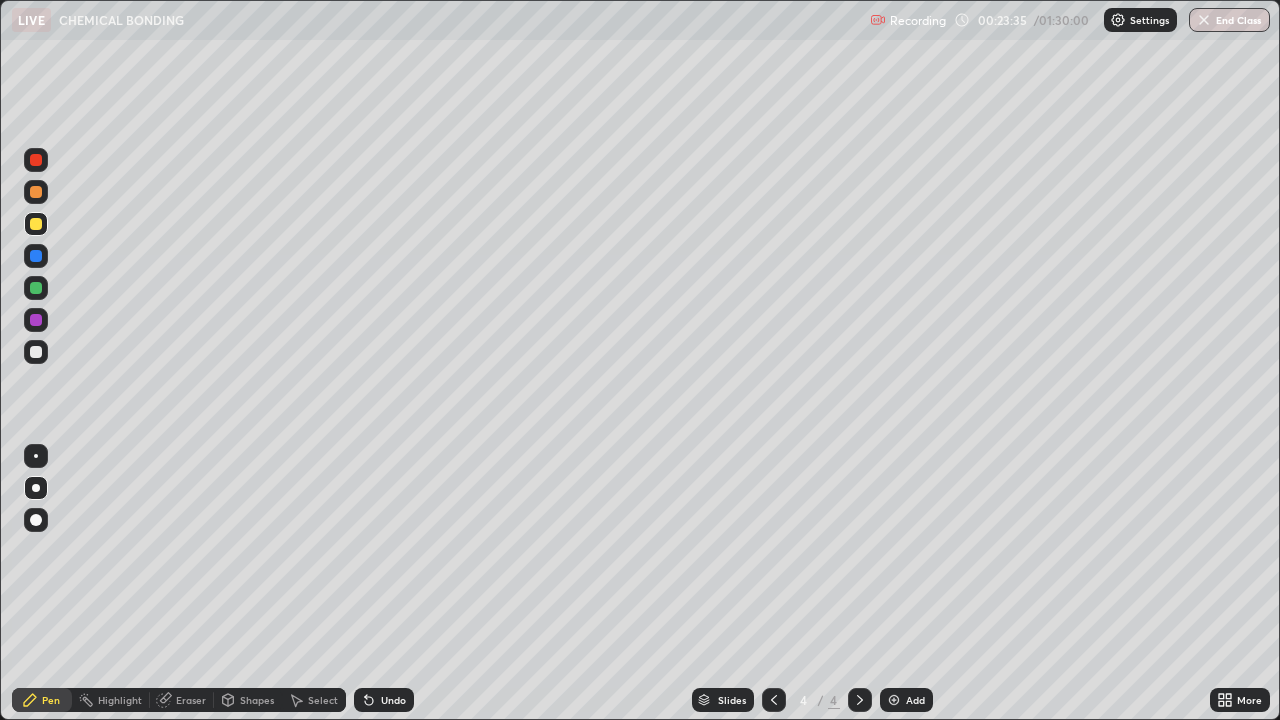 click at bounding box center (36, 352) 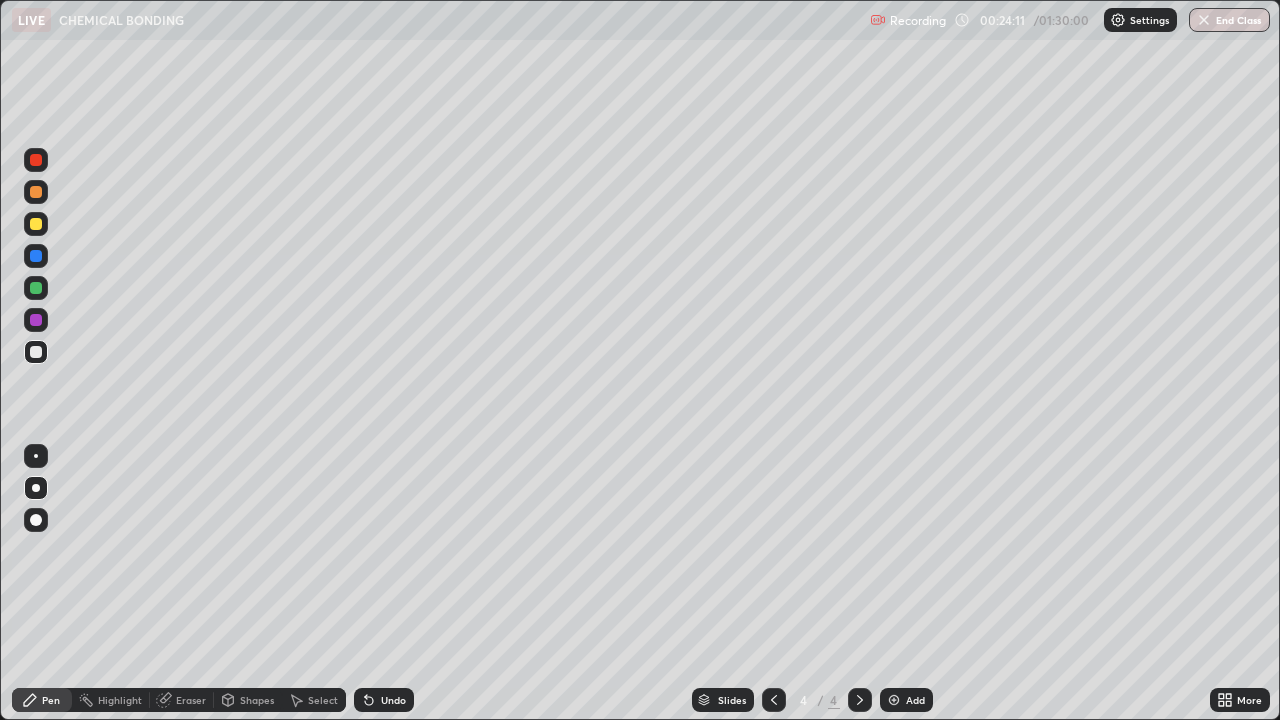 click on "Undo" at bounding box center [393, 700] 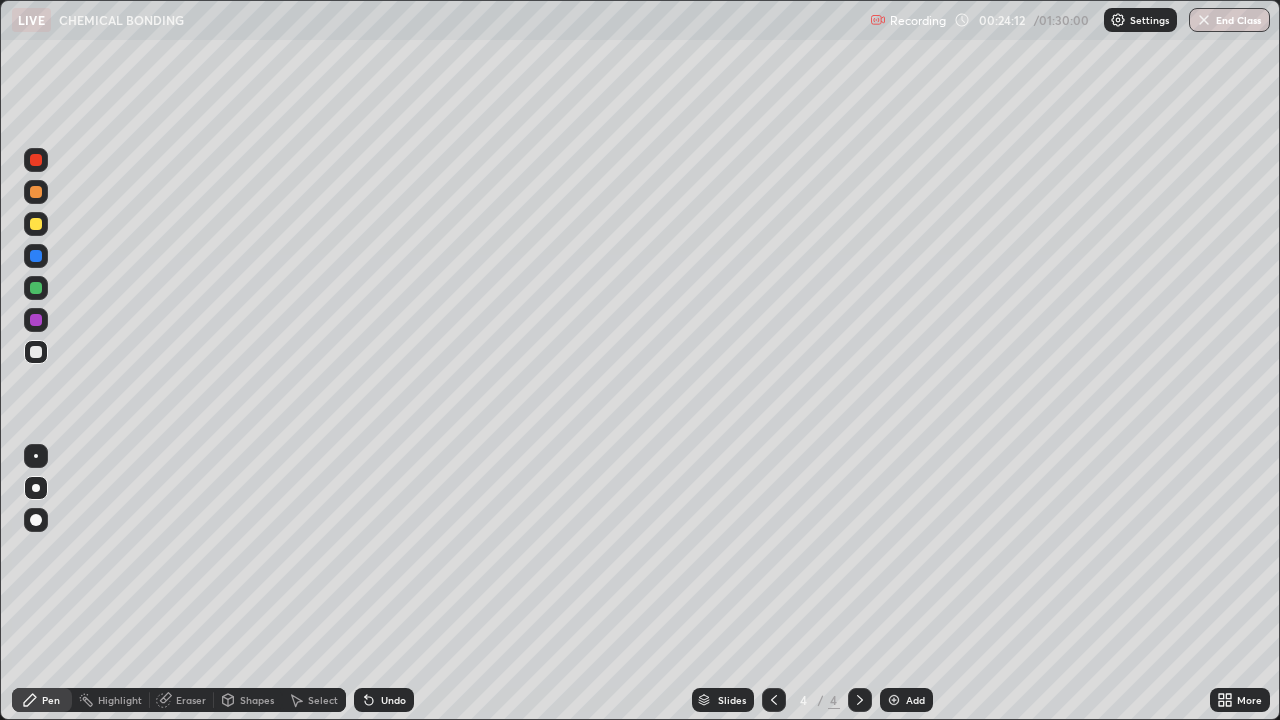 click at bounding box center [36, 224] 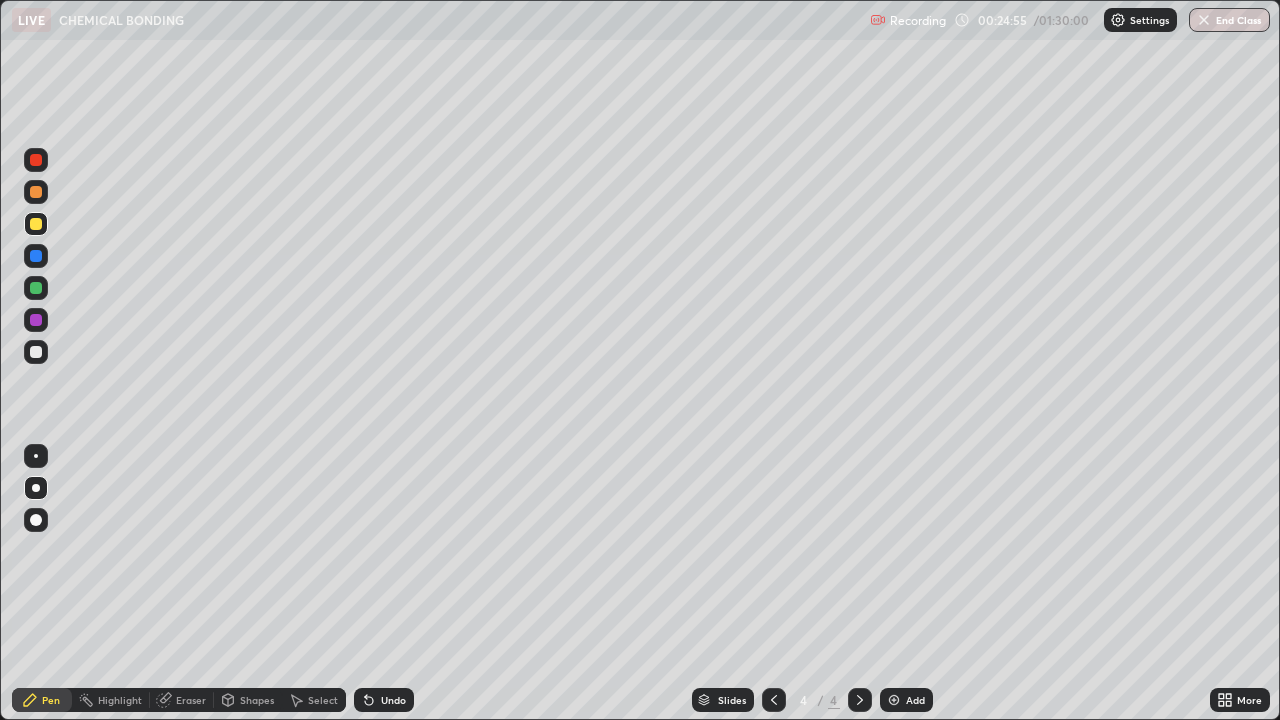 click at bounding box center (36, 352) 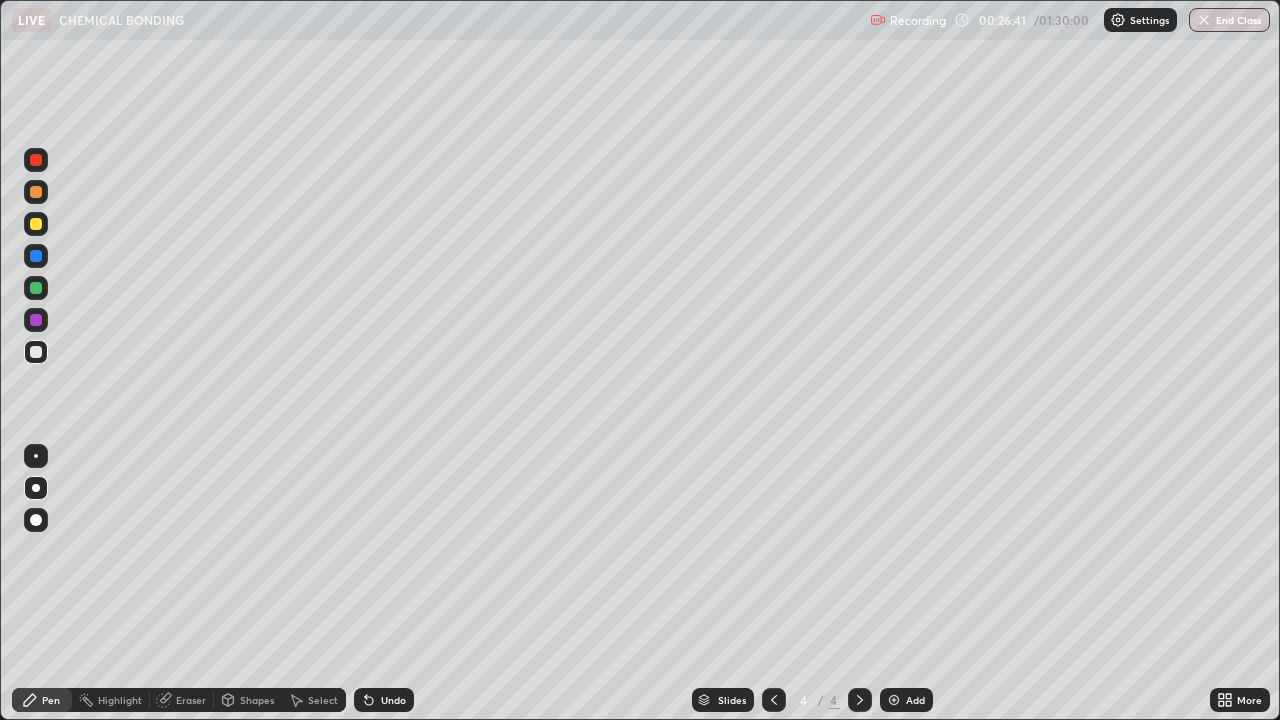 click on "Add" at bounding box center (906, 700) 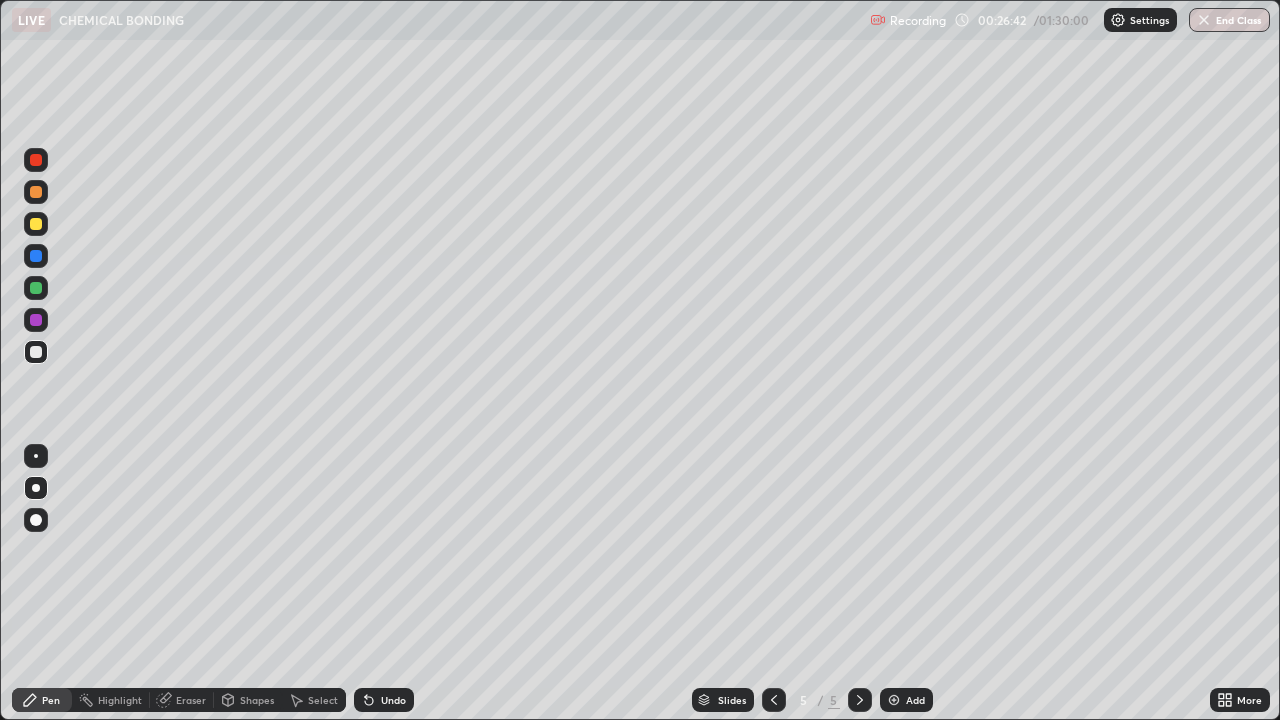 click at bounding box center [36, 224] 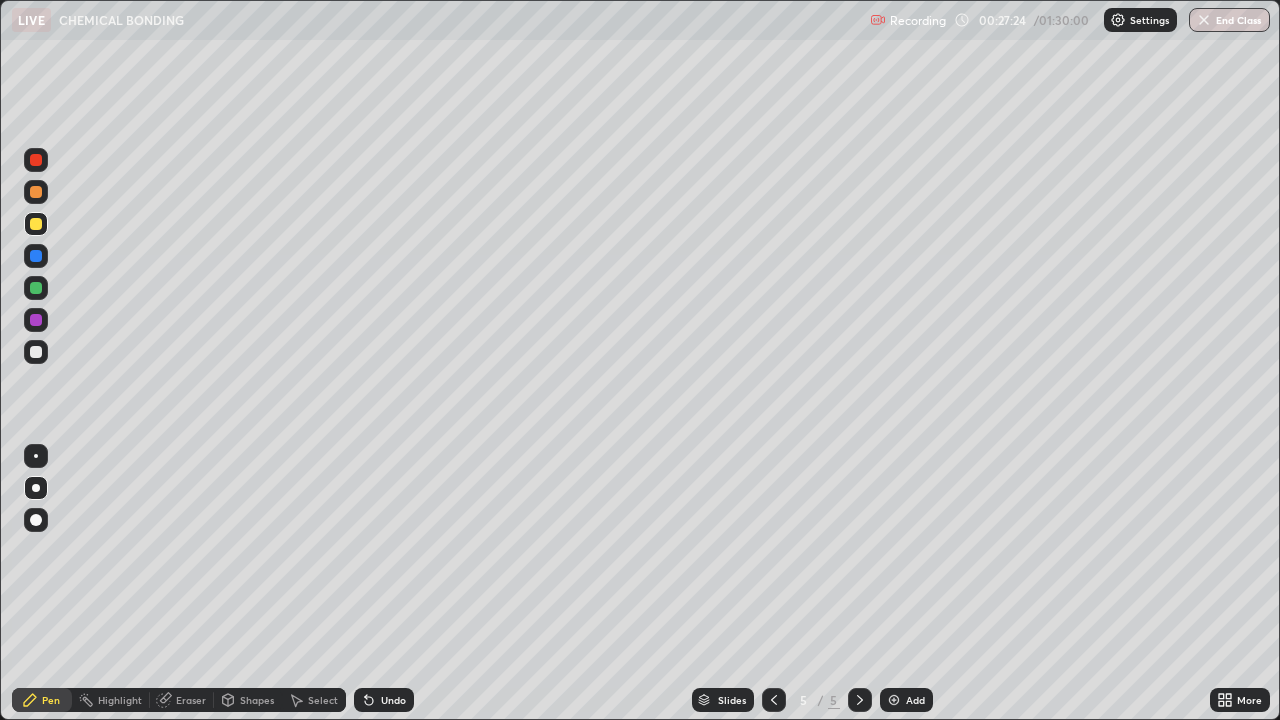 click 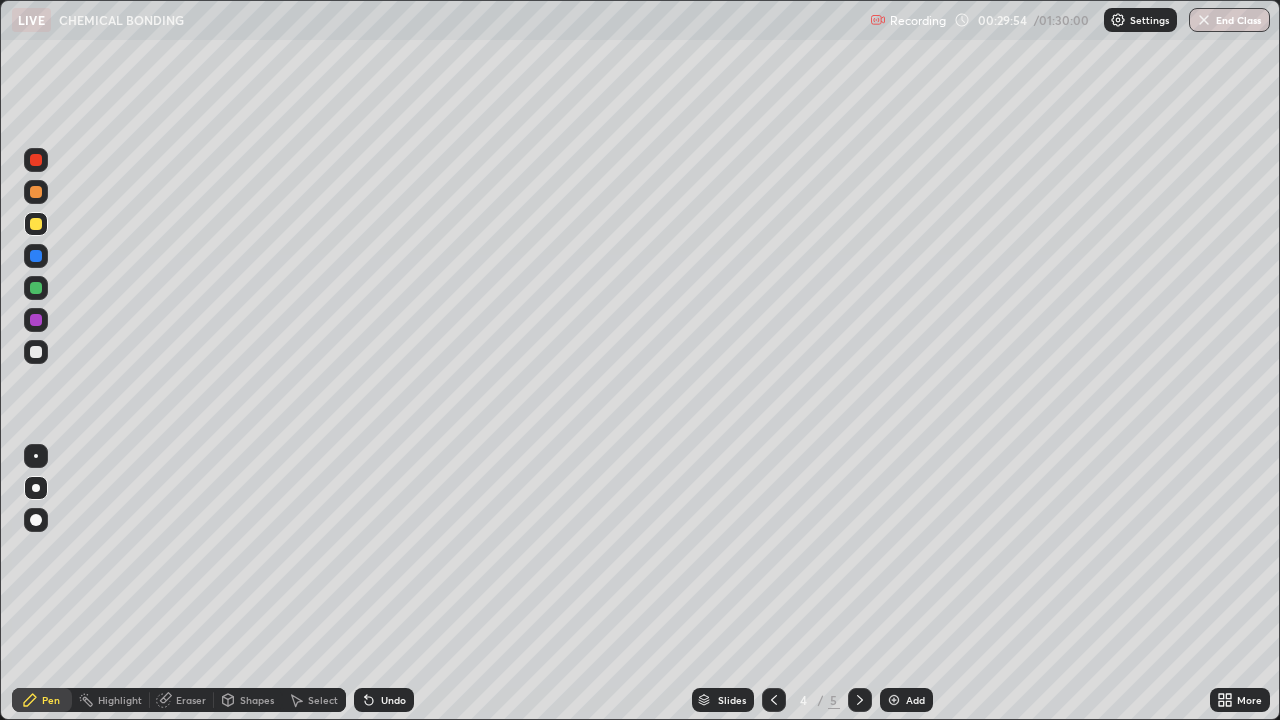 click 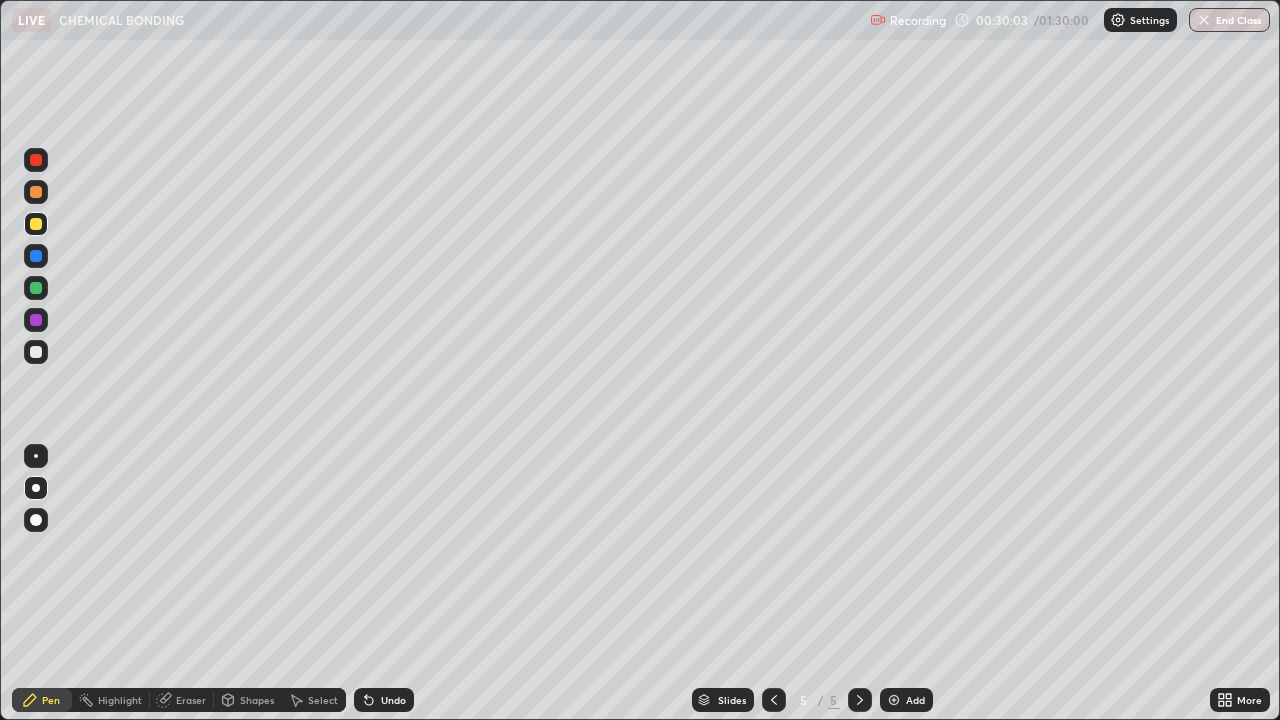 click at bounding box center (36, 352) 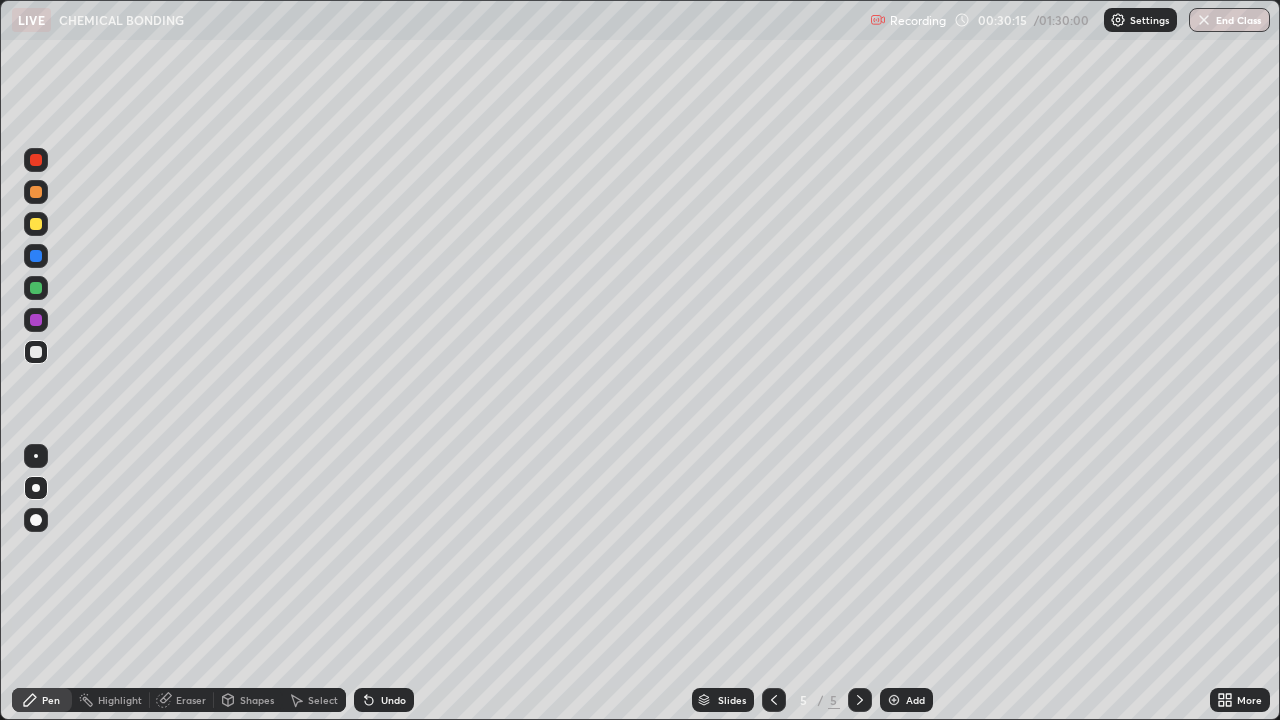 click on "Undo" at bounding box center (393, 700) 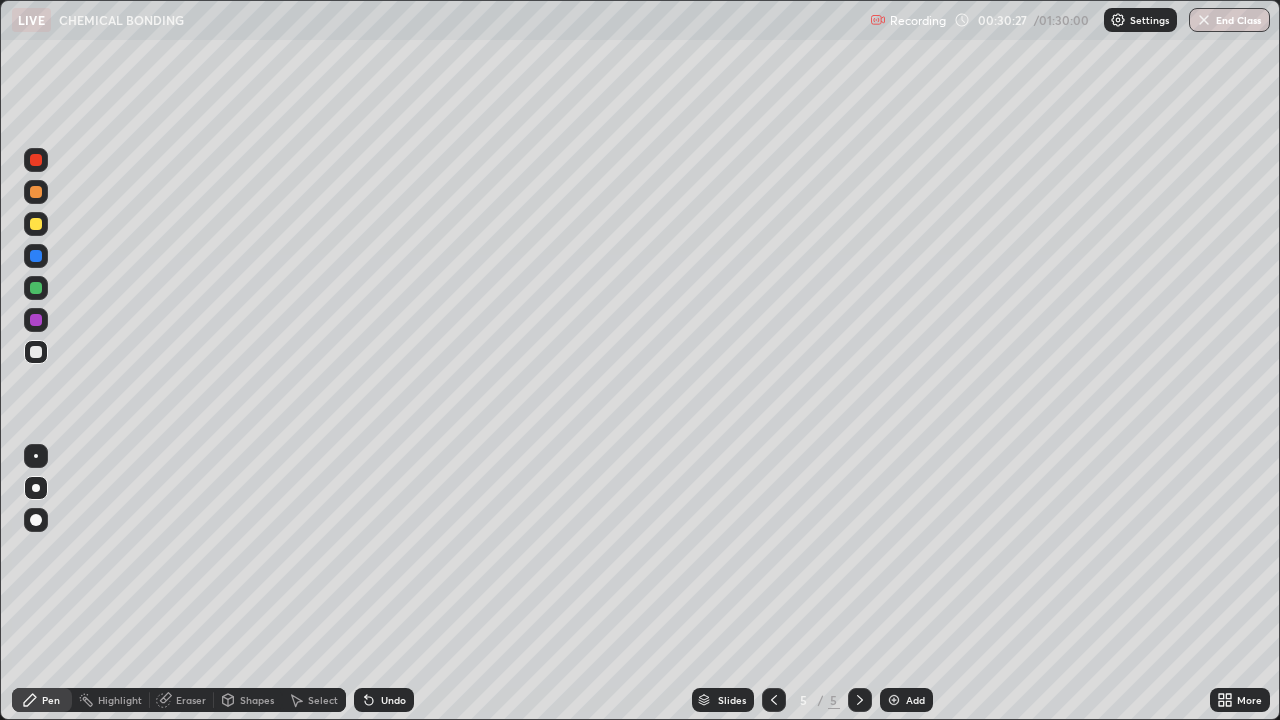 click at bounding box center (36, 288) 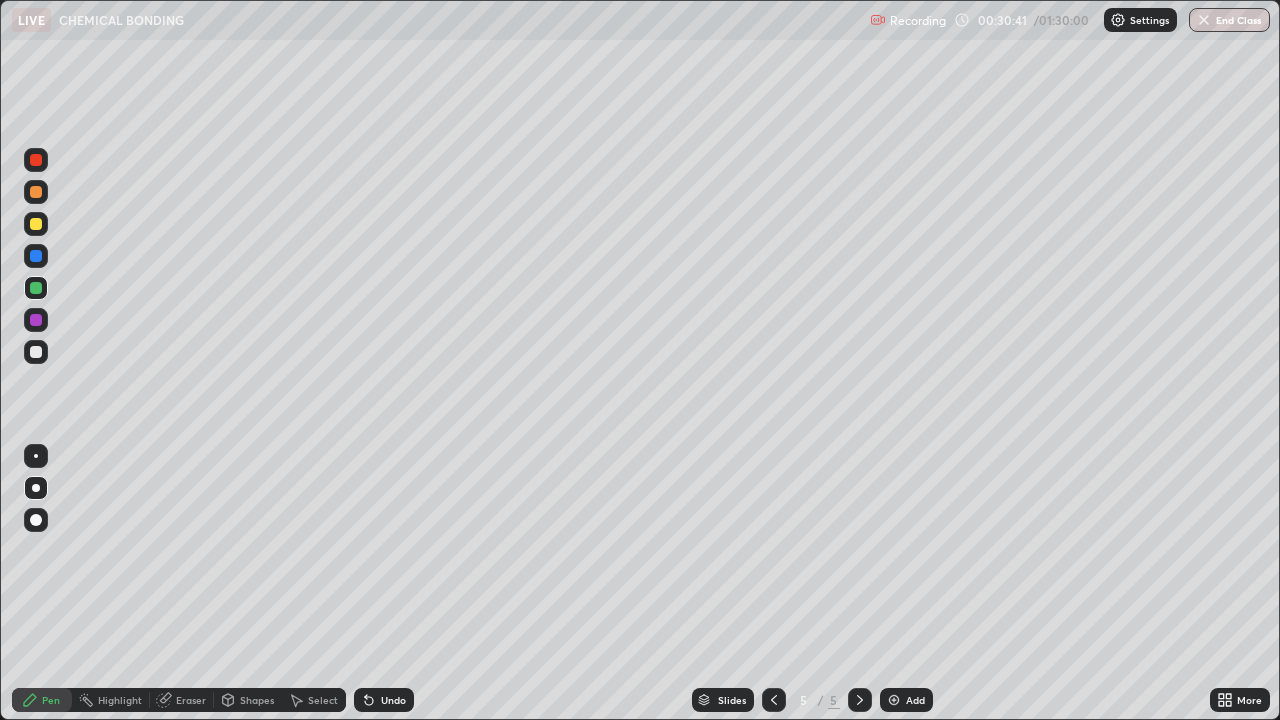 click at bounding box center [36, 352] 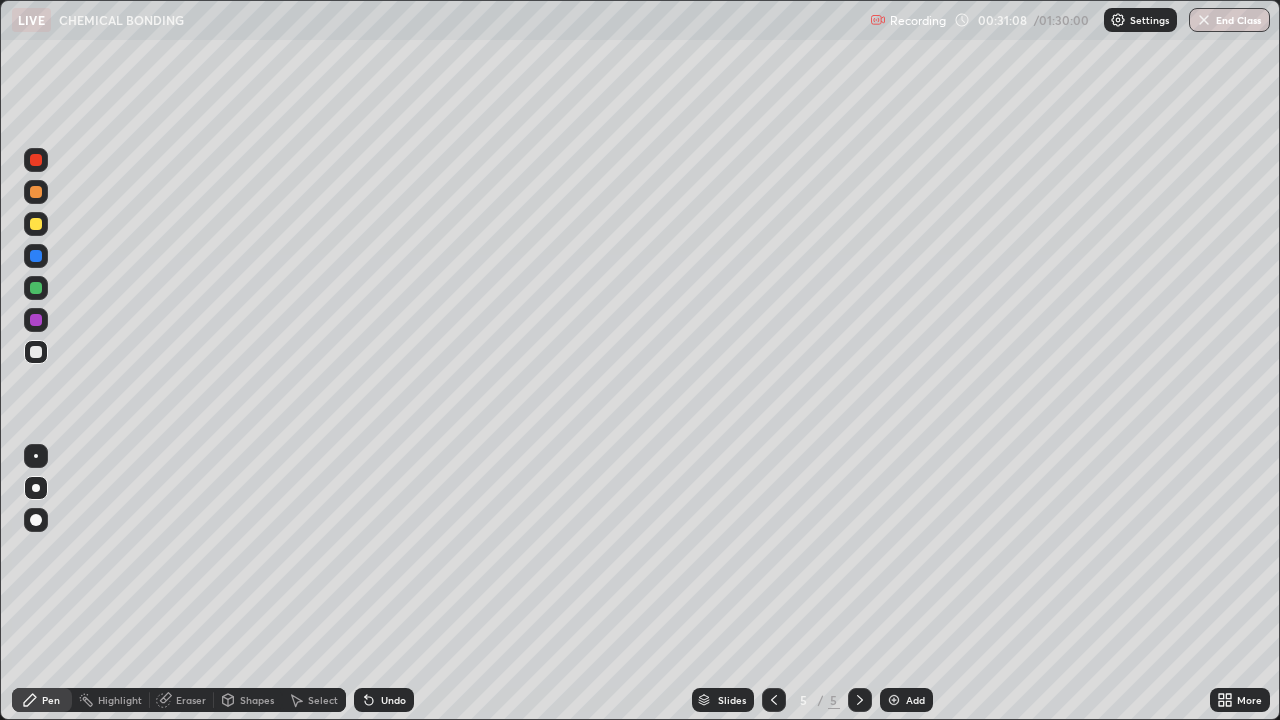 click at bounding box center [36, 256] 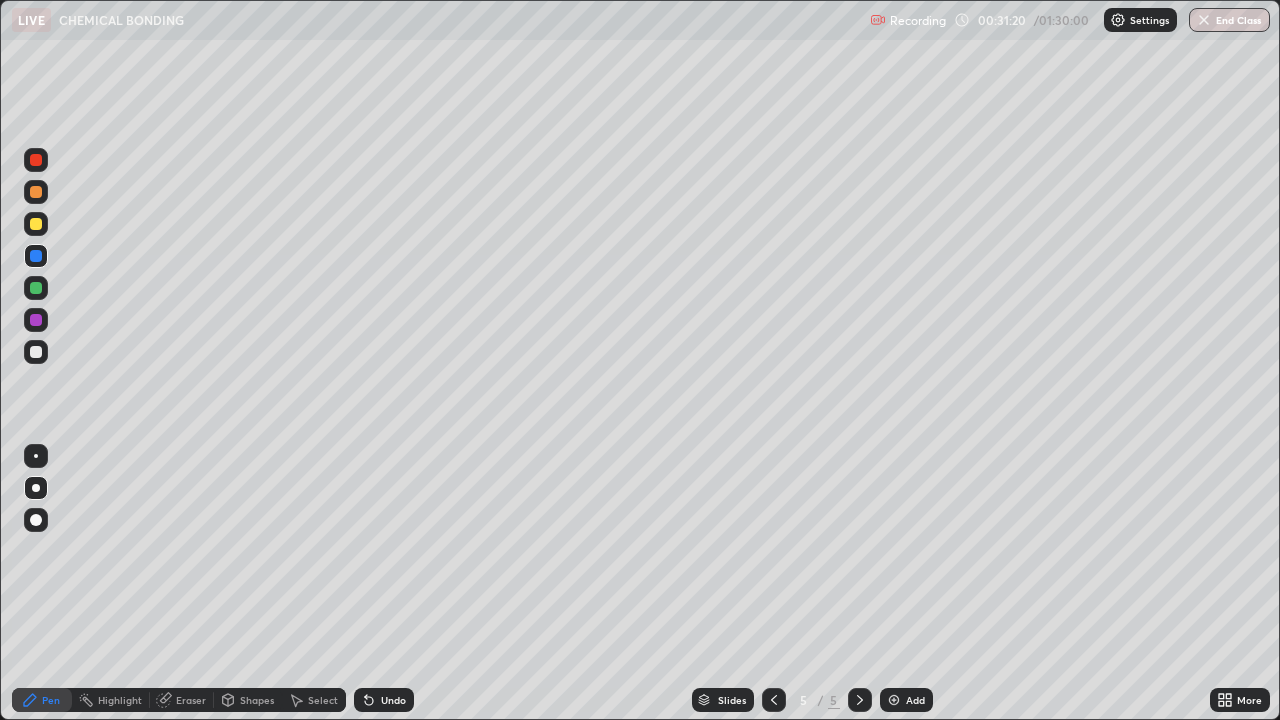 click at bounding box center [36, 352] 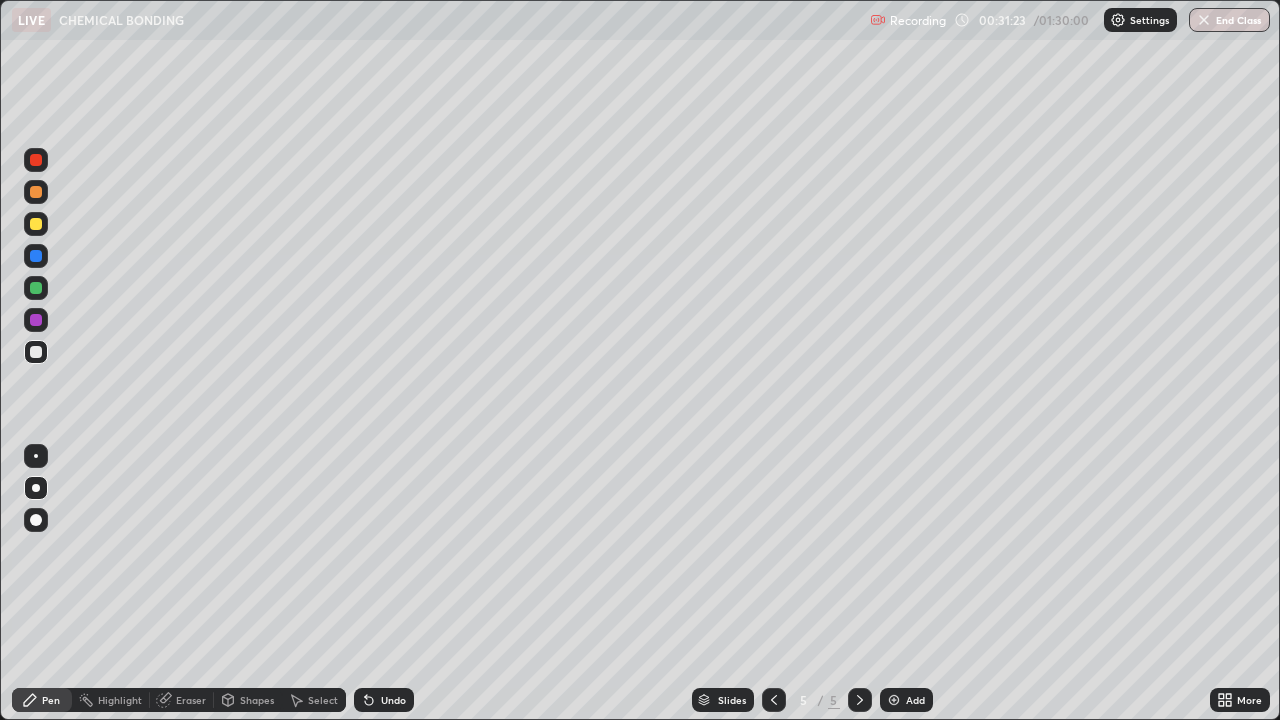 click on "Undo" at bounding box center (384, 700) 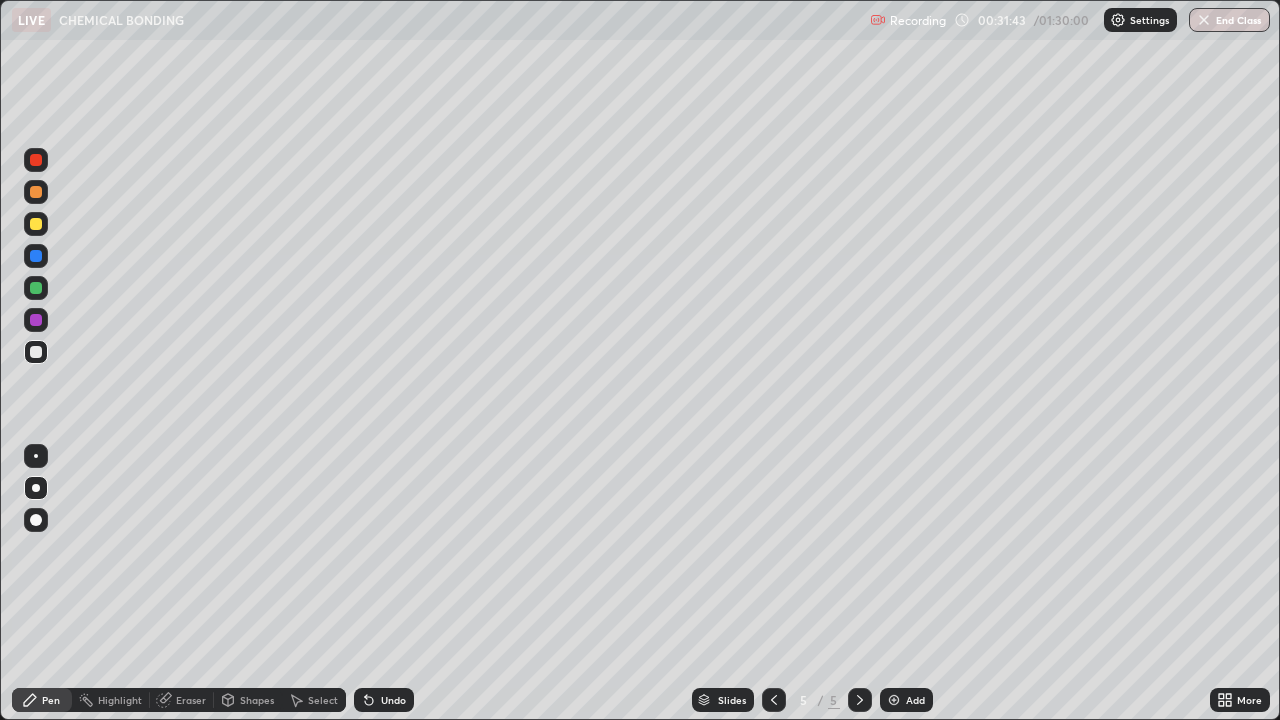 click at bounding box center [36, 224] 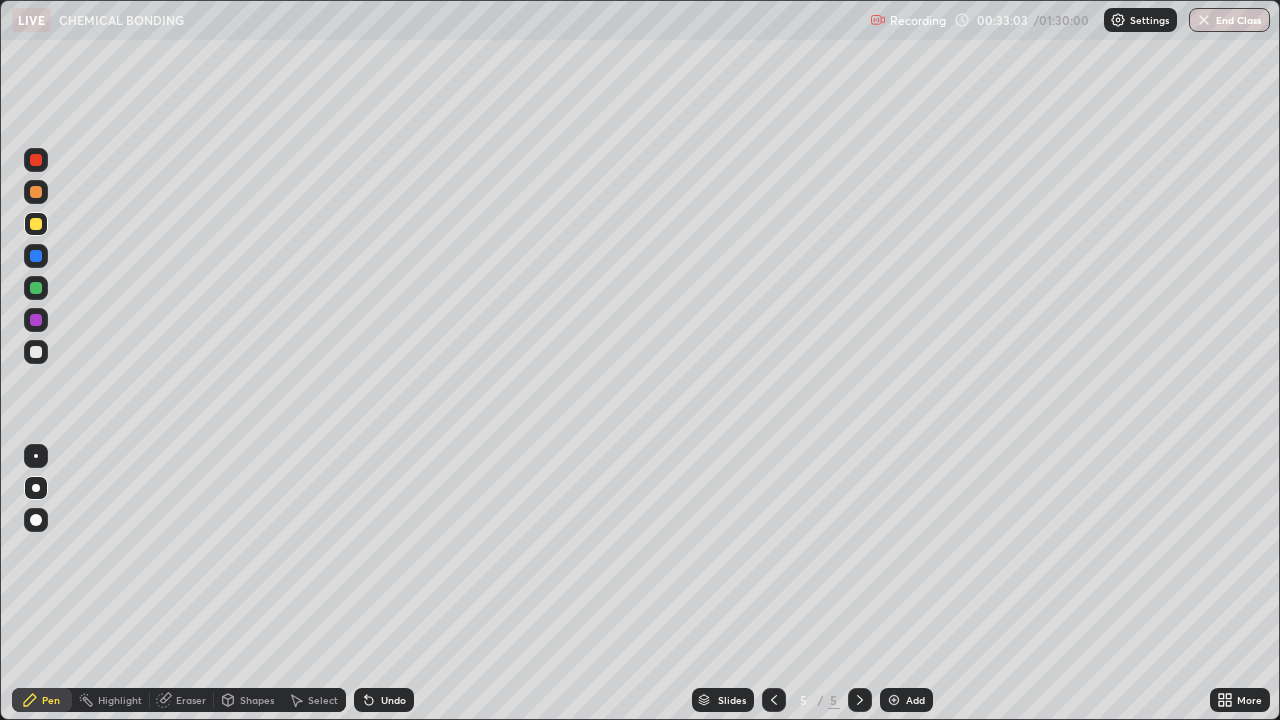 click at bounding box center [36, 352] 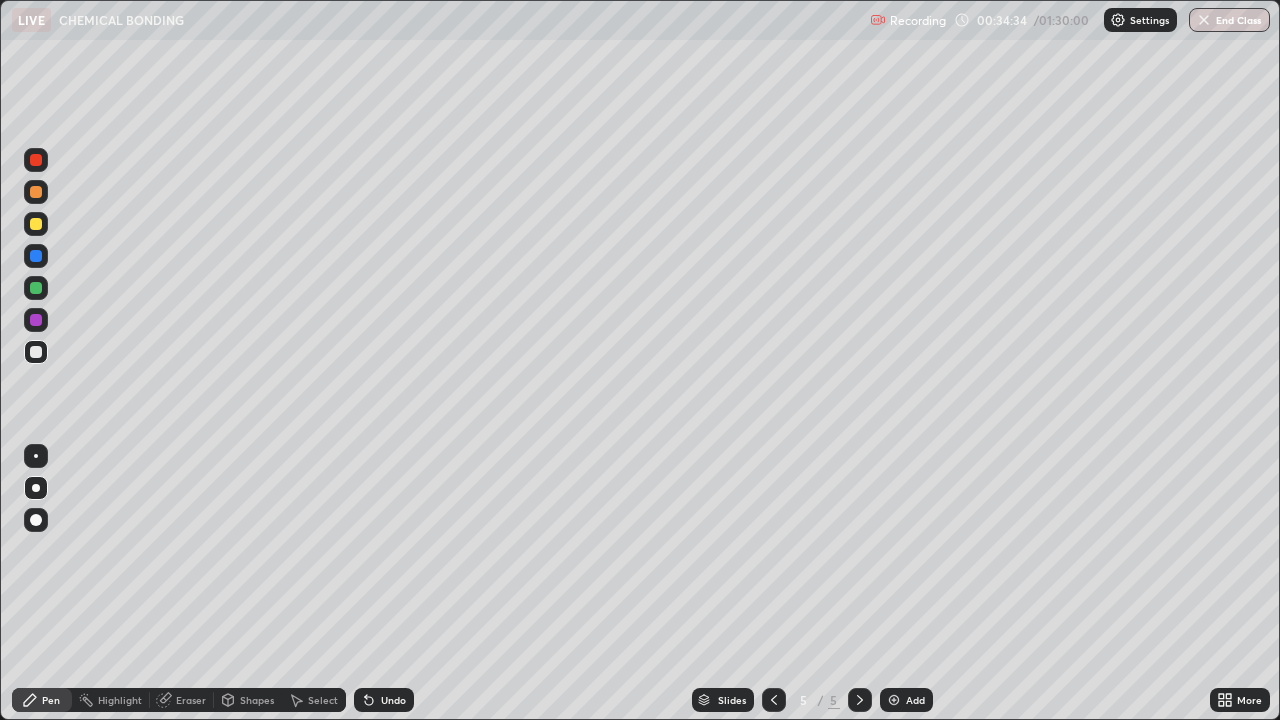 click at bounding box center [36, 288] 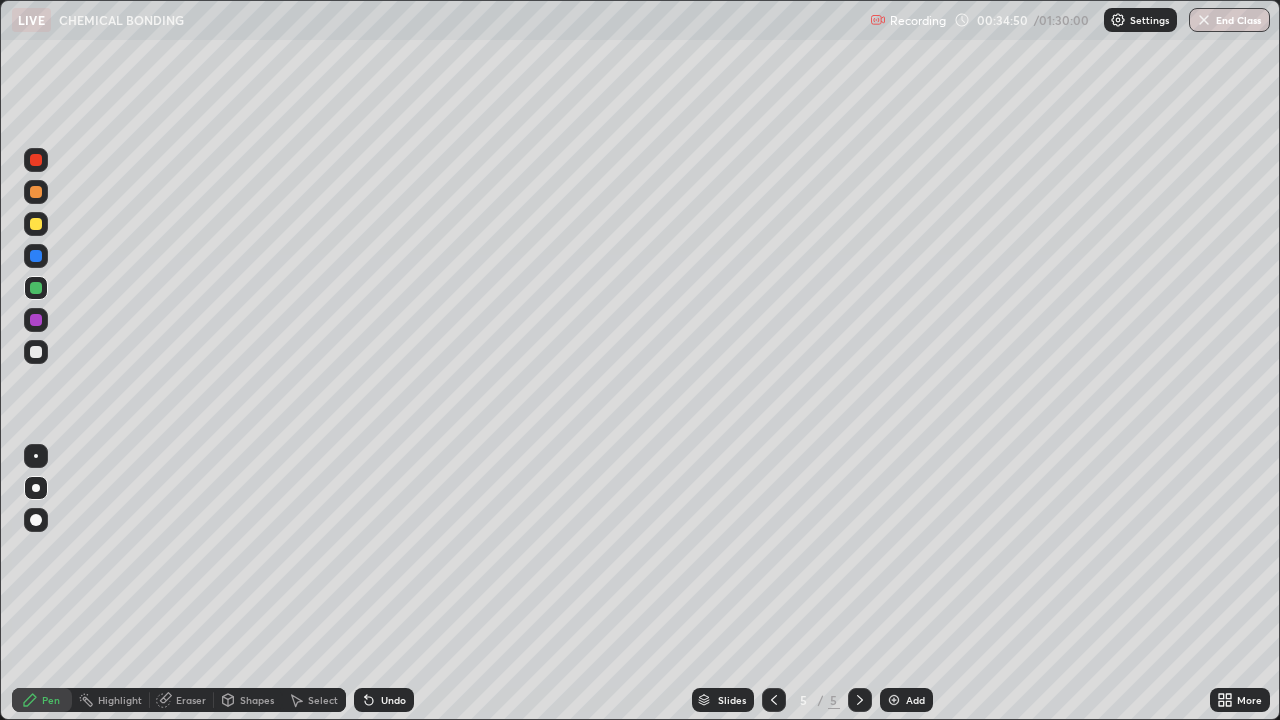 click at bounding box center [36, 352] 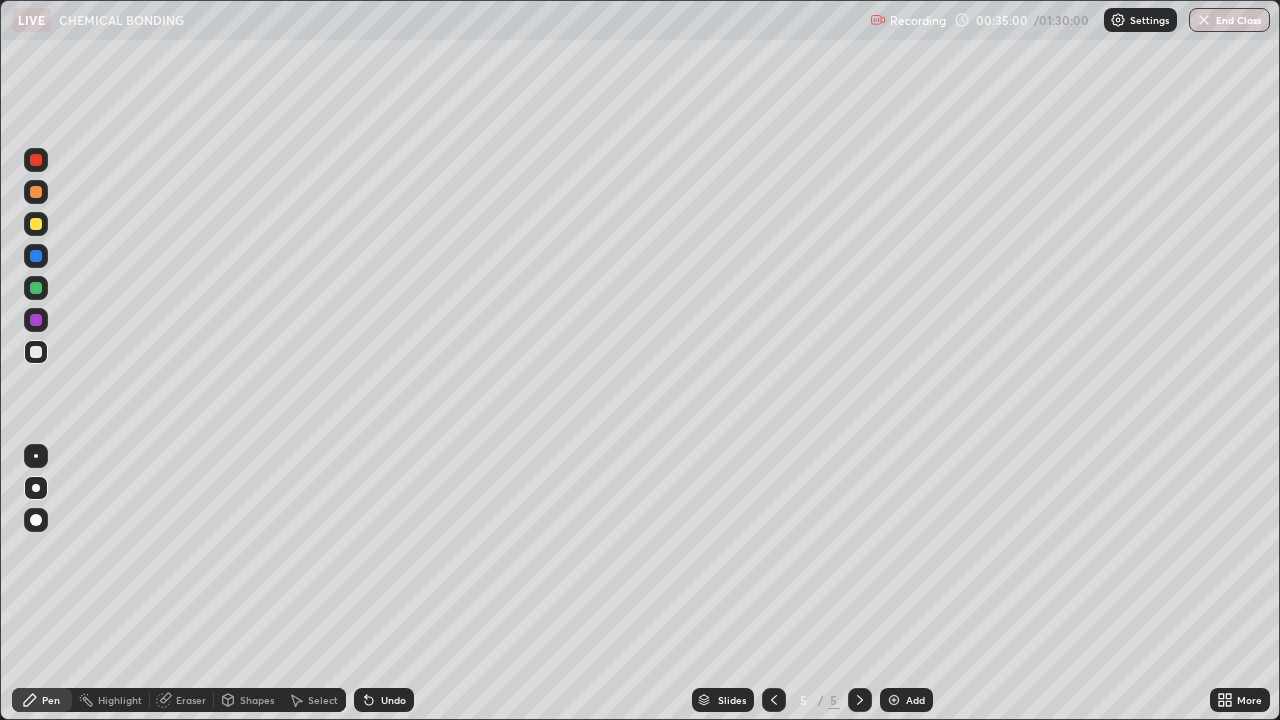 click on "Undo" at bounding box center (393, 700) 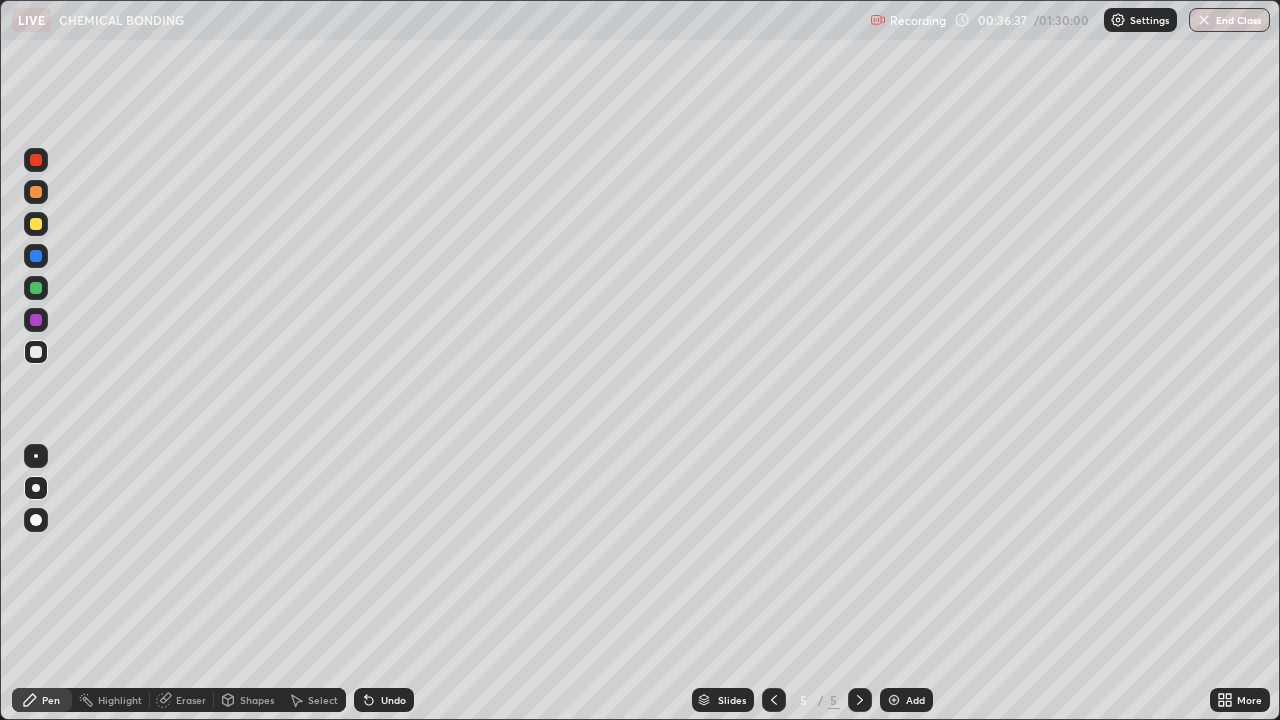 click at bounding box center (36, 288) 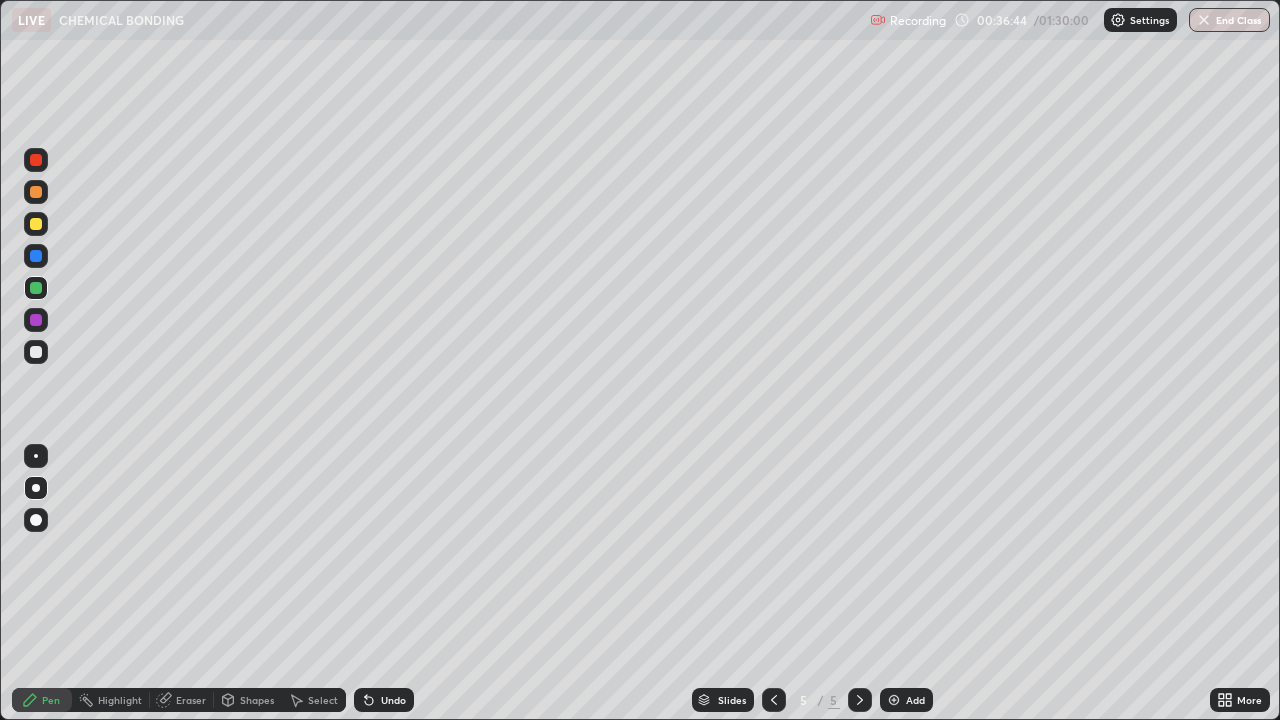 click on "Undo" at bounding box center [393, 700] 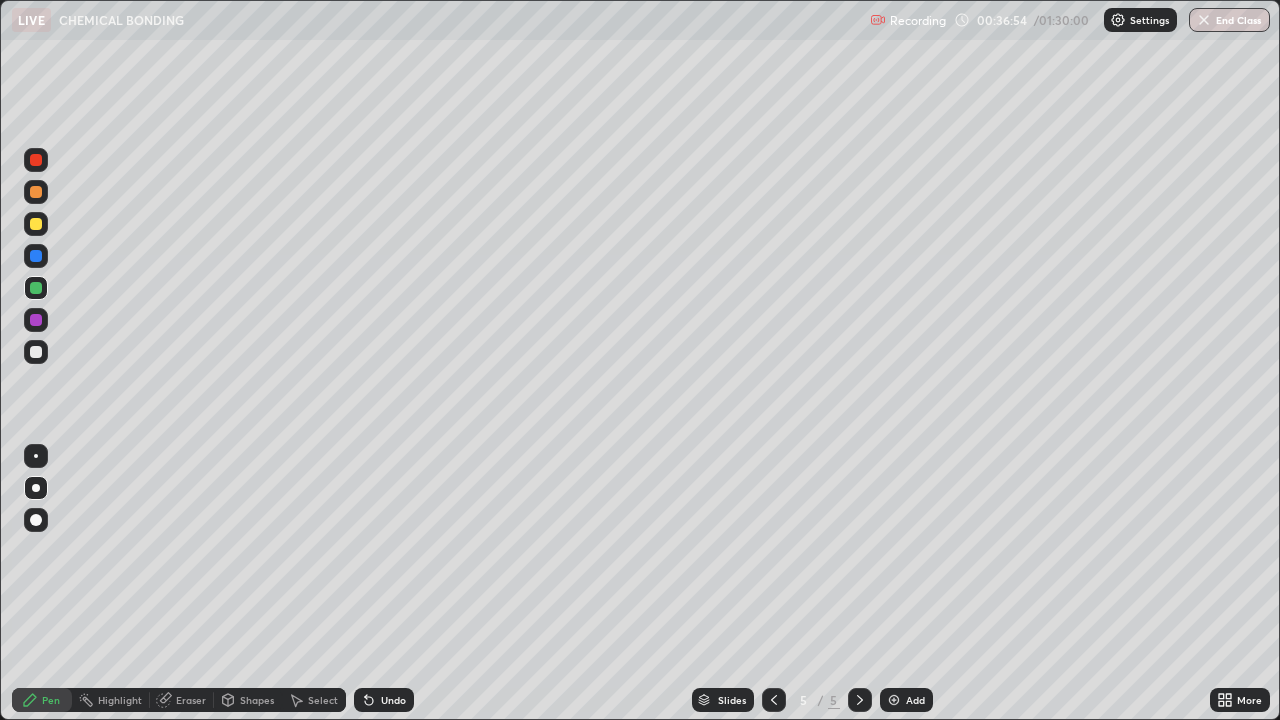 click on "Undo" at bounding box center (393, 700) 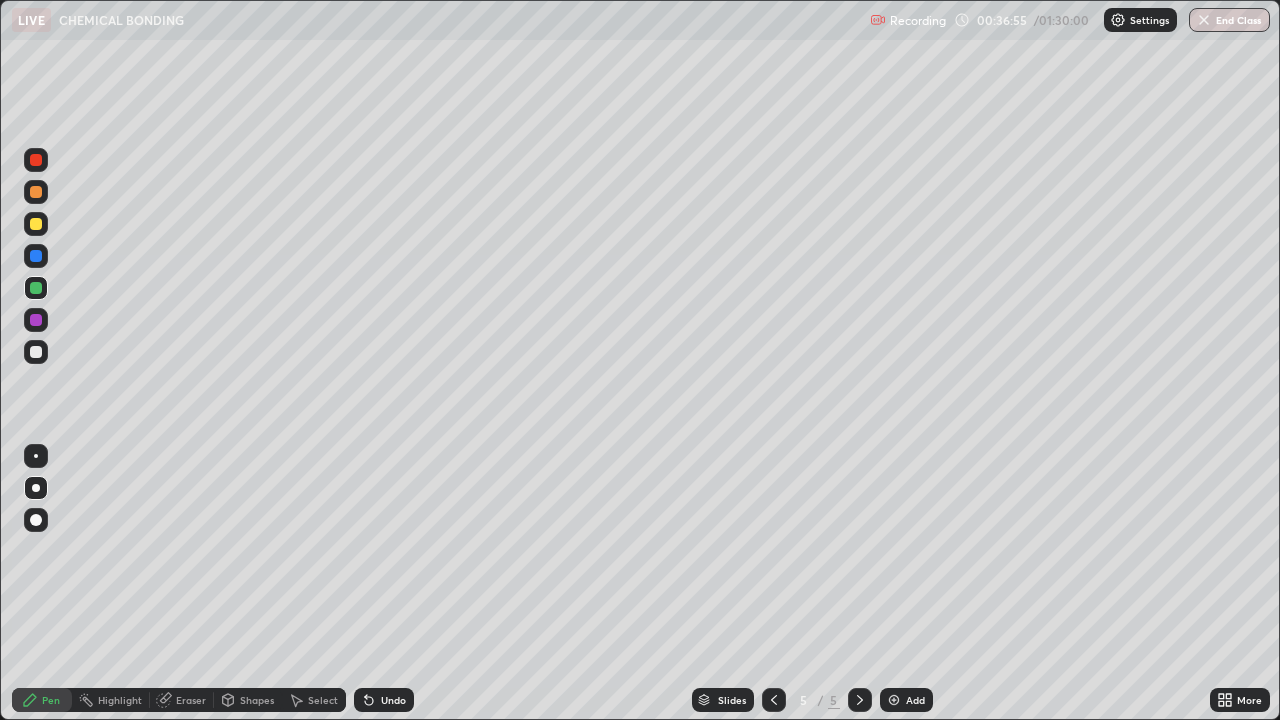 click on "Undo" at bounding box center [393, 700] 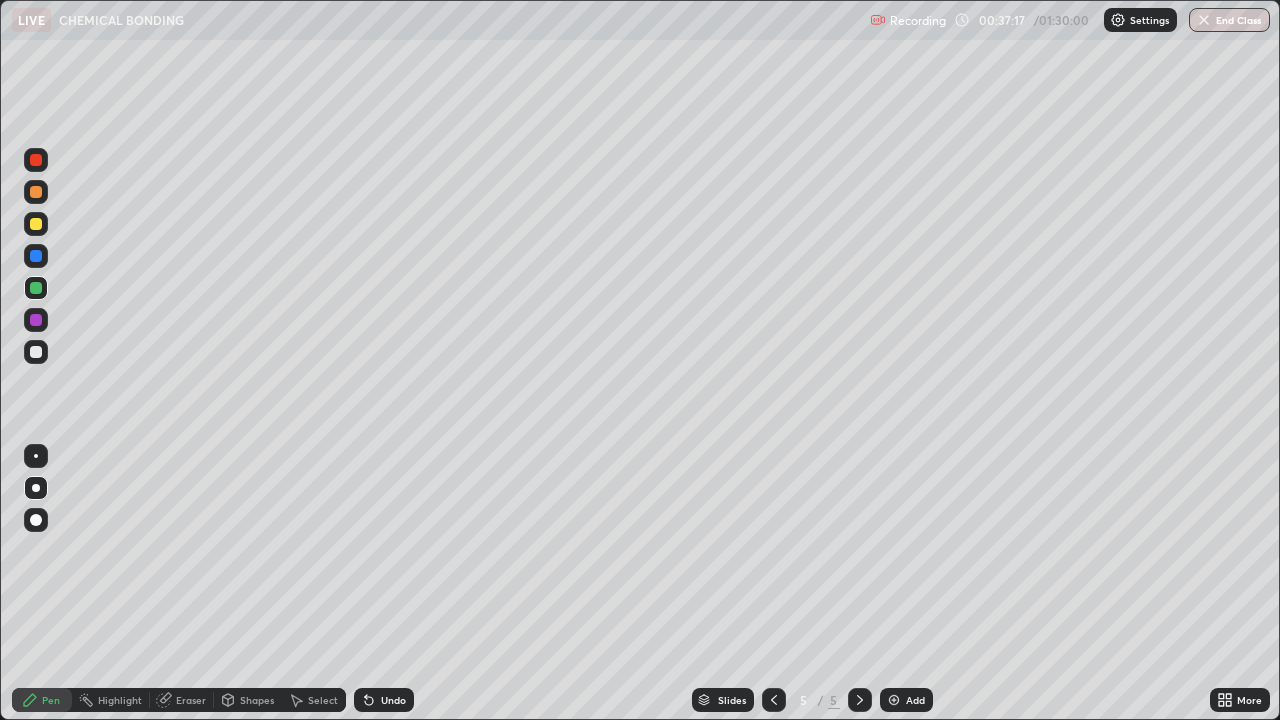 click at bounding box center [36, 352] 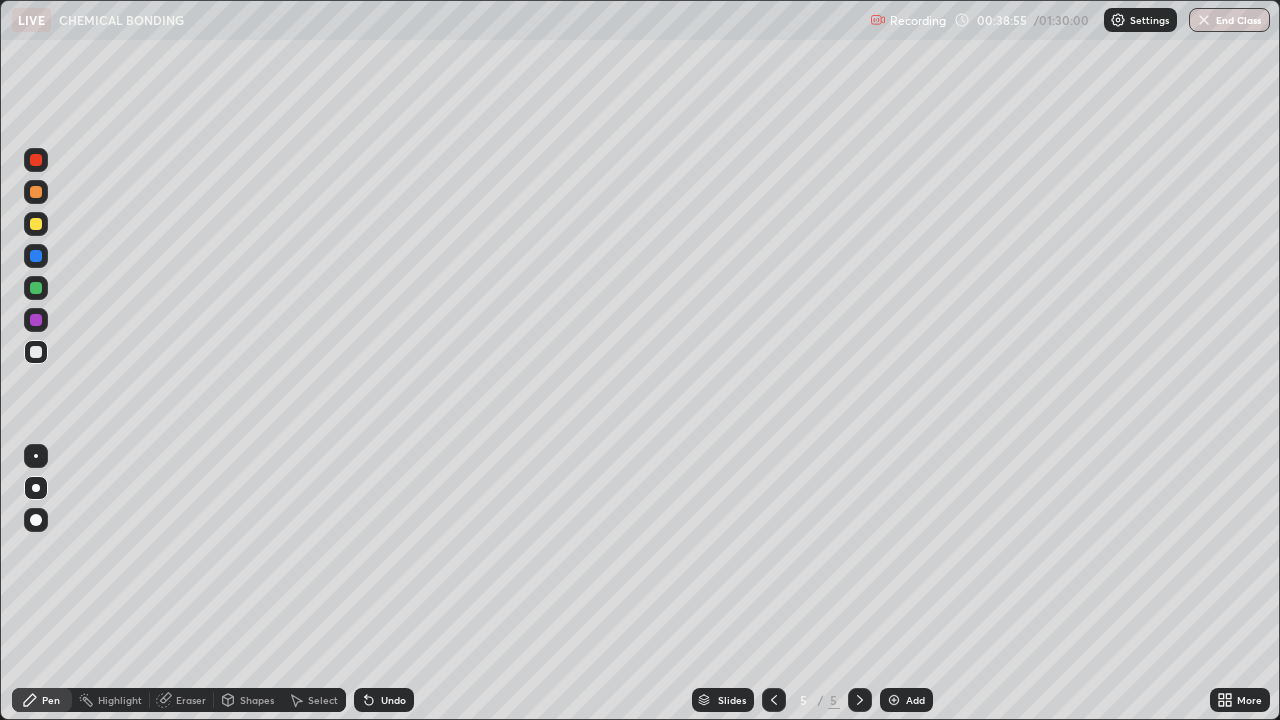 click at bounding box center (36, 224) 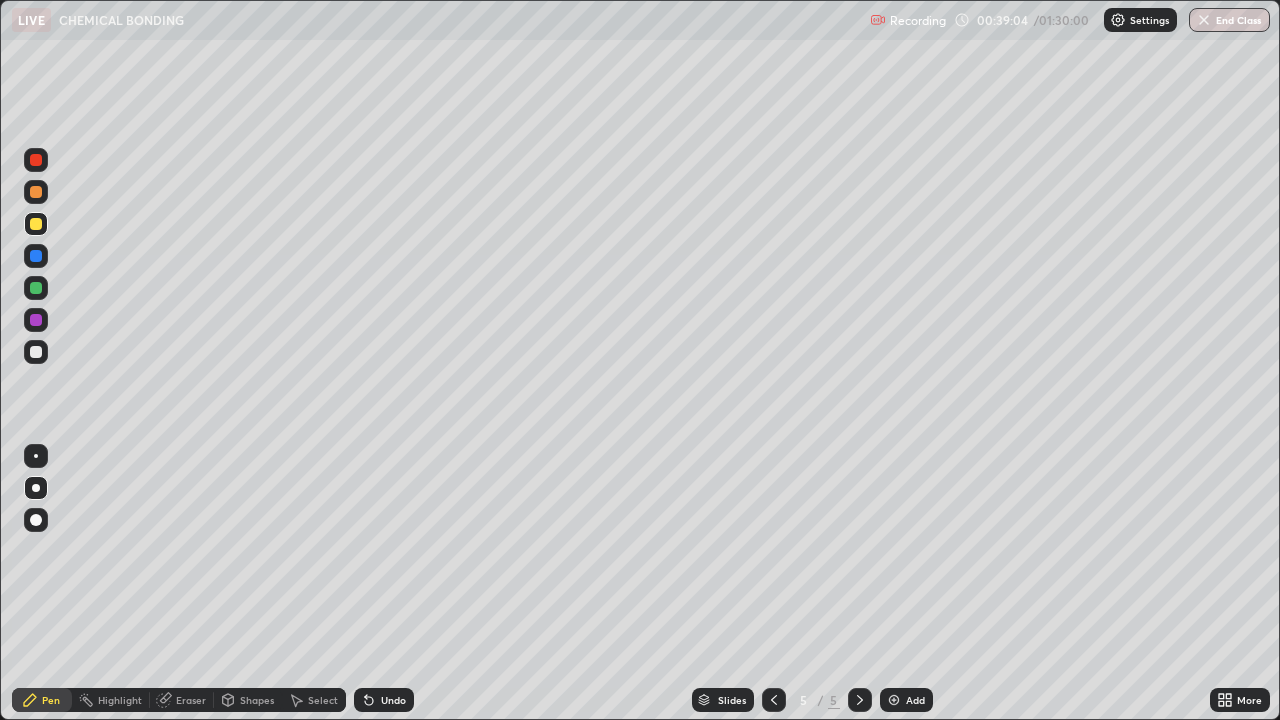 click on "Undo" at bounding box center (393, 700) 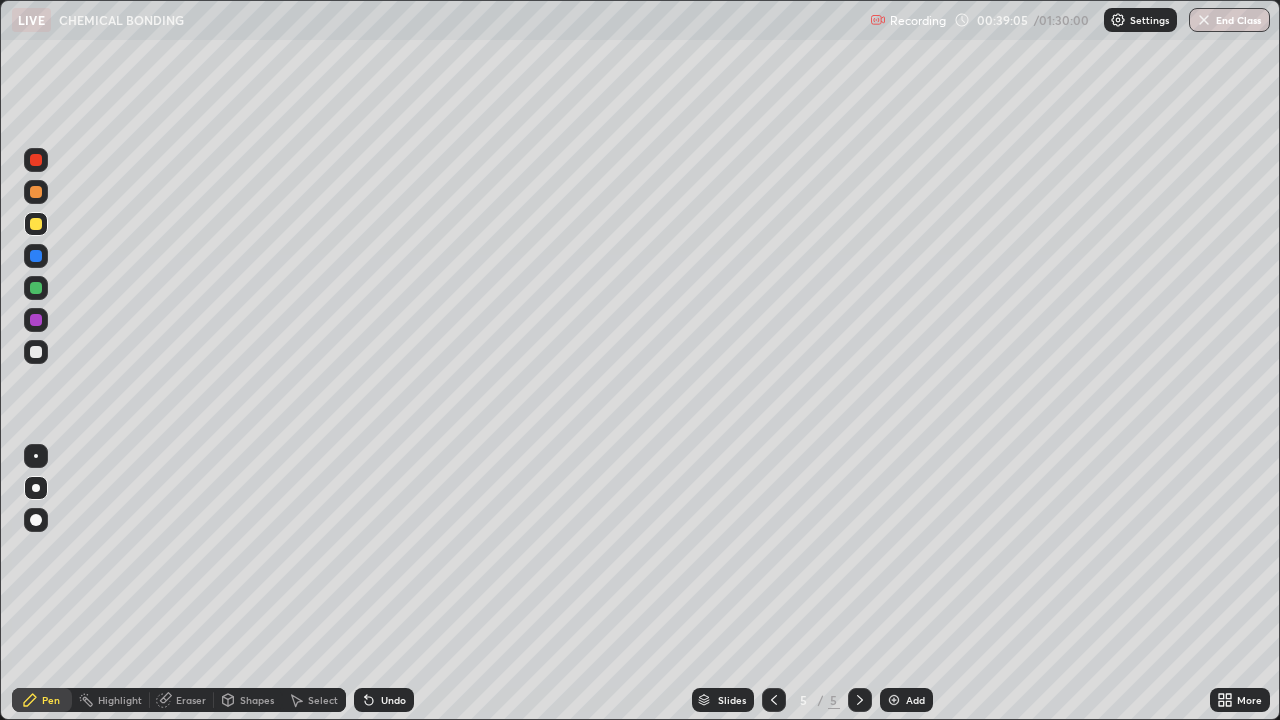 click on "Undo" at bounding box center [393, 700] 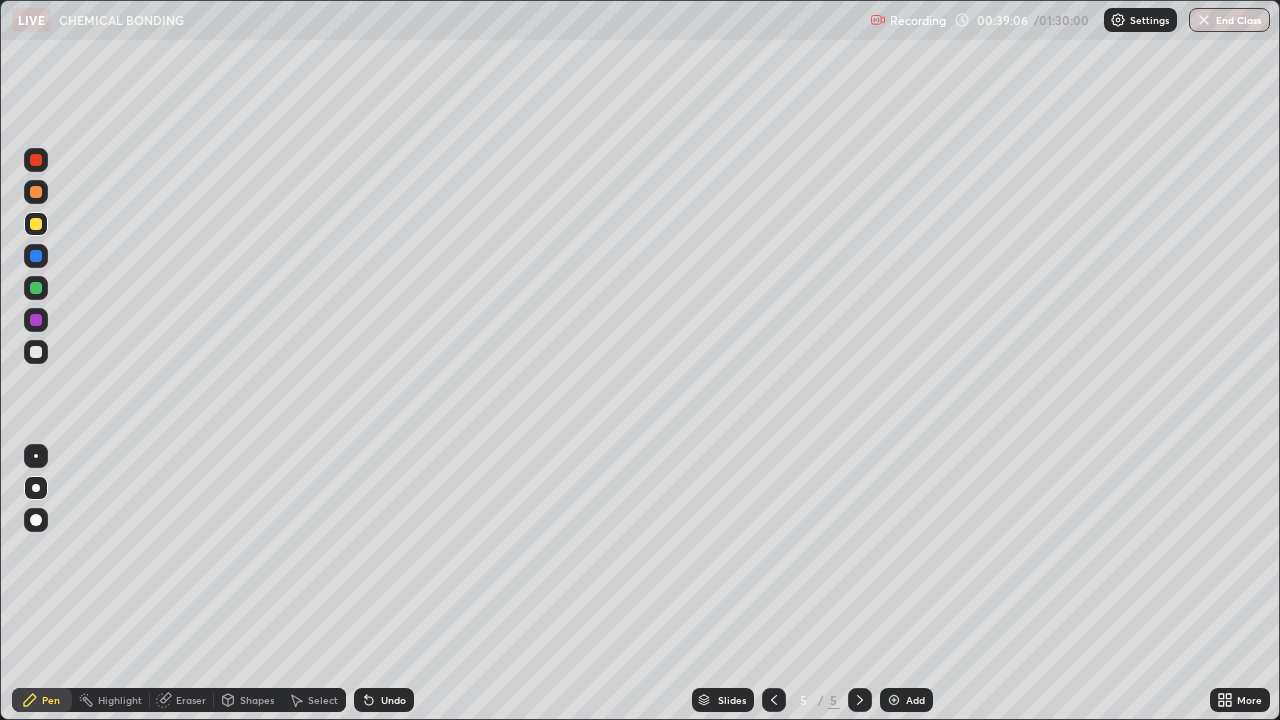 click on "Undo" at bounding box center (393, 700) 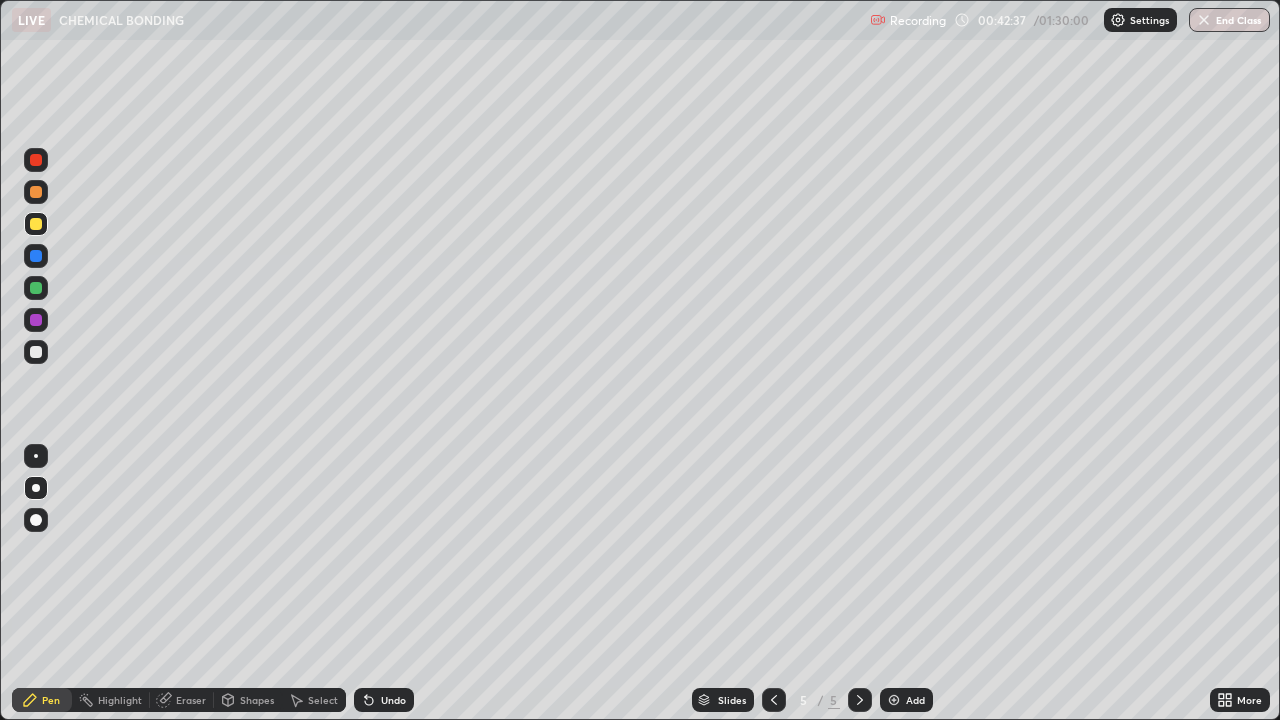 click at bounding box center (36, 352) 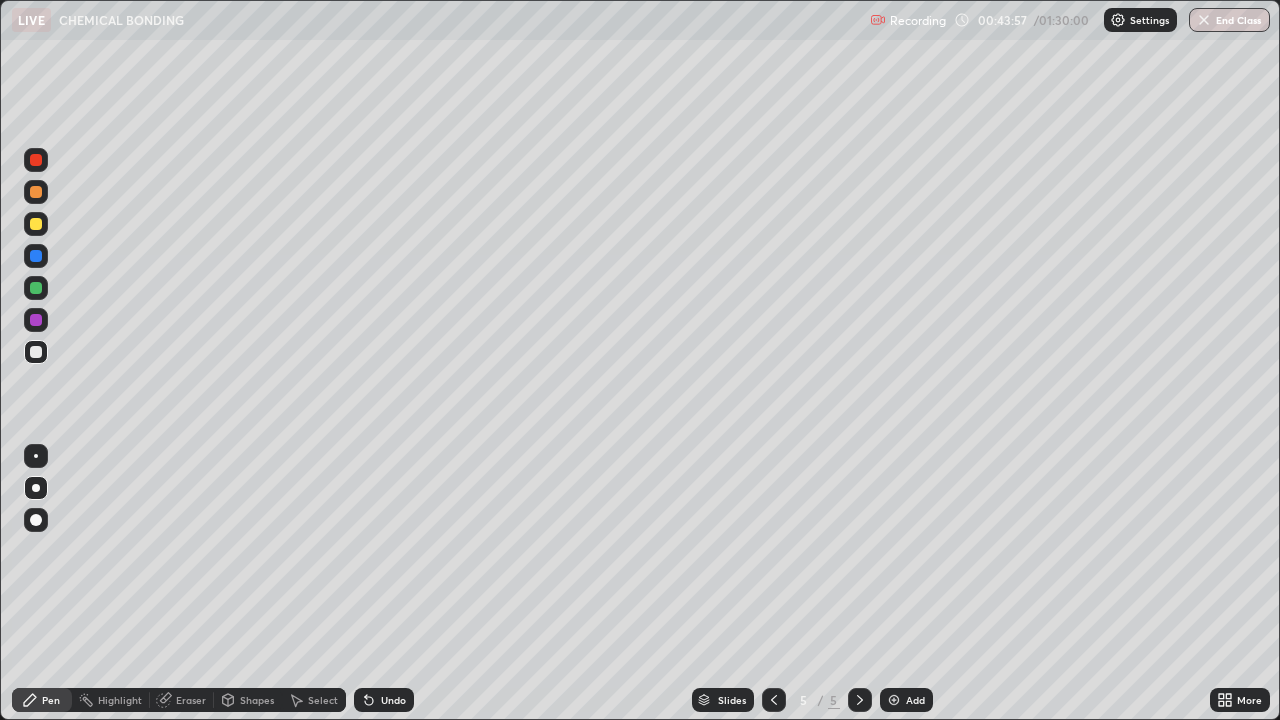 click on "Add" at bounding box center [906, 700] 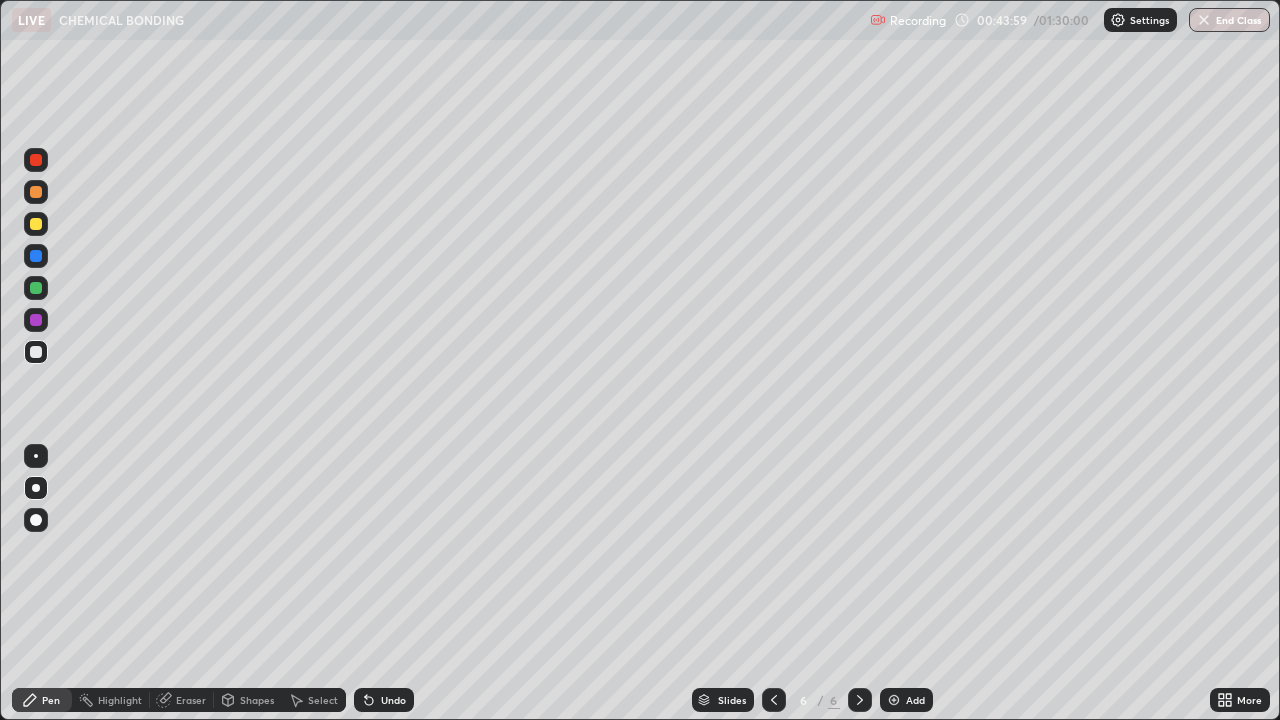 click at bounding box center (36, 224) 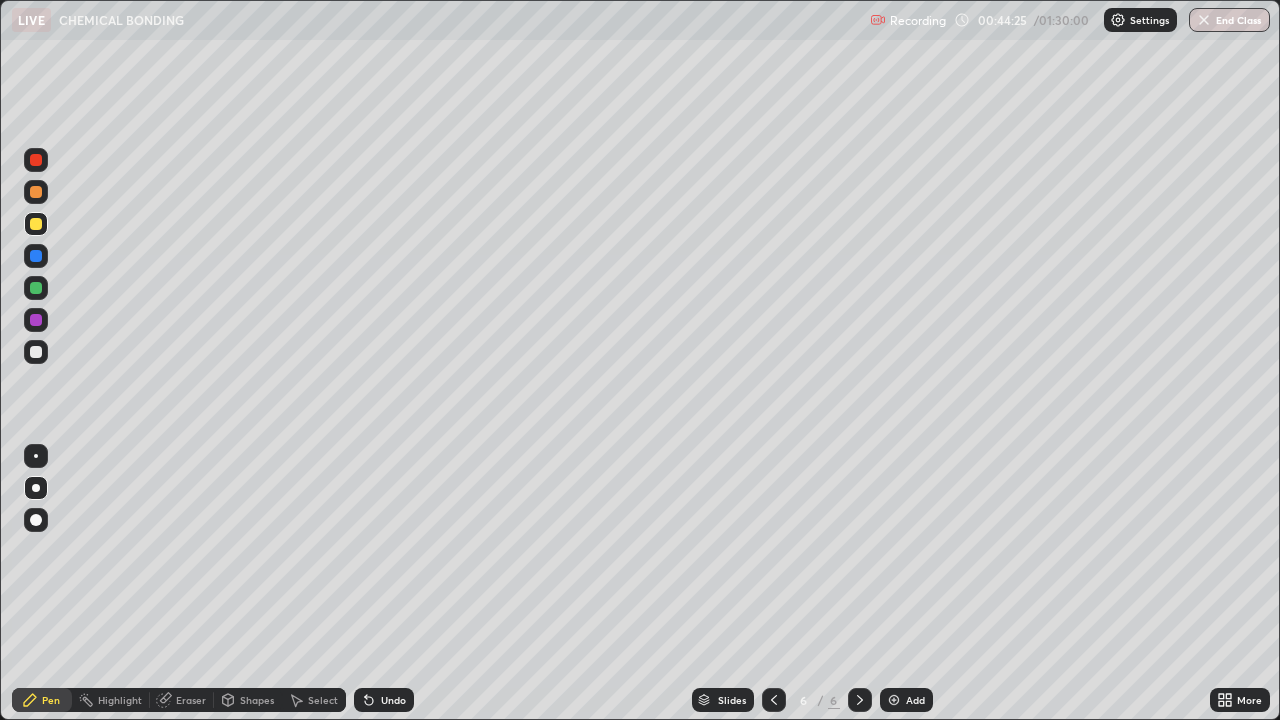 click at bounding box center (36, 352) 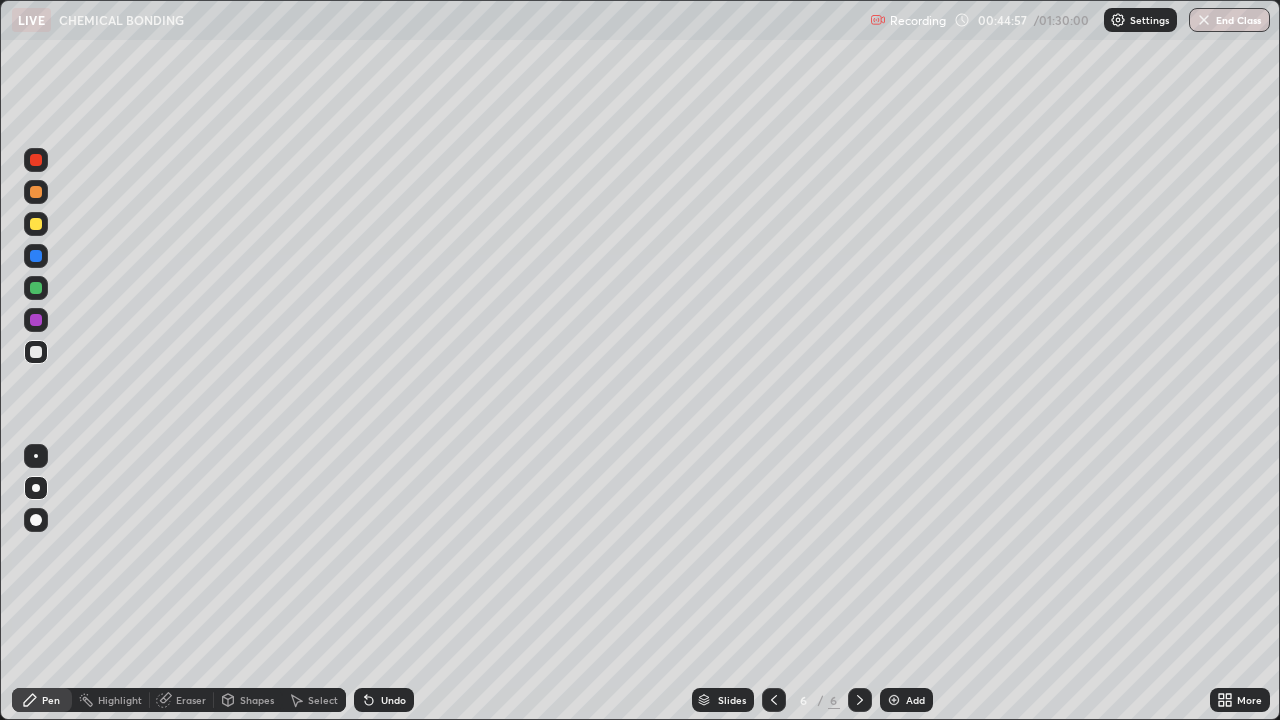 click at bounding box center [36, 224] 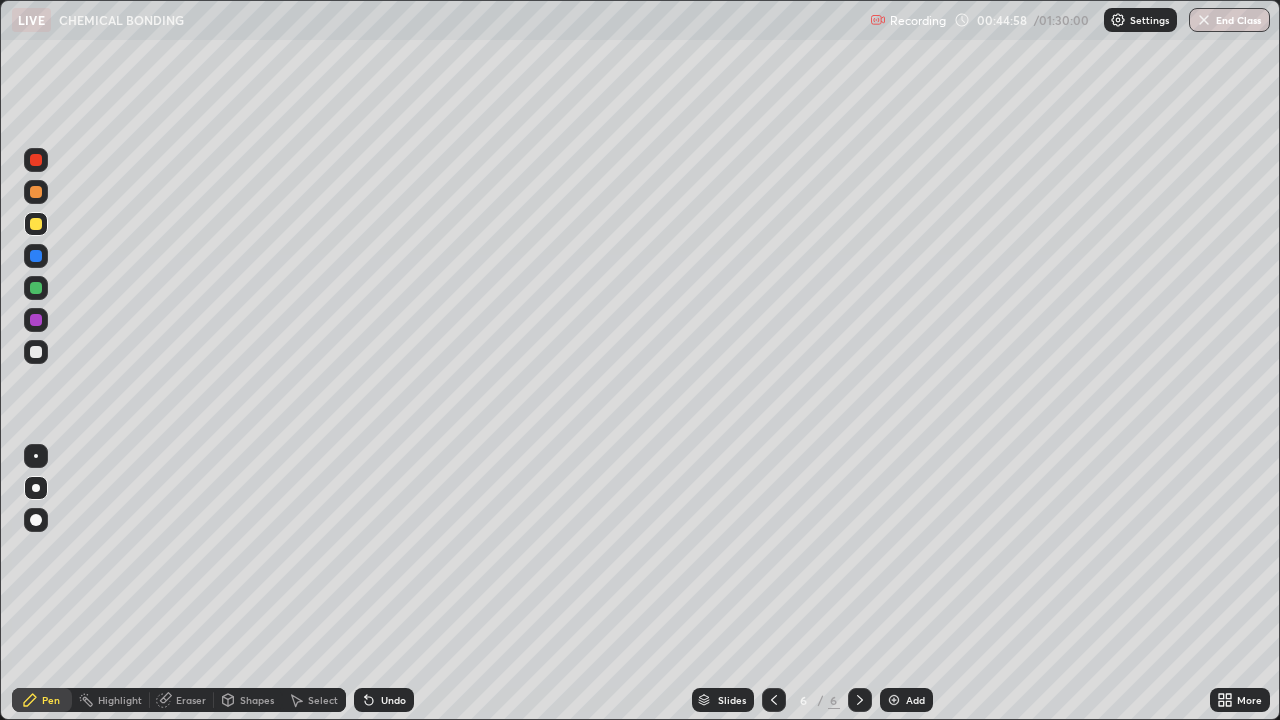 click at bounding box center (36, 192) 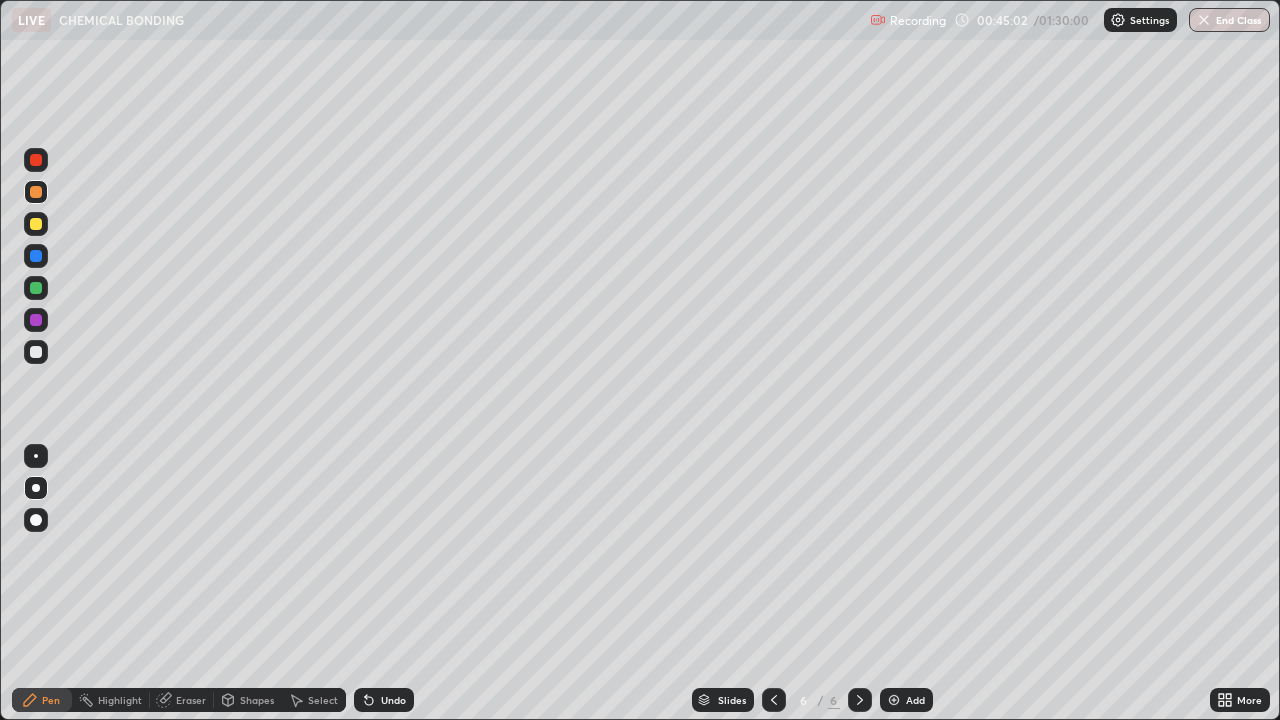 click on "Undo" at bounding box center (393, 700) 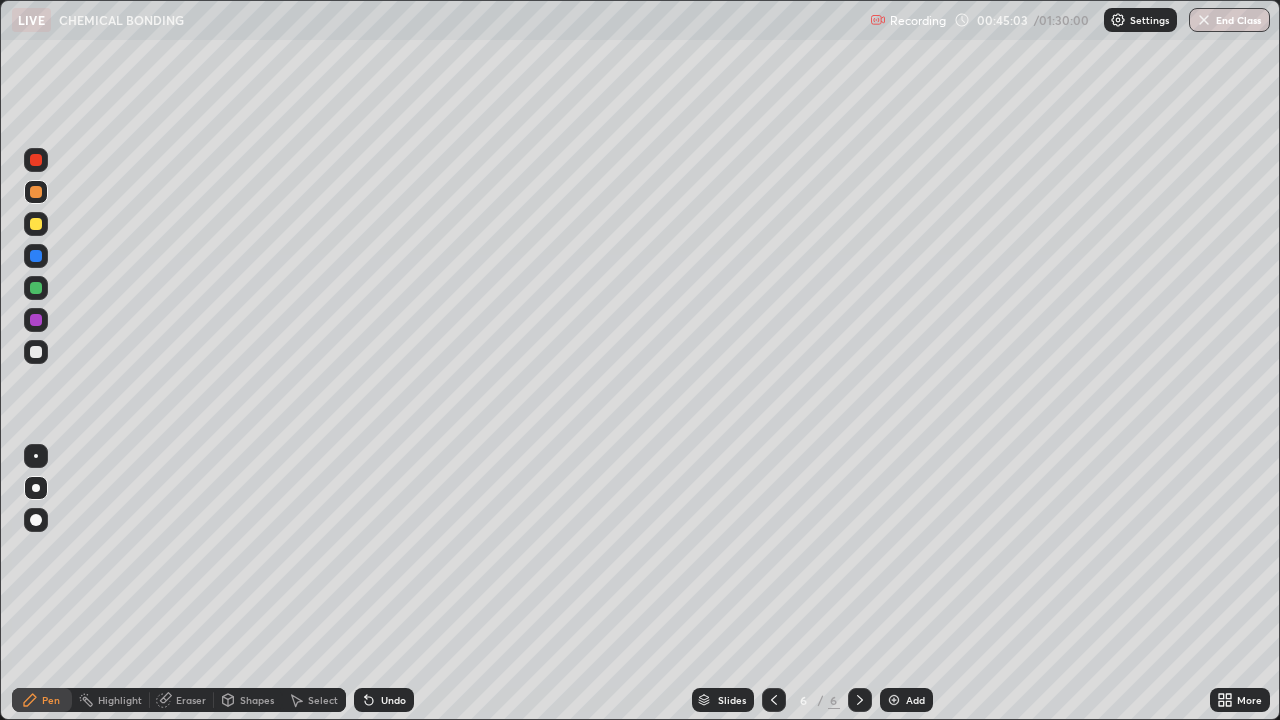click on "Undo" at bounding box center (393, 700) 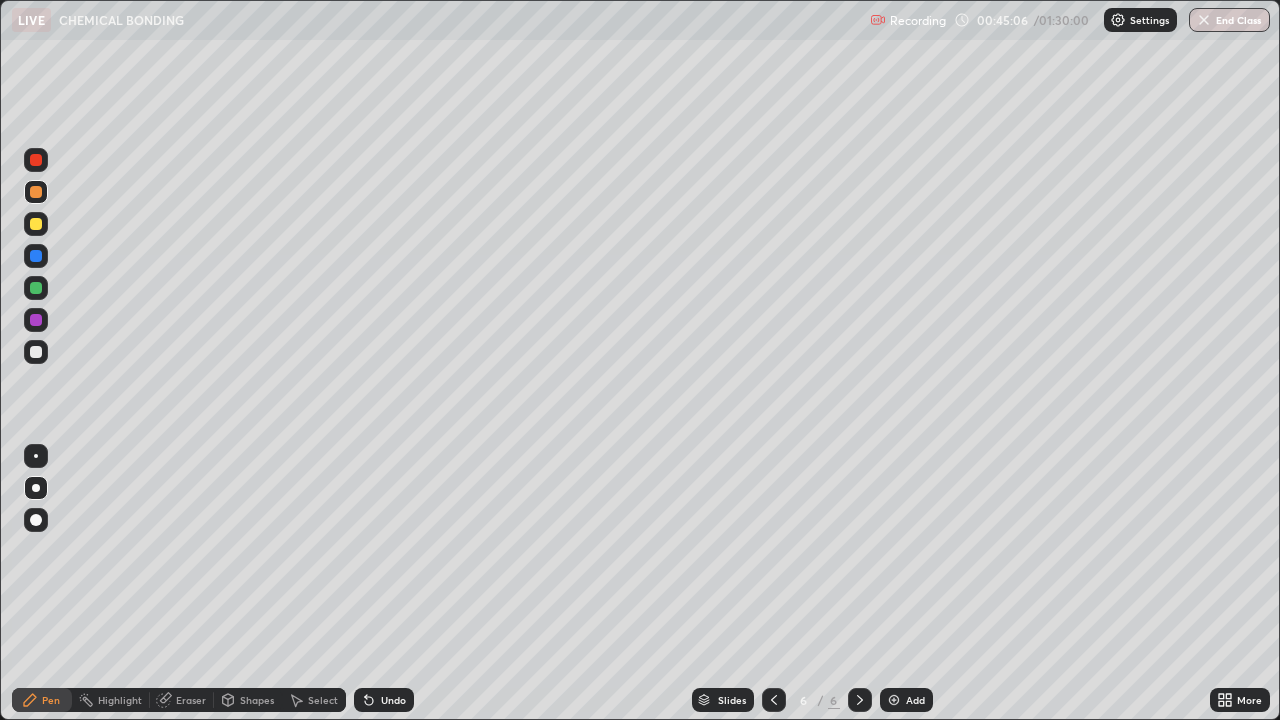 click on "Undo" at bounding box center (393, 700) 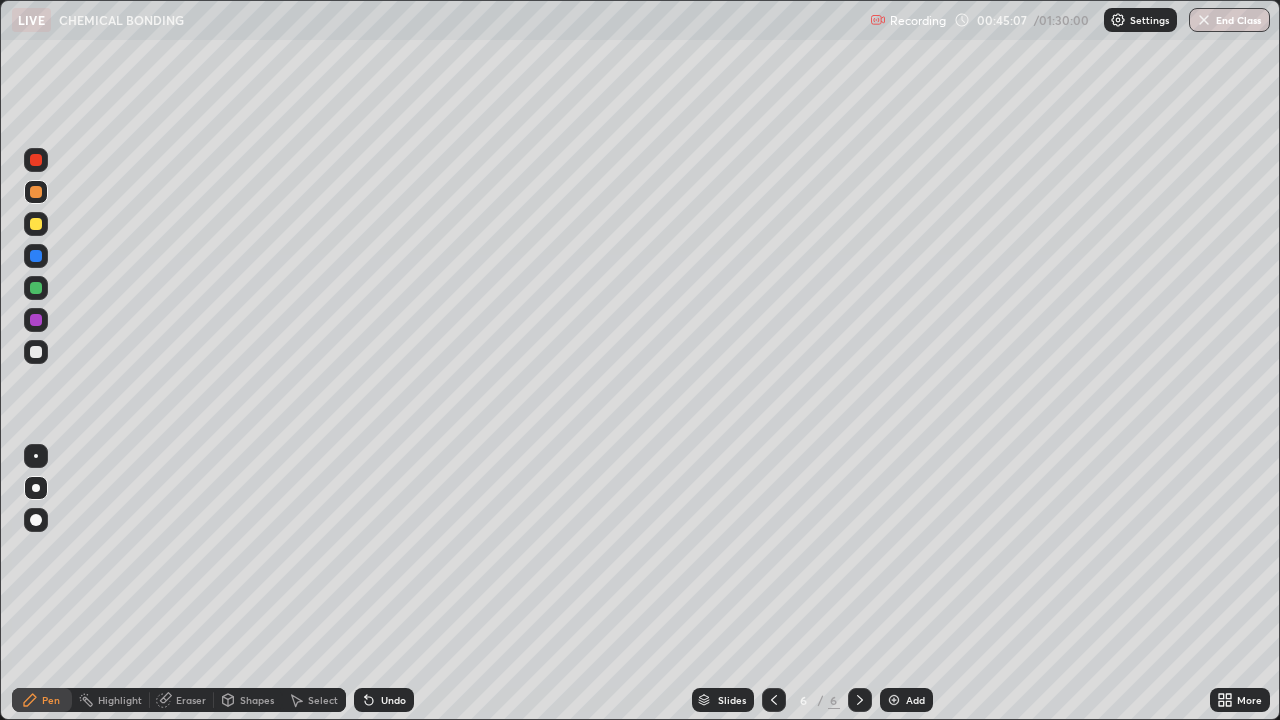 click on "Undo" at bounding box center [393, 700] 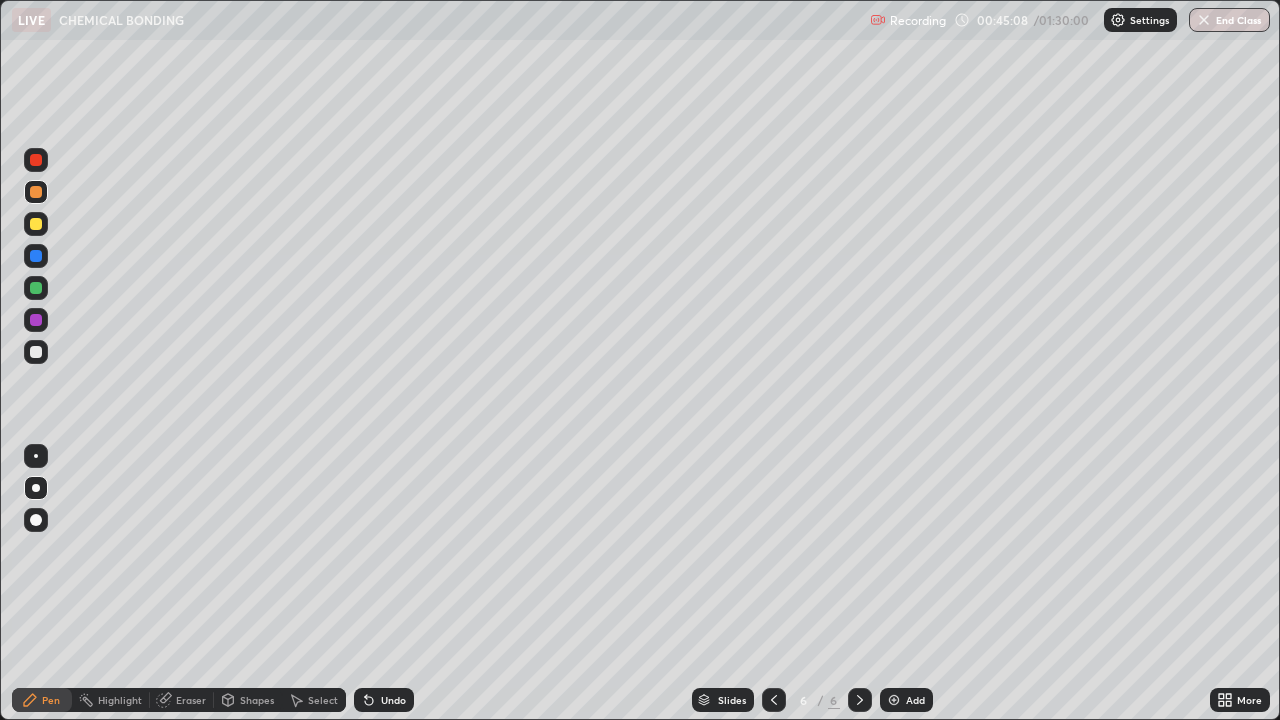 click at bounding box center (36, 352) 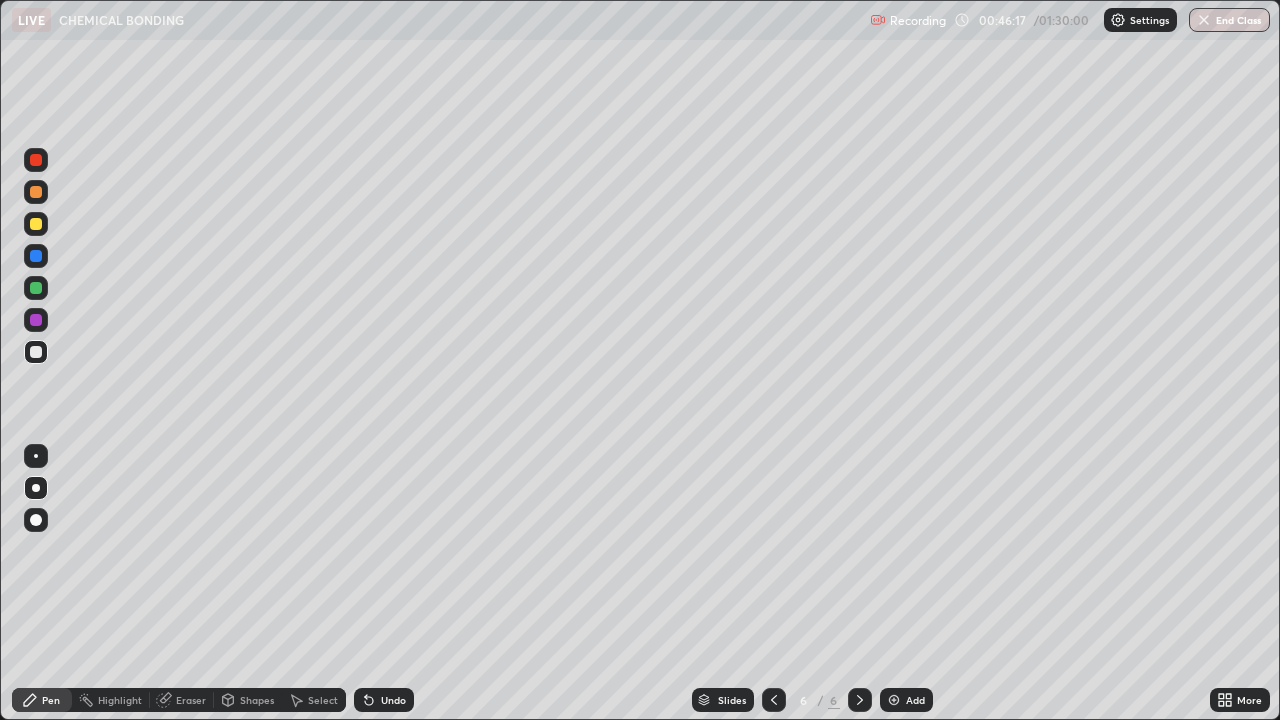 click at bounding box center (36, 224) 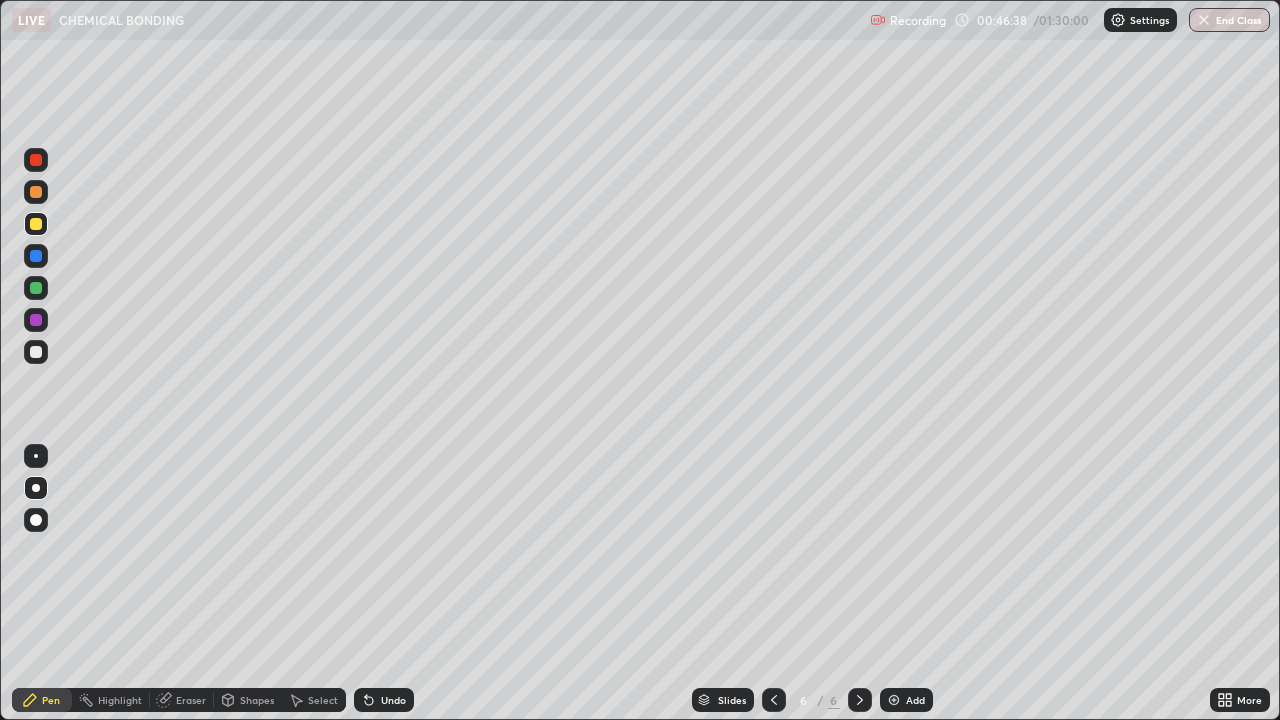 click on "Undo" at bounding box center (393, 700) 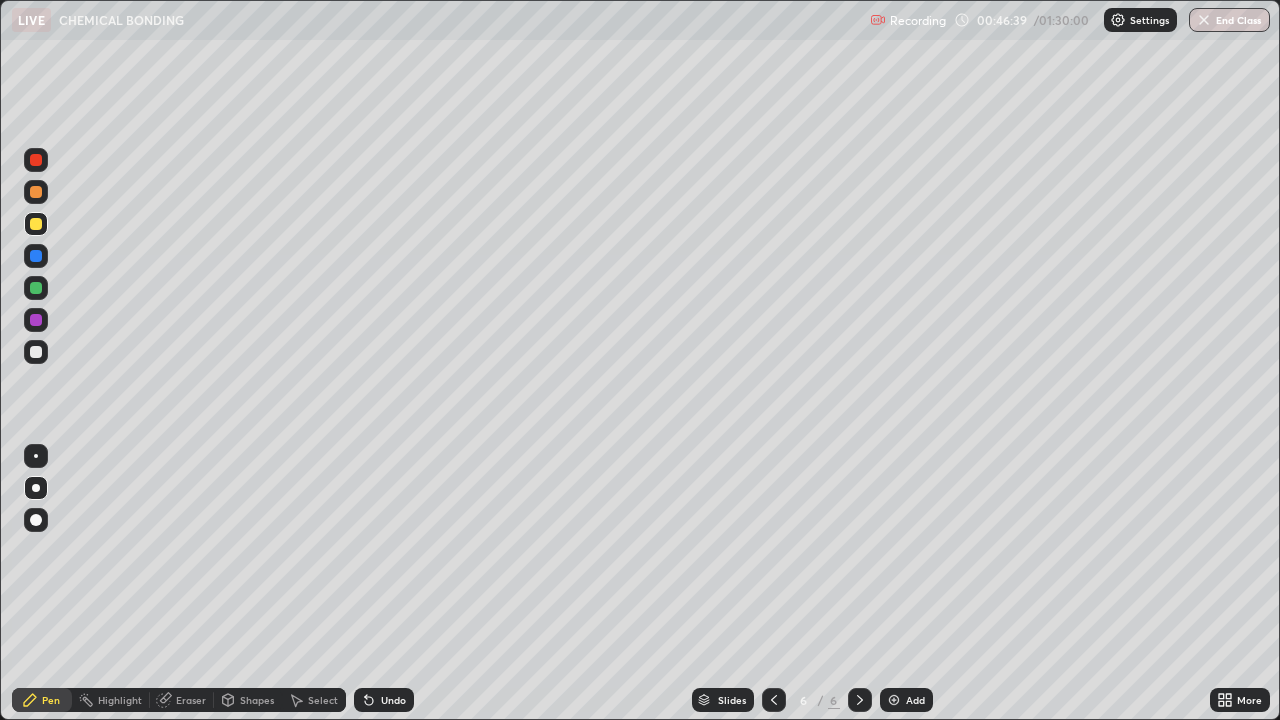 click on "Undo" at bounding box center (384, 700) 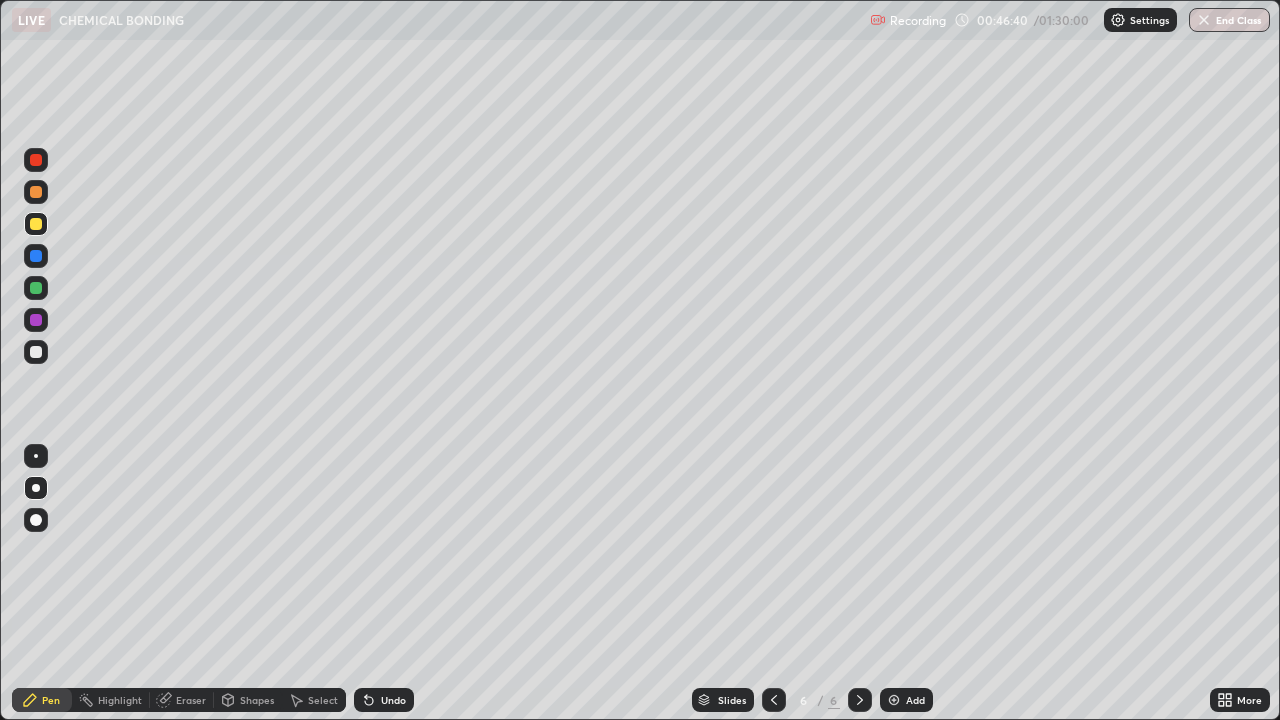 click on "Undo" at bounding box center [384, 700] 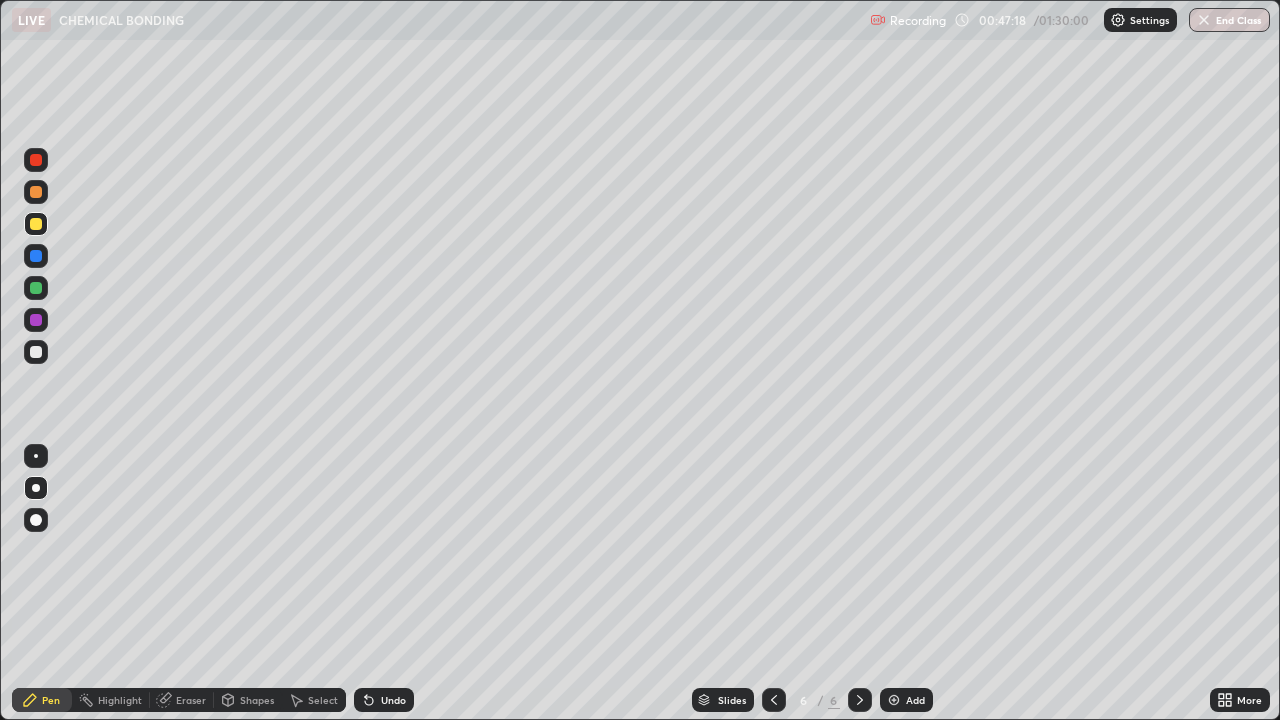 click on "Undo" at bounding box center [384, 700] 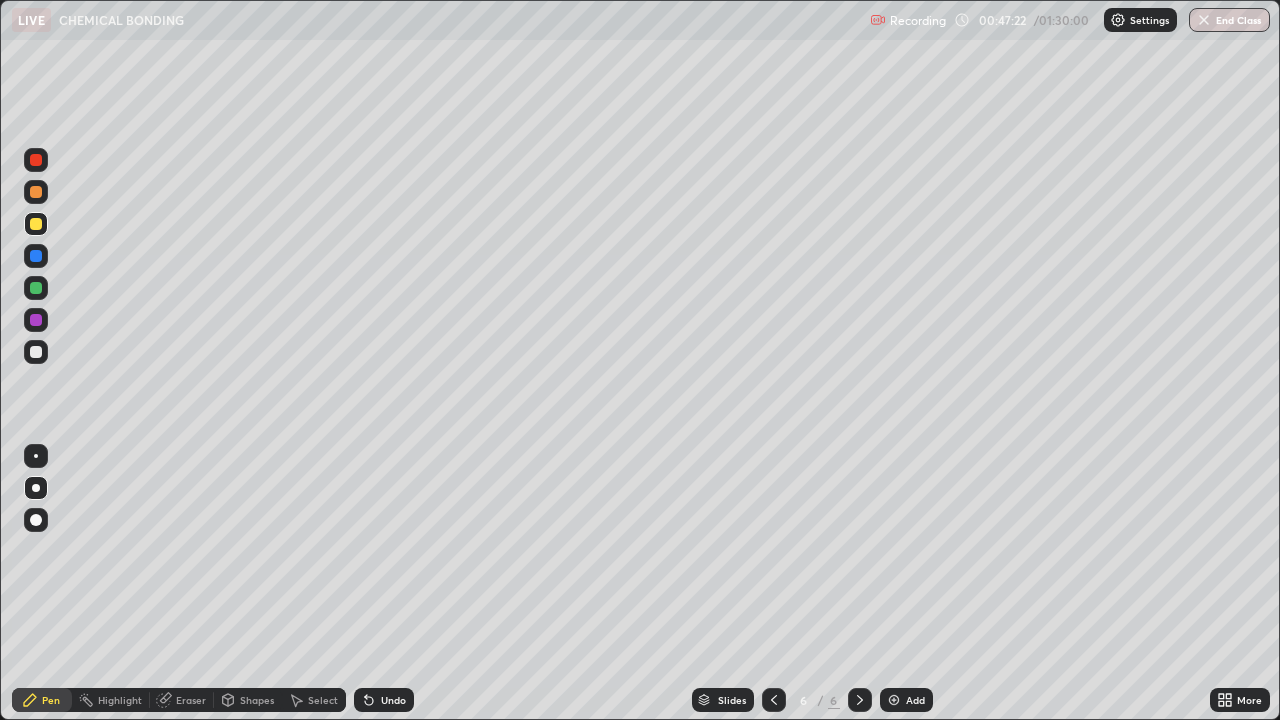 click on "Undo" at bounding box center [393, 700] 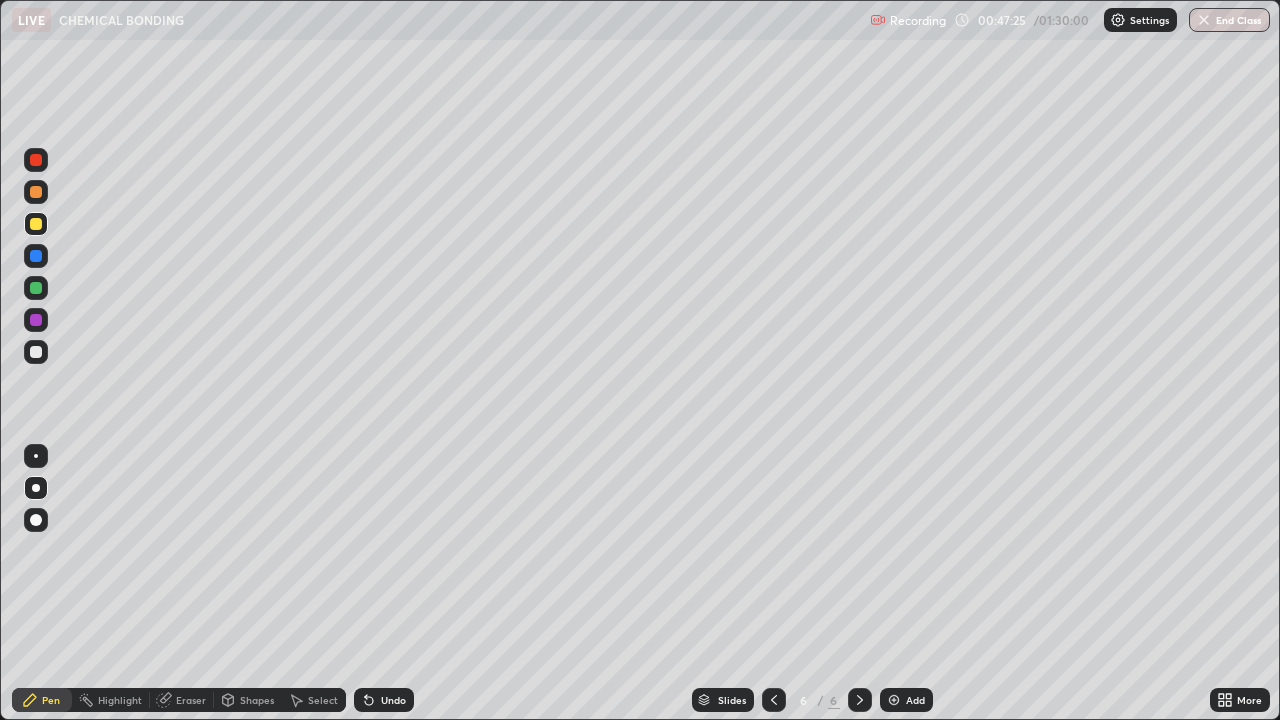 click on "Undo" at bounding box center (393, 700) 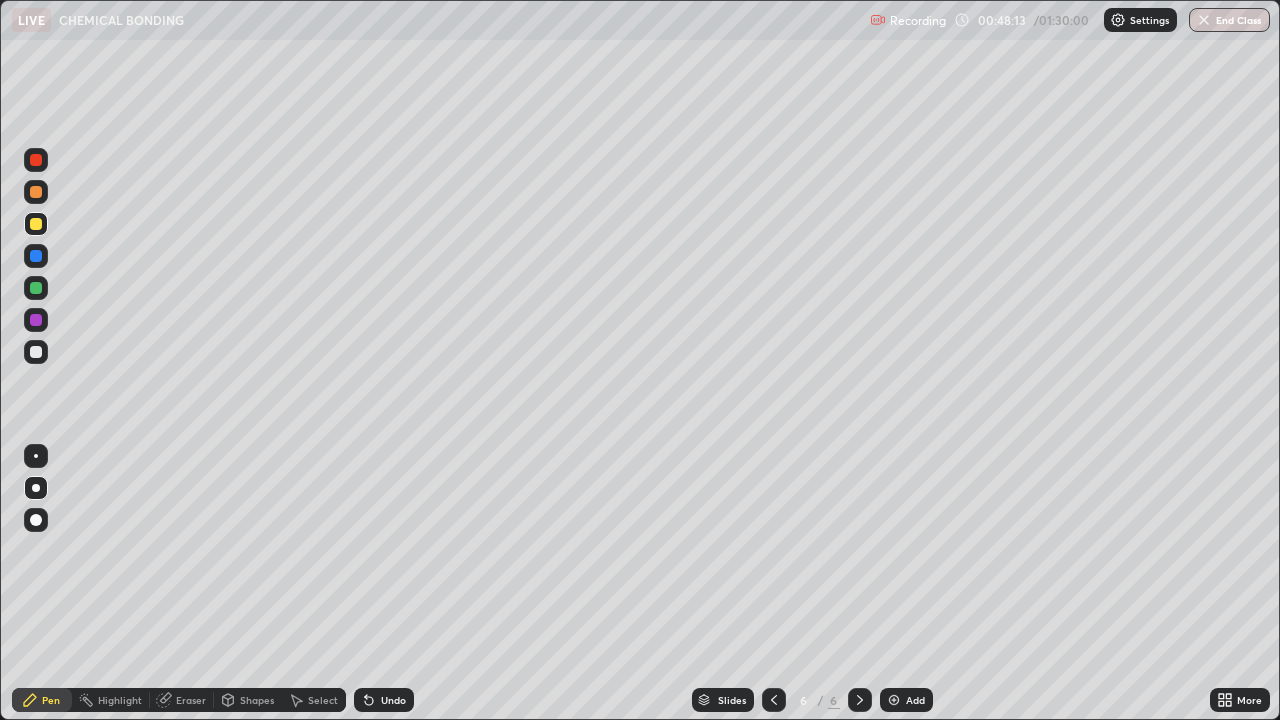 click at bounding box center (36, 352) 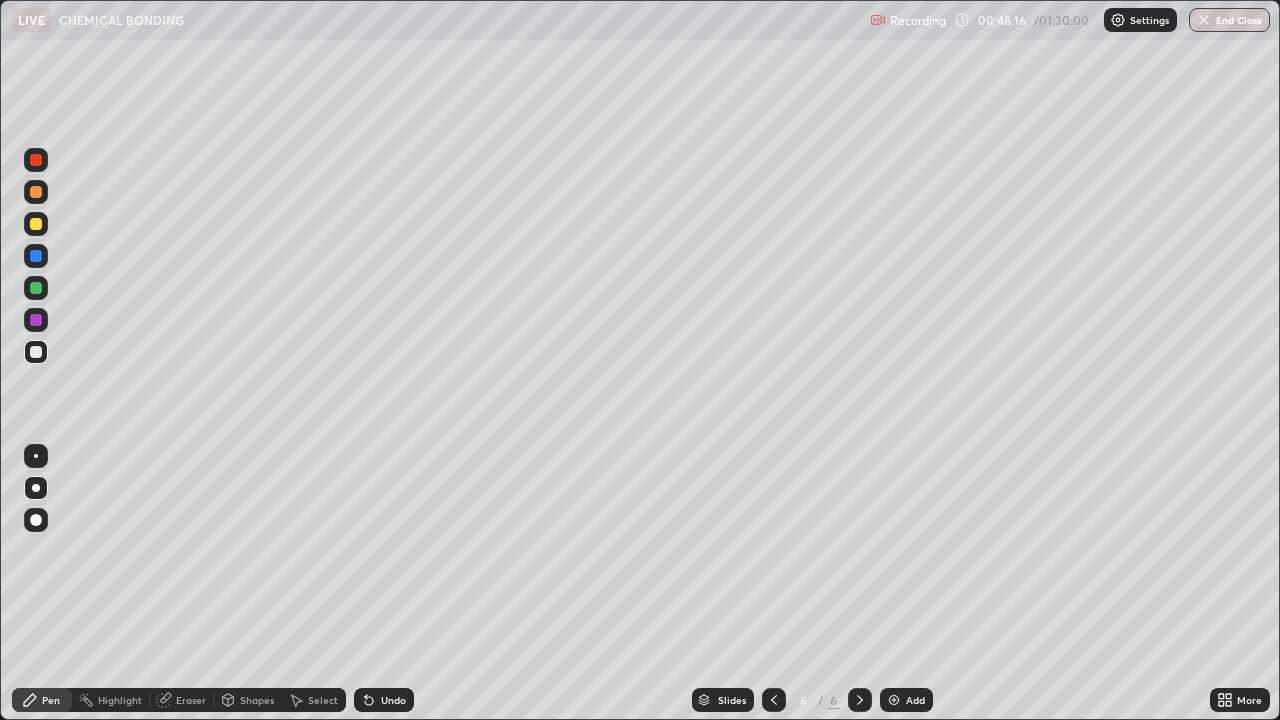 click on "Eraser" at bounding box center [191, 700] 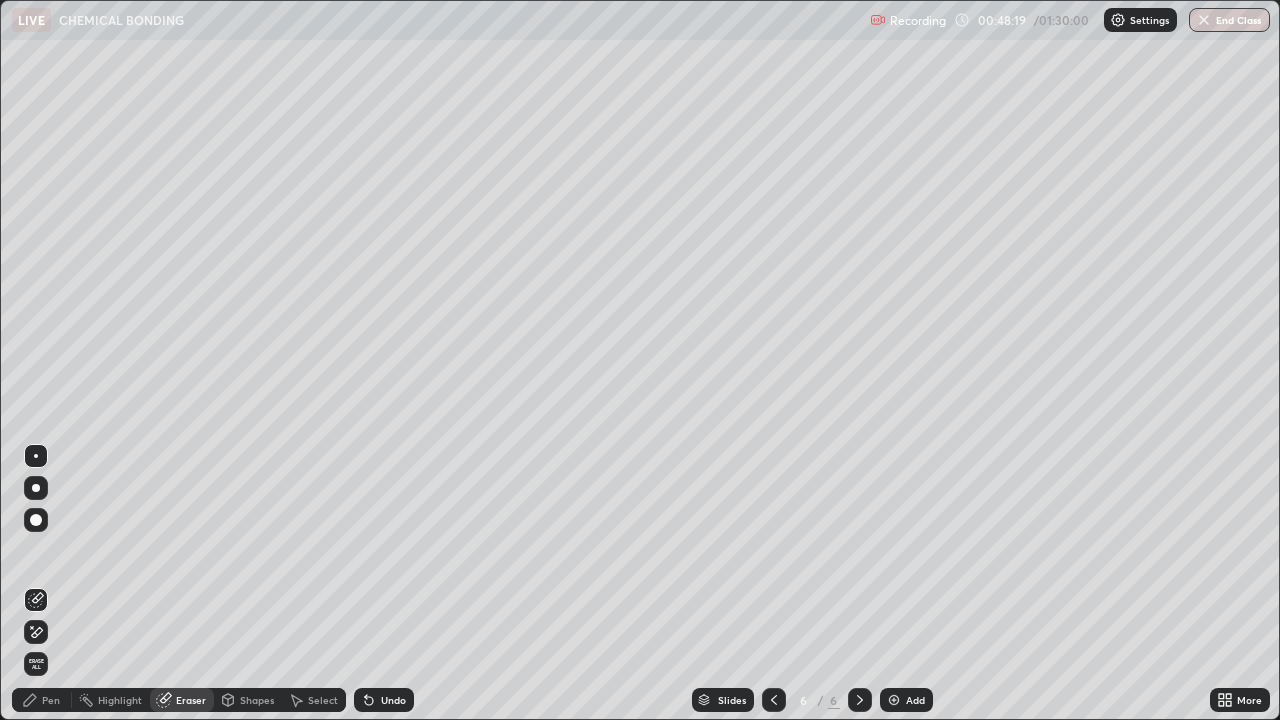 click on "Pen" at bounding box center (51, 700) 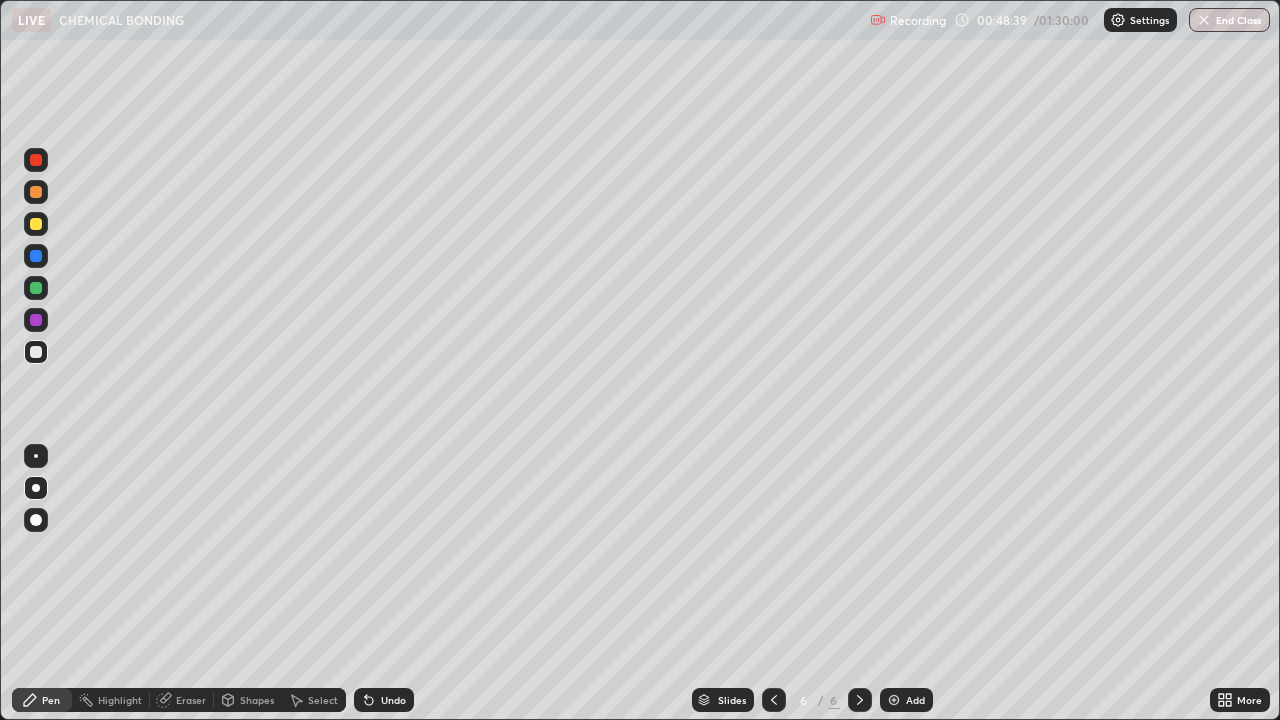 click on "Undo" at bounding box center (393, 700) 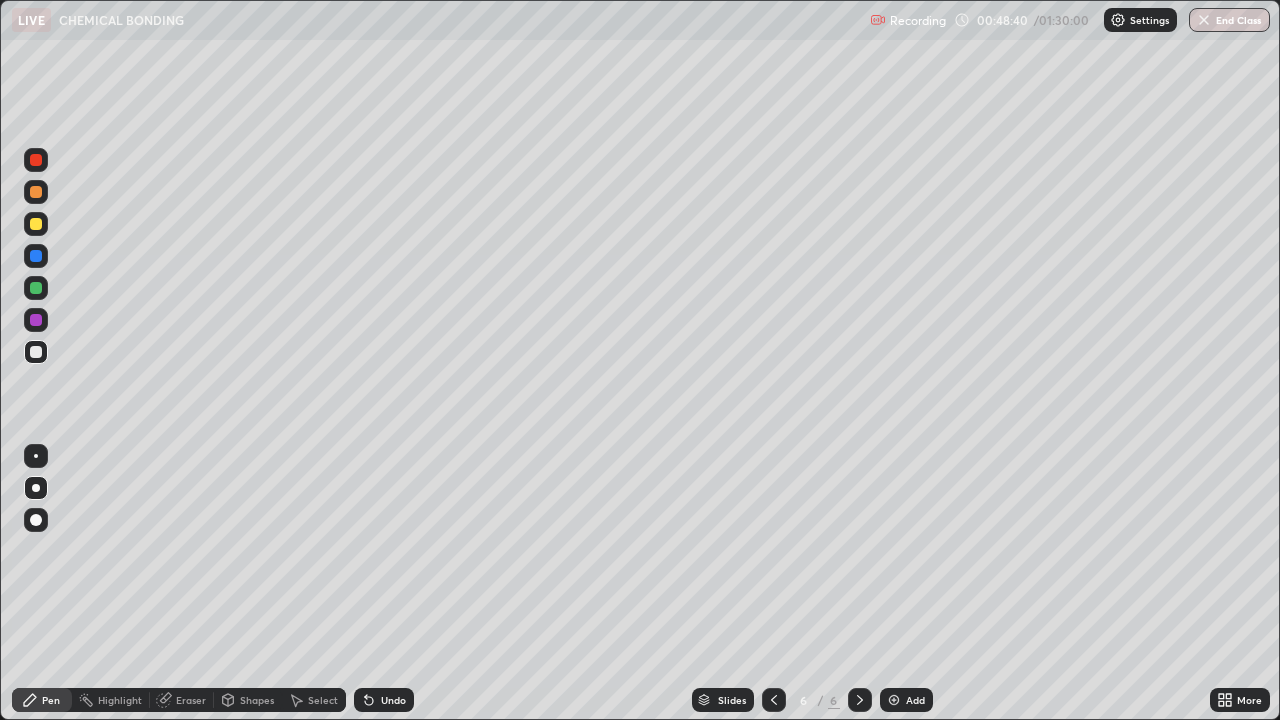 click on "Undo" at bounding box center [384, 700] 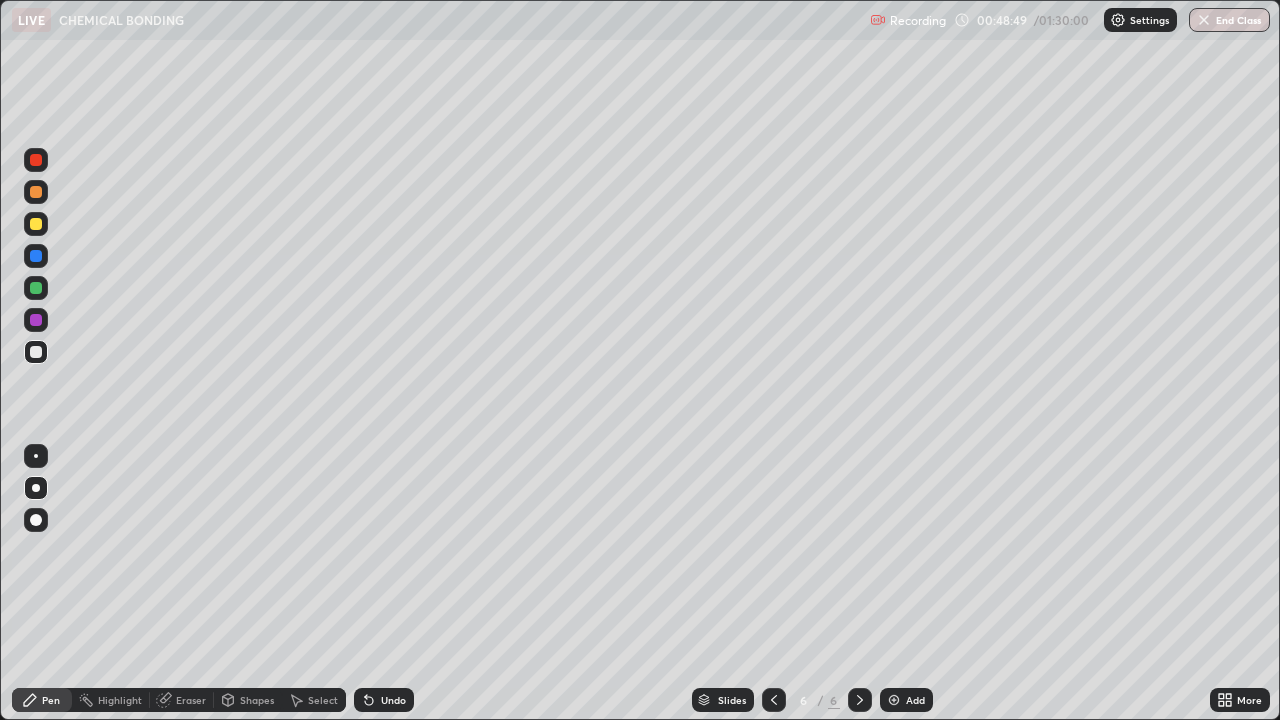 click at bounding box center [36, 224] 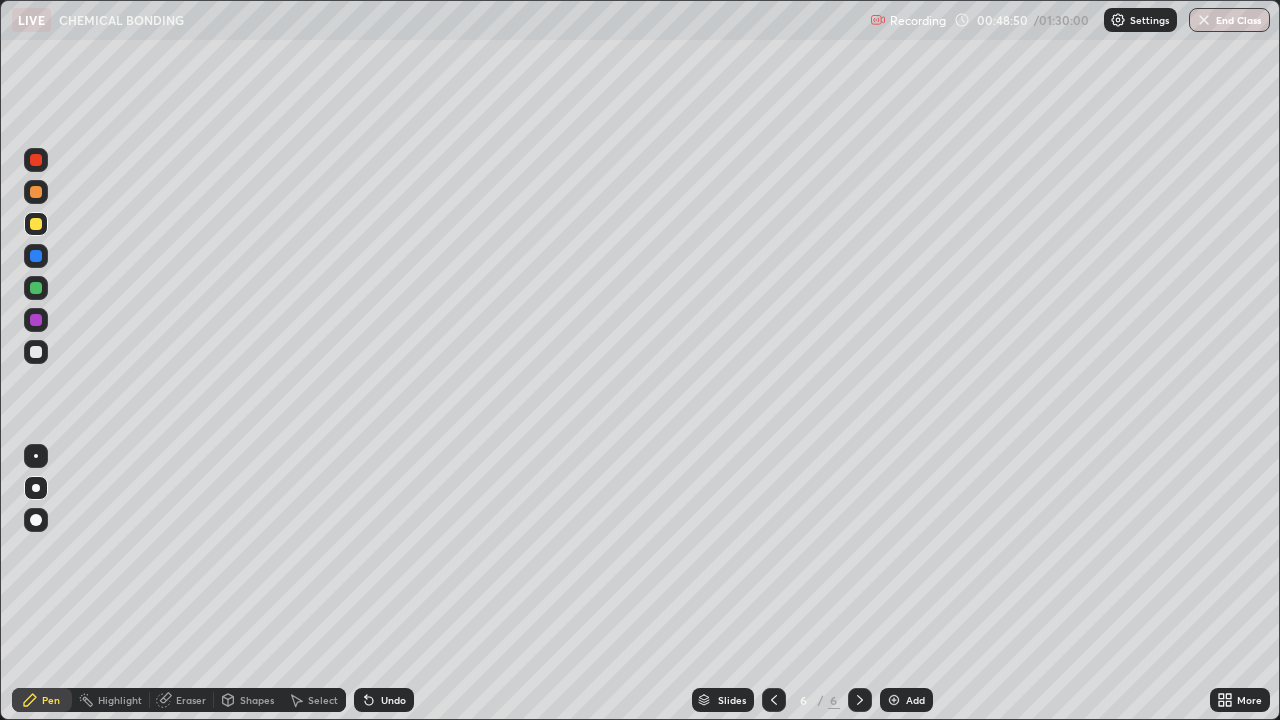 click at bounding box center [36, 352] 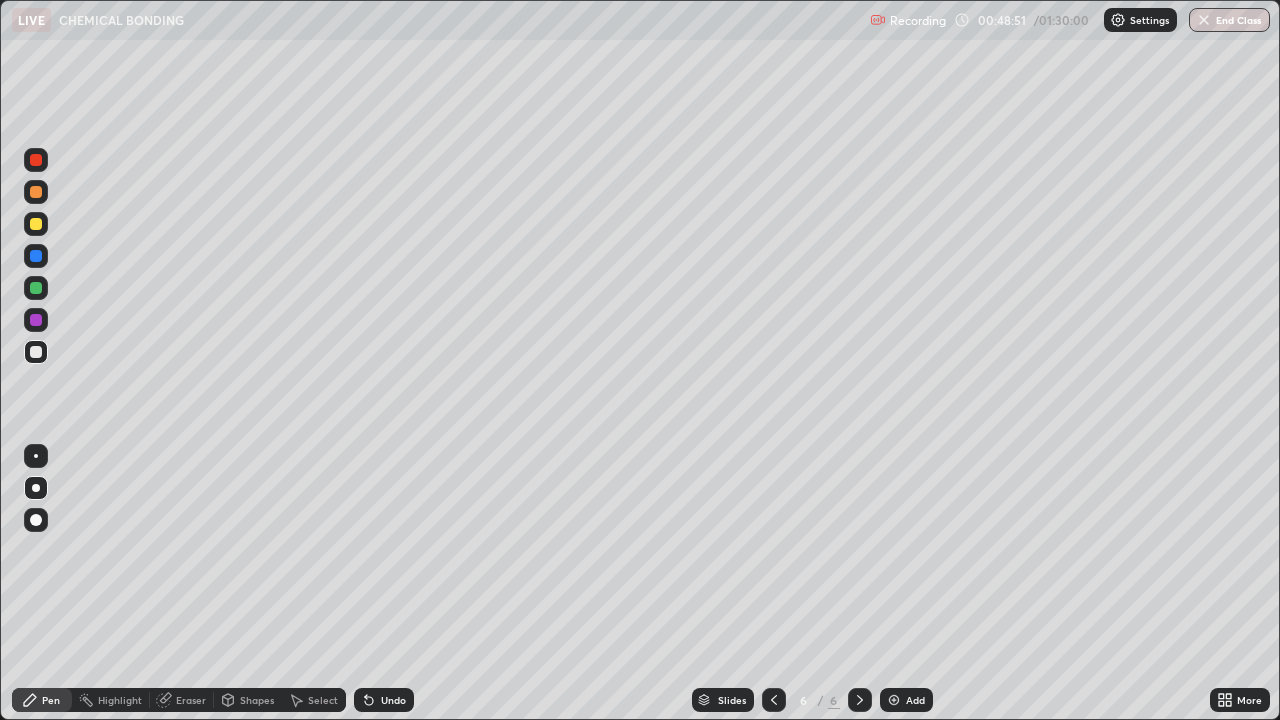 click at bounding box center (36, 224) 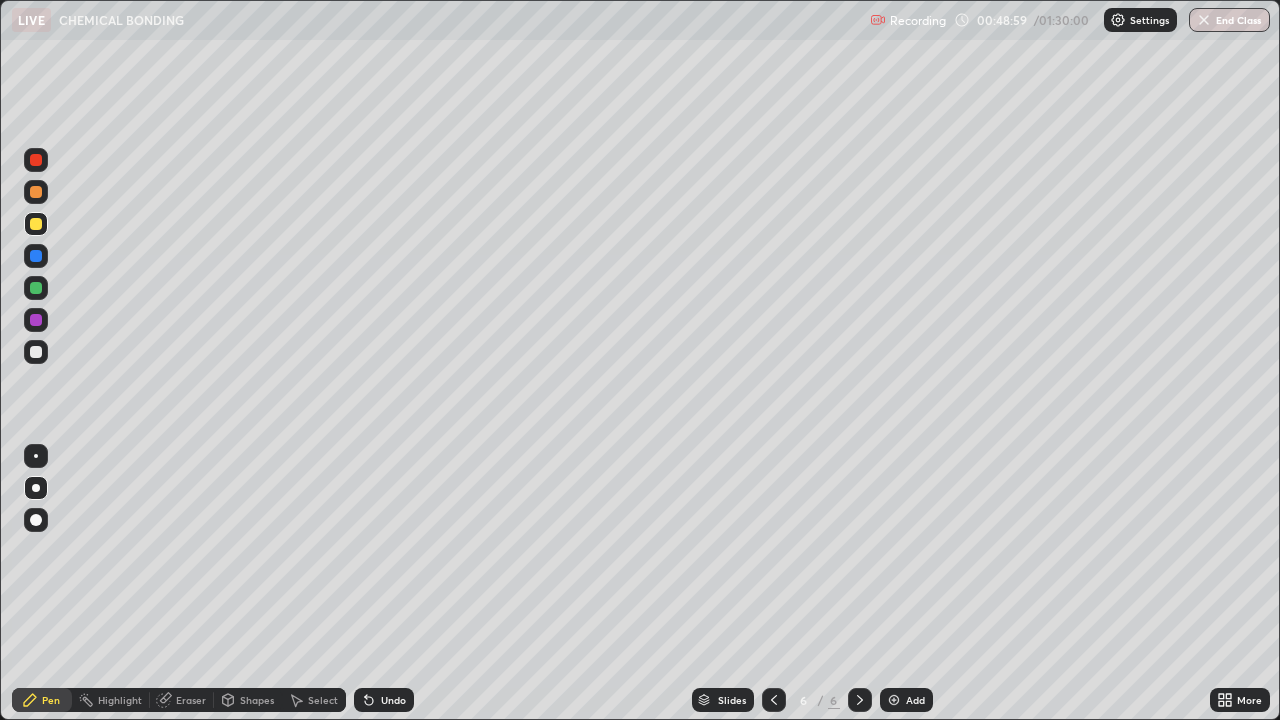 click at bounding box center (36, 352) 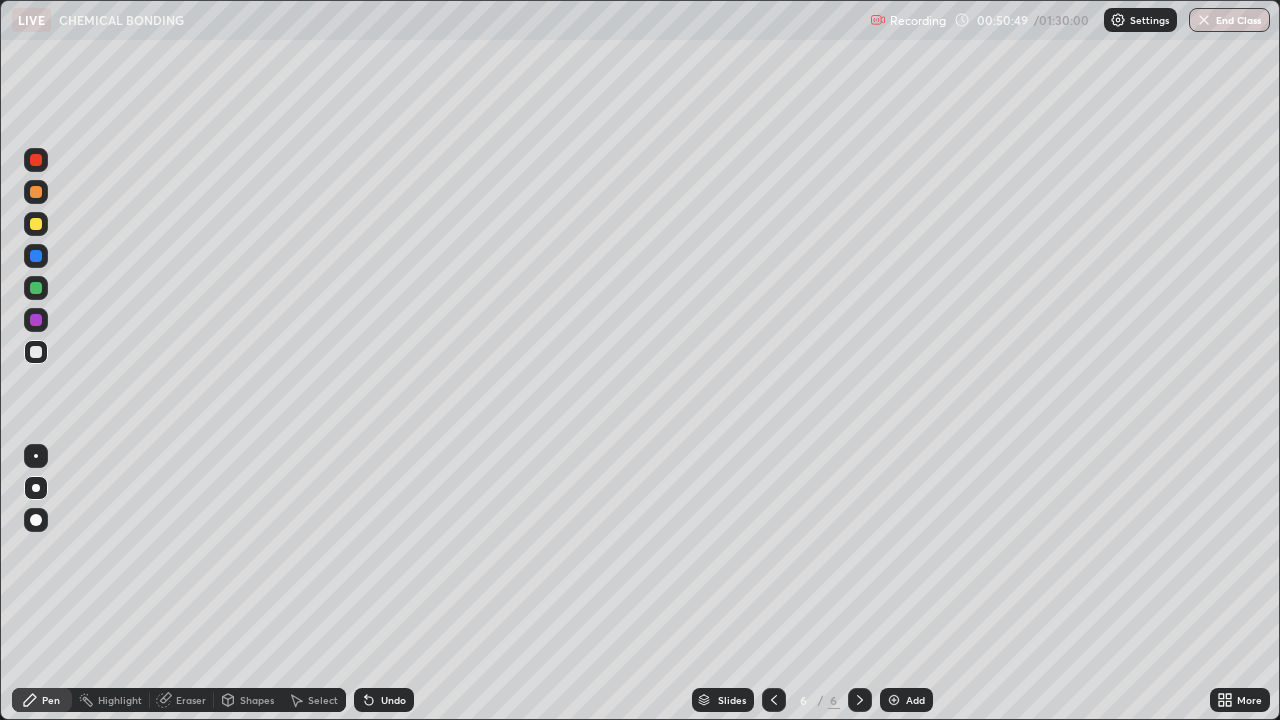 click at bounding box center [36, 192] 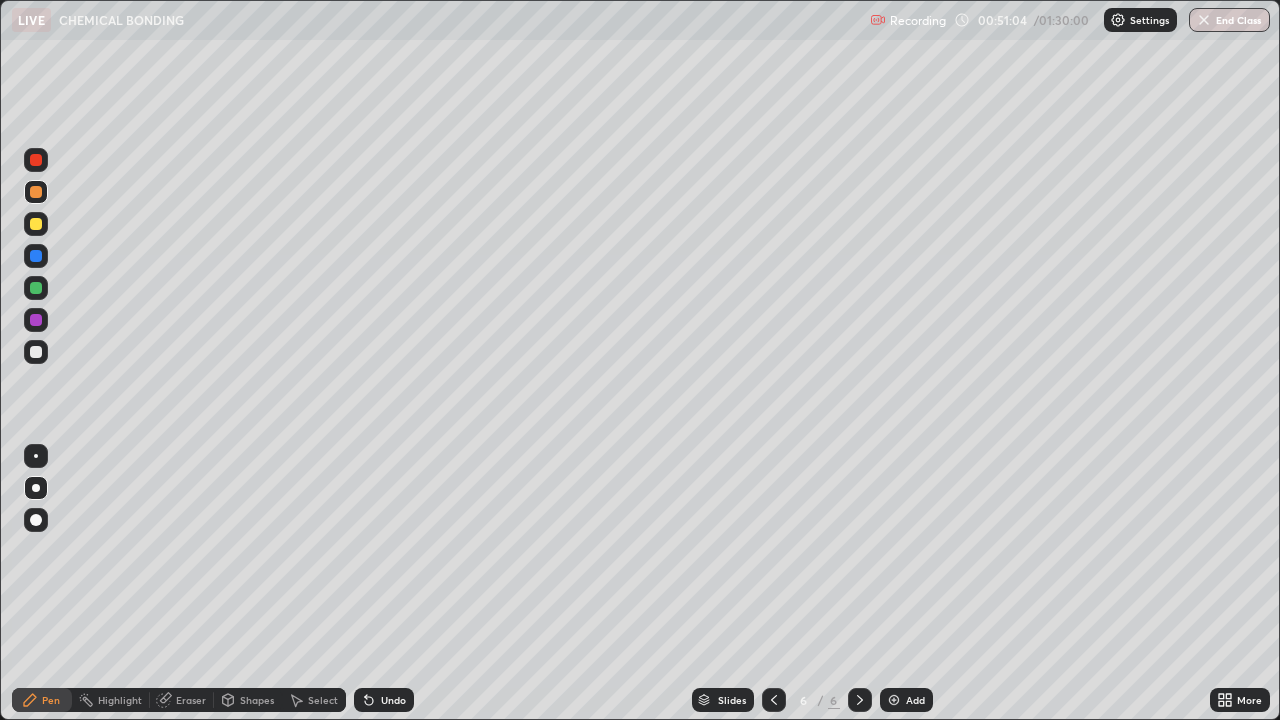 click on "Undo" at bounding box center (393, 700) 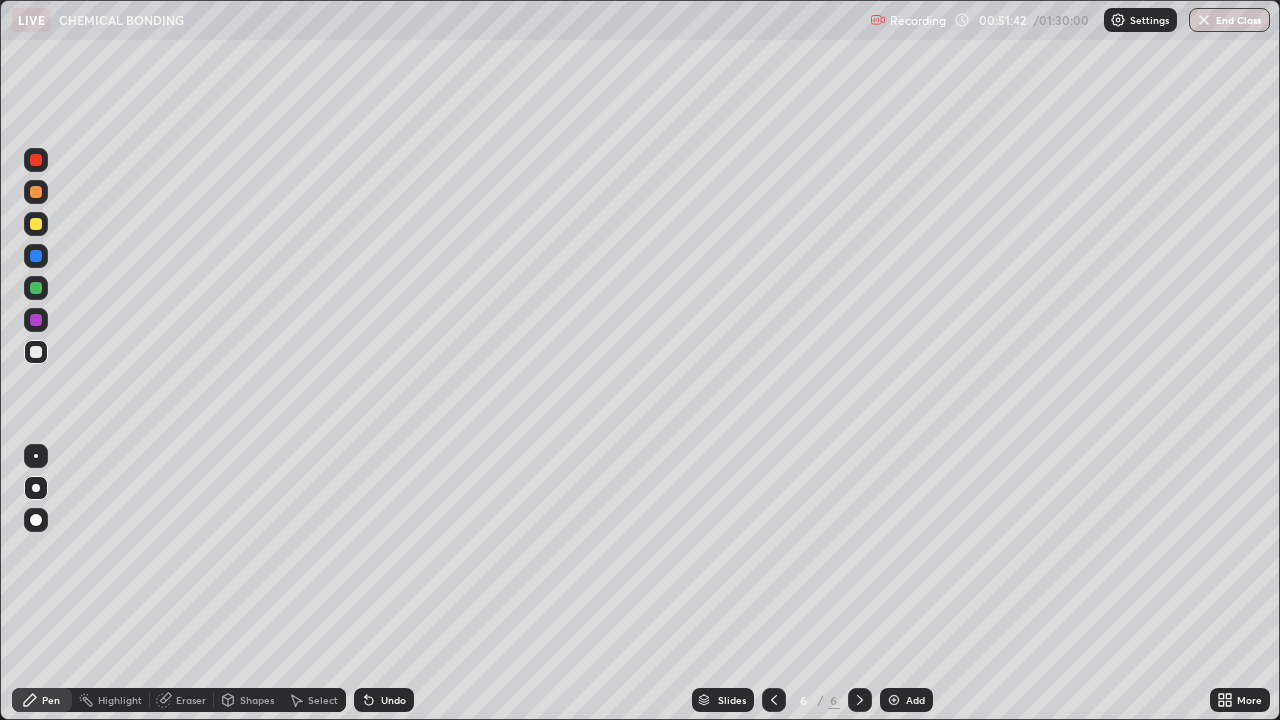 click at bounding box center (36, 288) 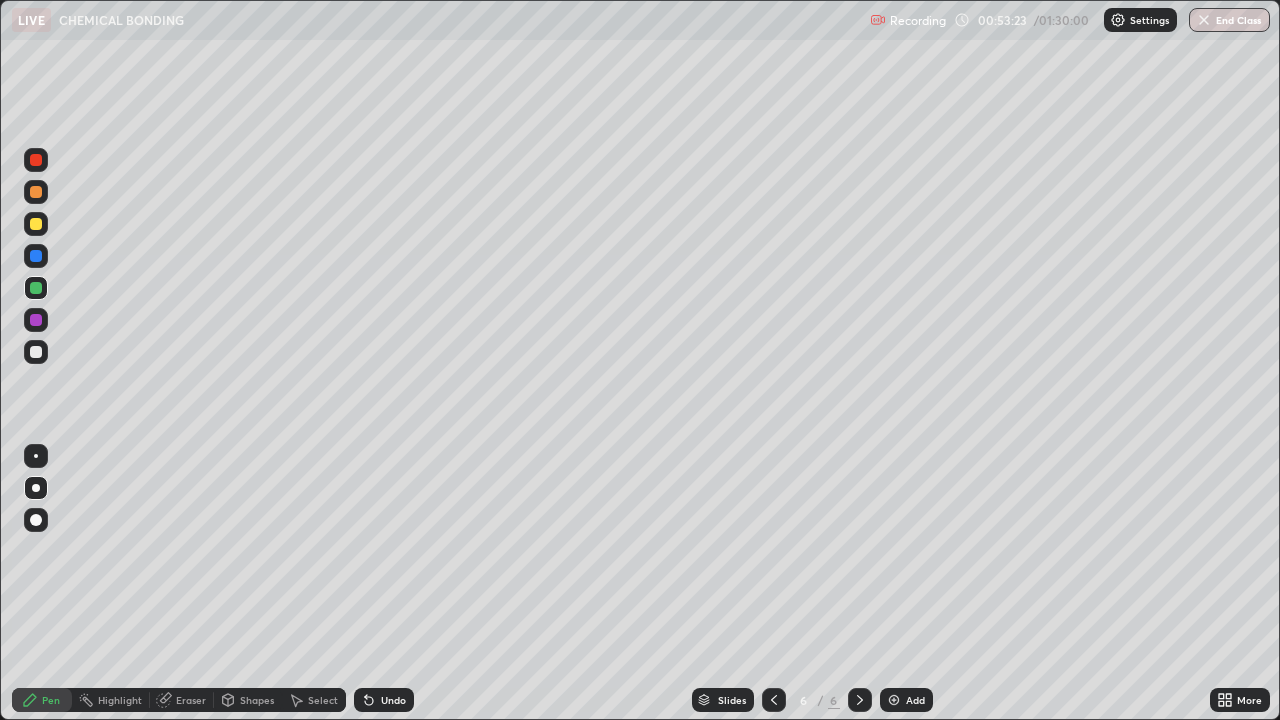 click at bounding box center (36, 352) 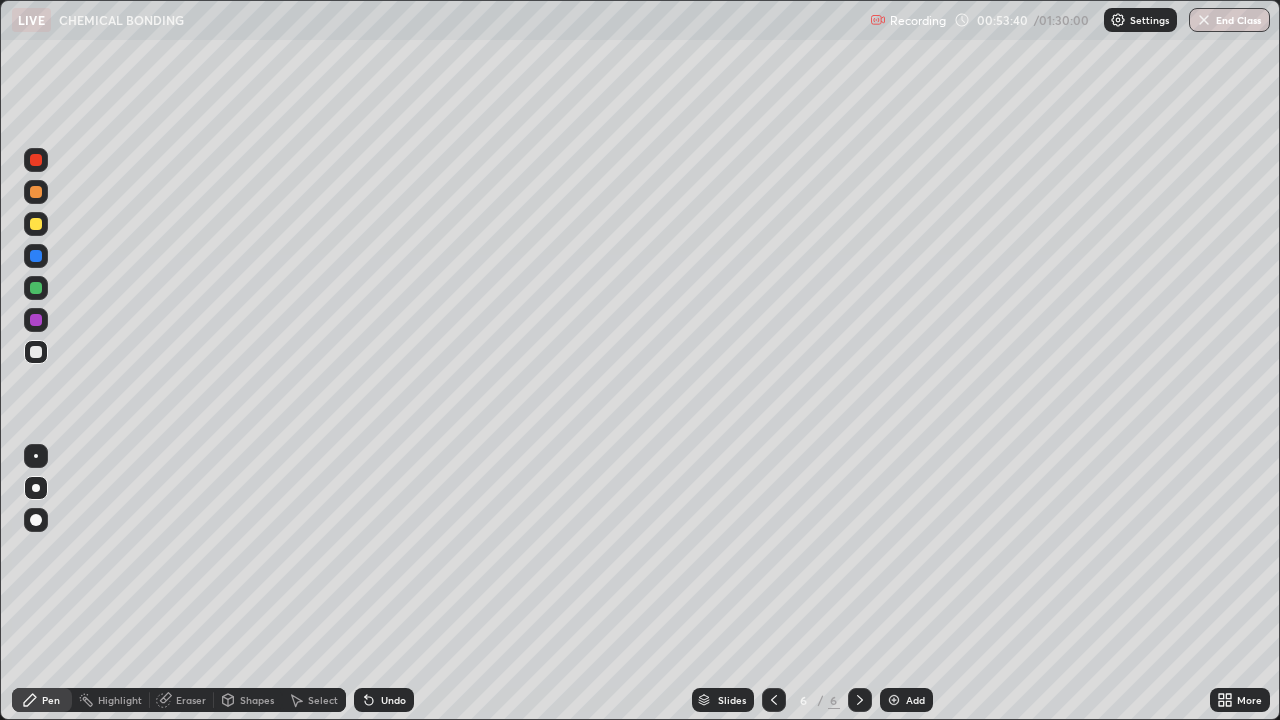 click on "Undo" at bounding box center [393, 700] 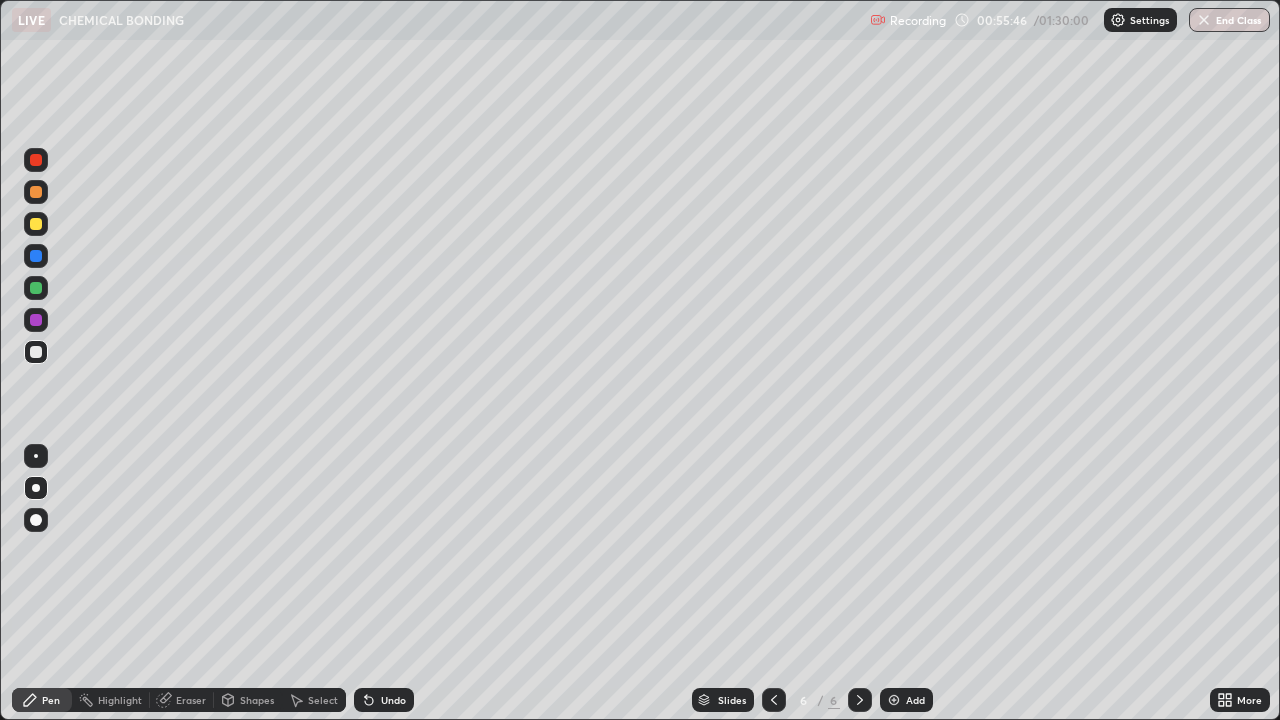 click on "Add" at bounding box center [906, 700] 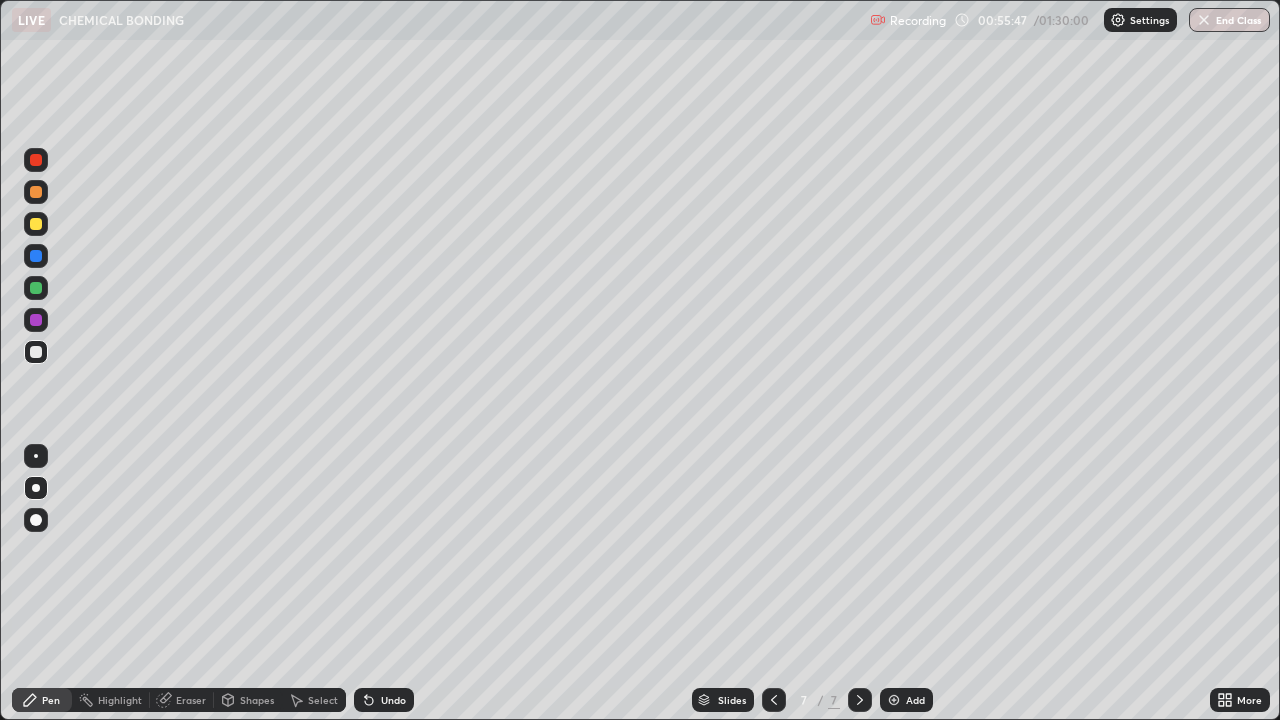 click on "Add" at bounding box center (915, 700) 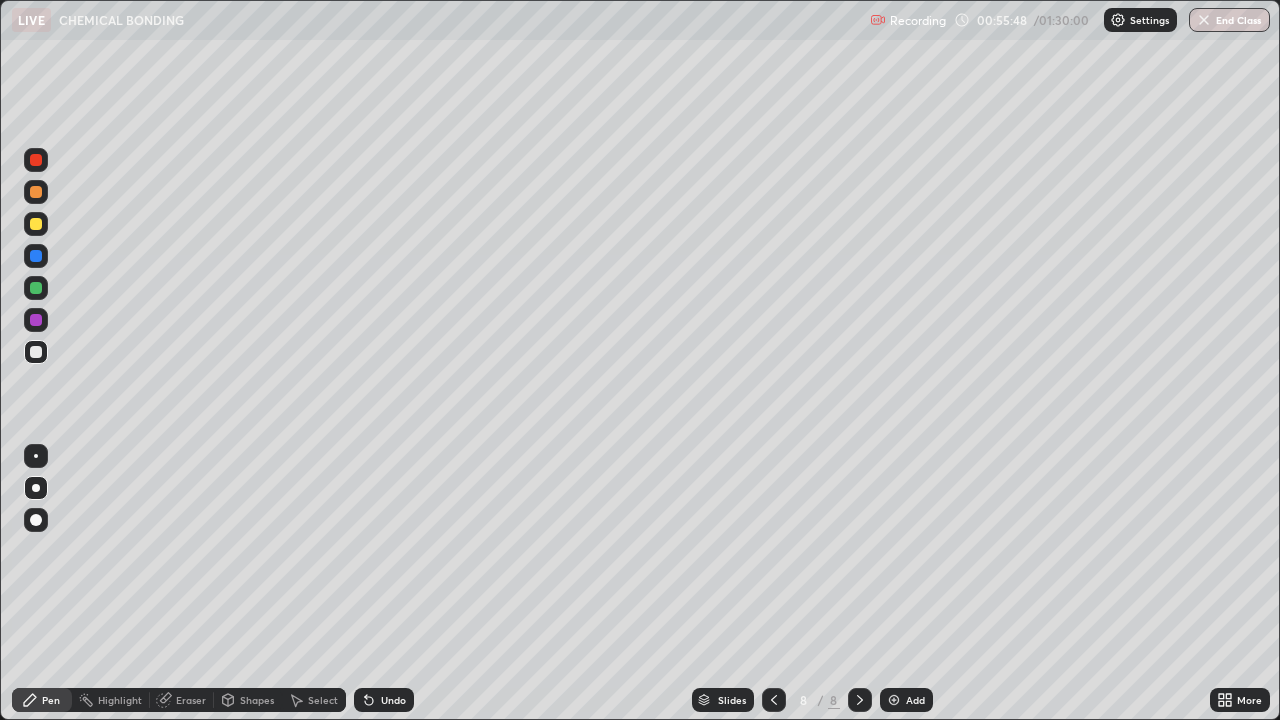 click 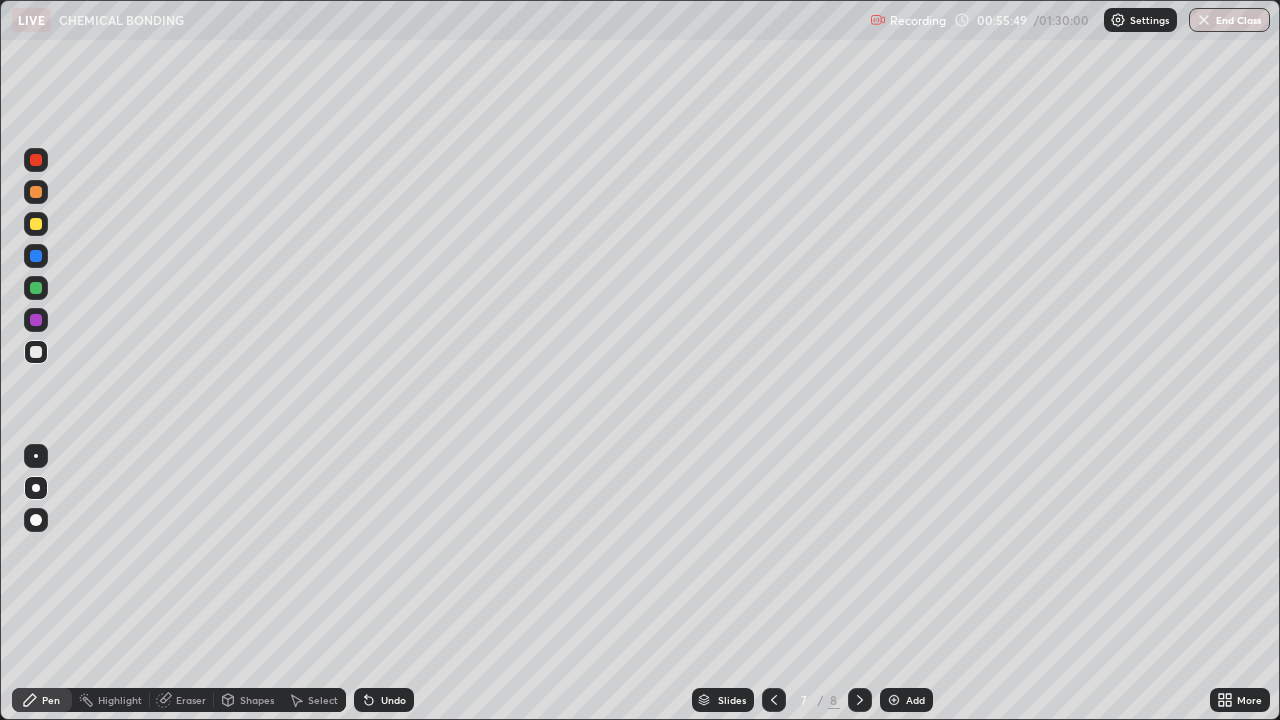 click at bounding box center (774, 700) 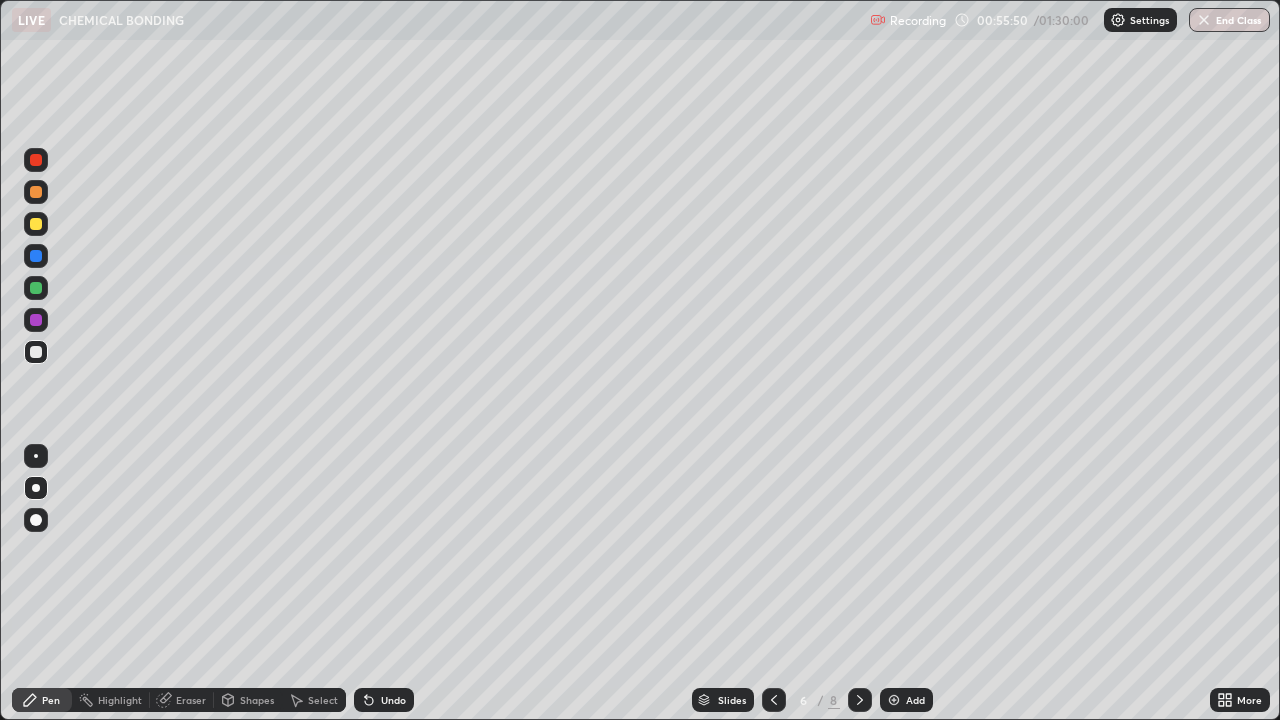 click 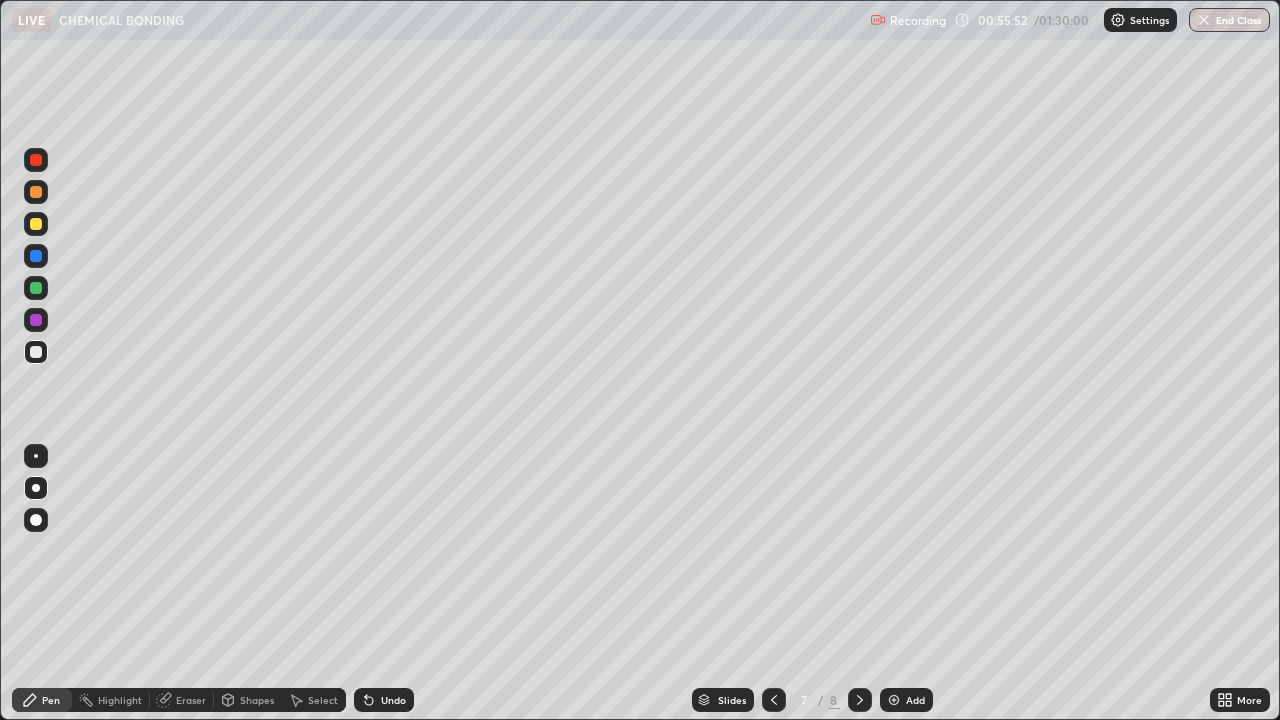 click at bounding box center (36, 224) 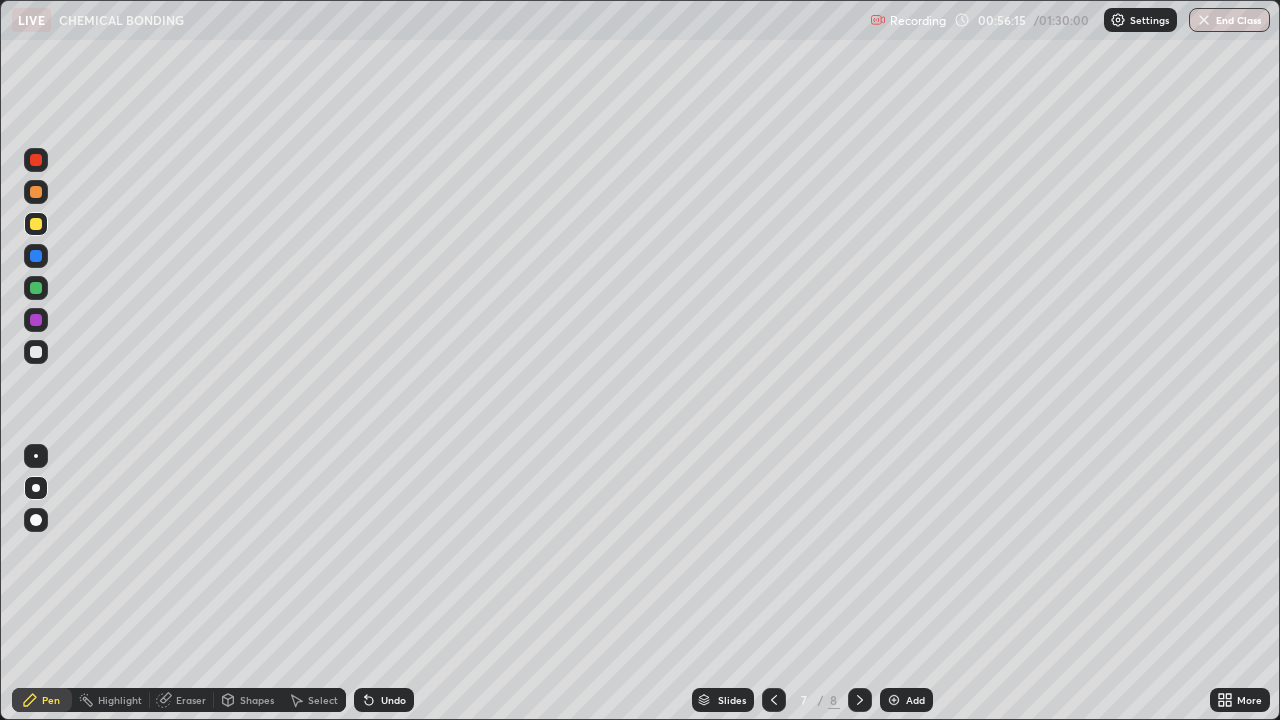 click at bounding box center [36, 352] 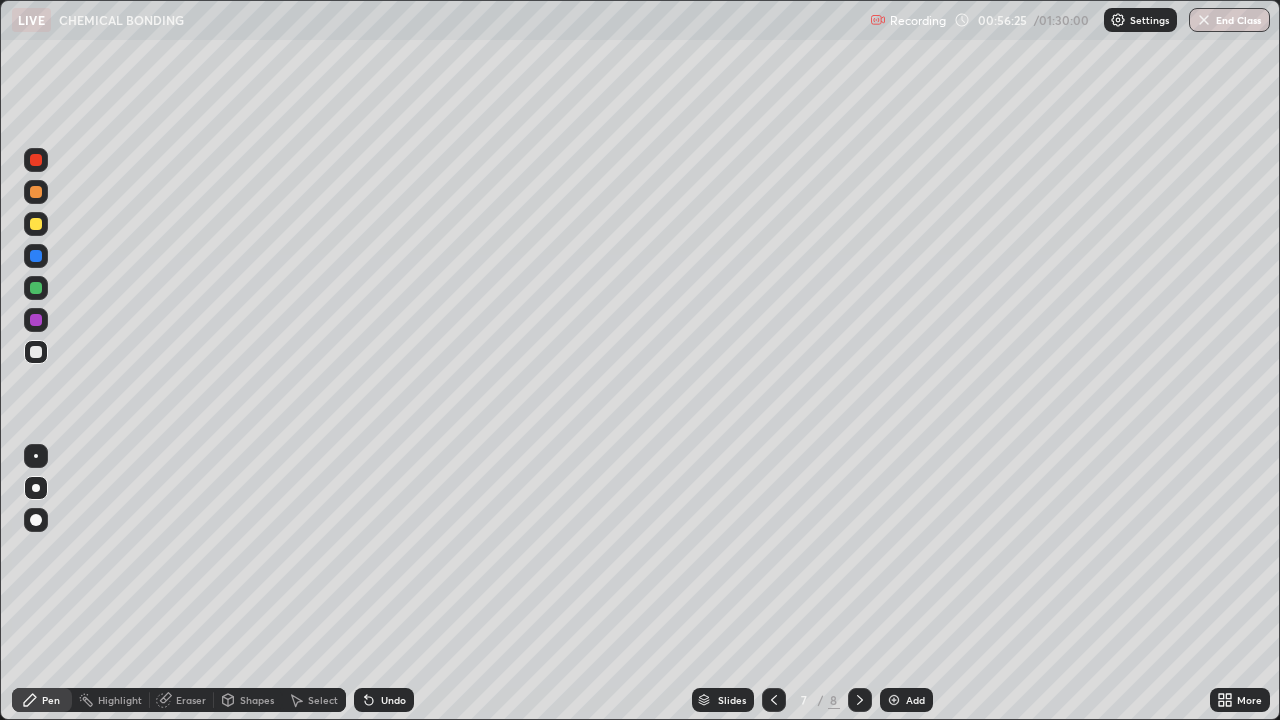 click at bounding box center (36, 224) 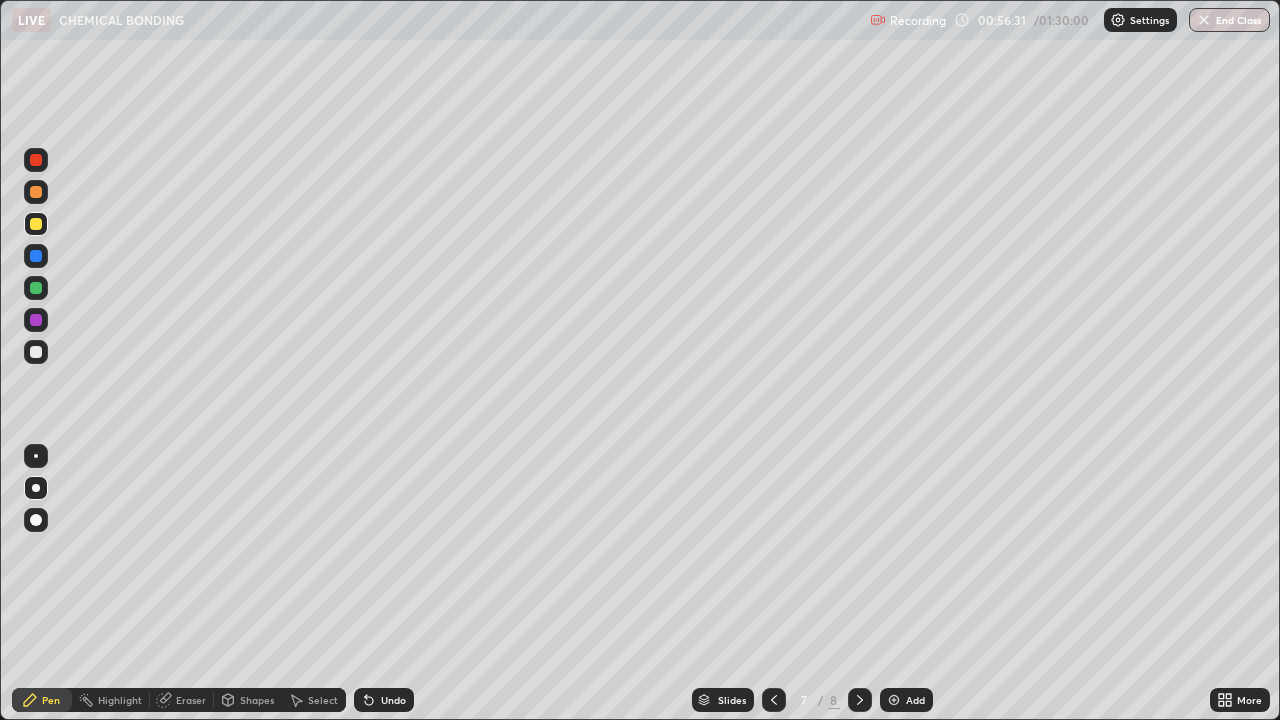 click at bounding box center [36, 192] 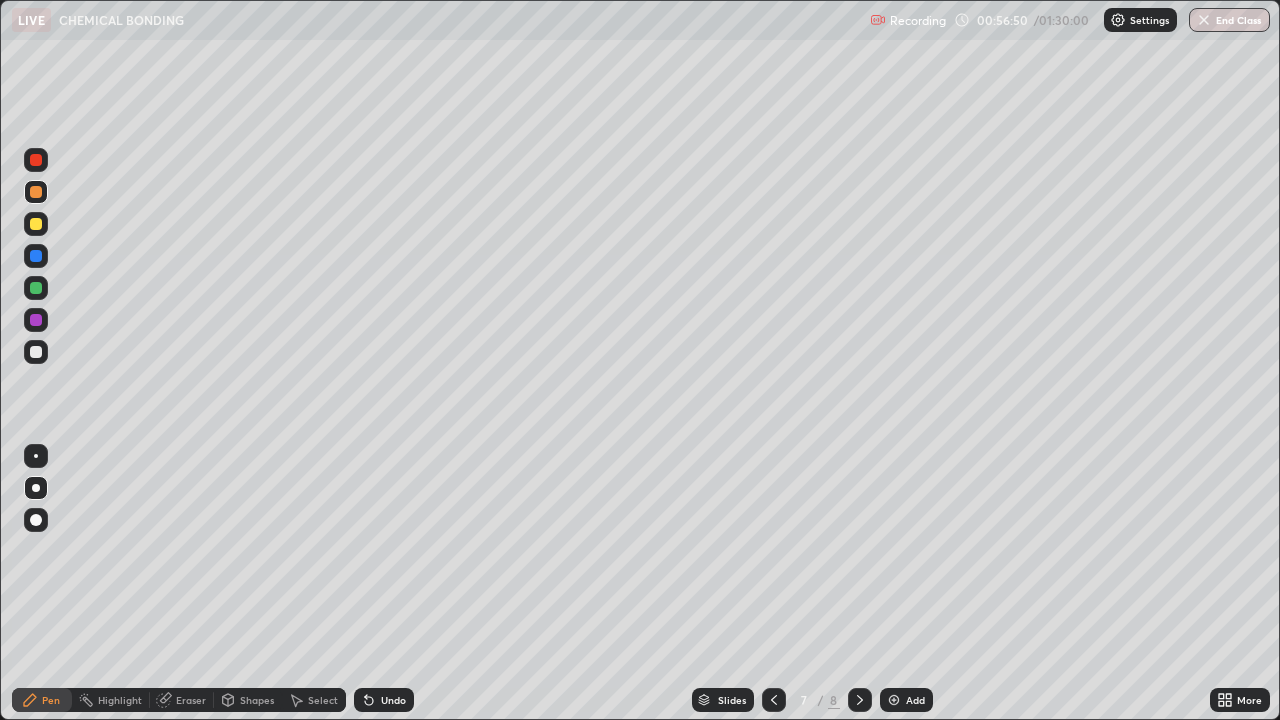 click on "Undo" at bounding box center [384, 700] 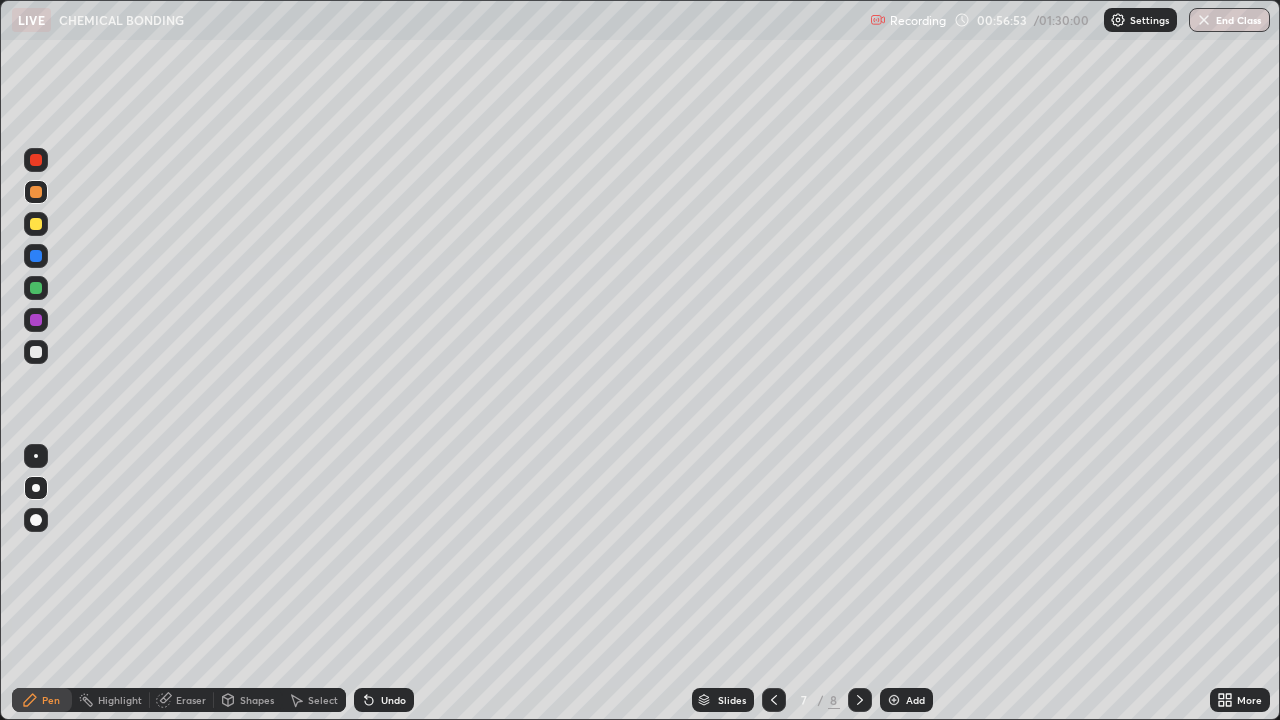 click at bounding box center (36, 352) 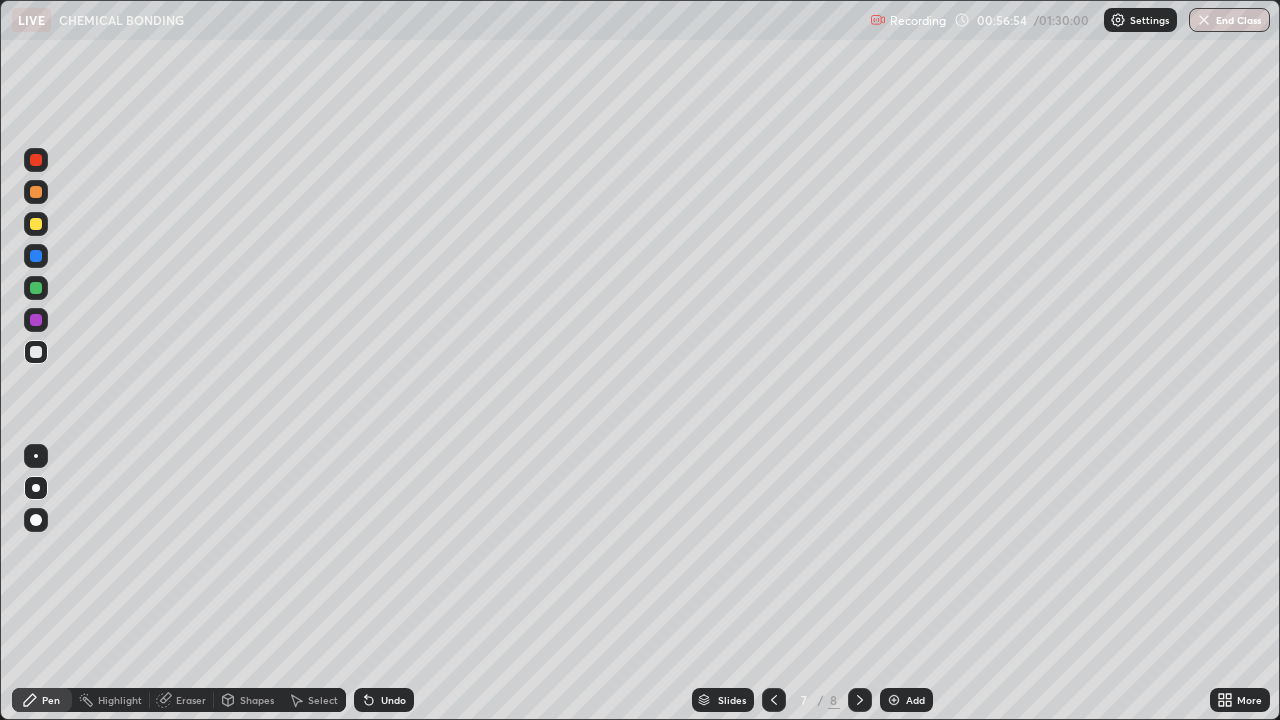 click at bounding box center [36, 192] 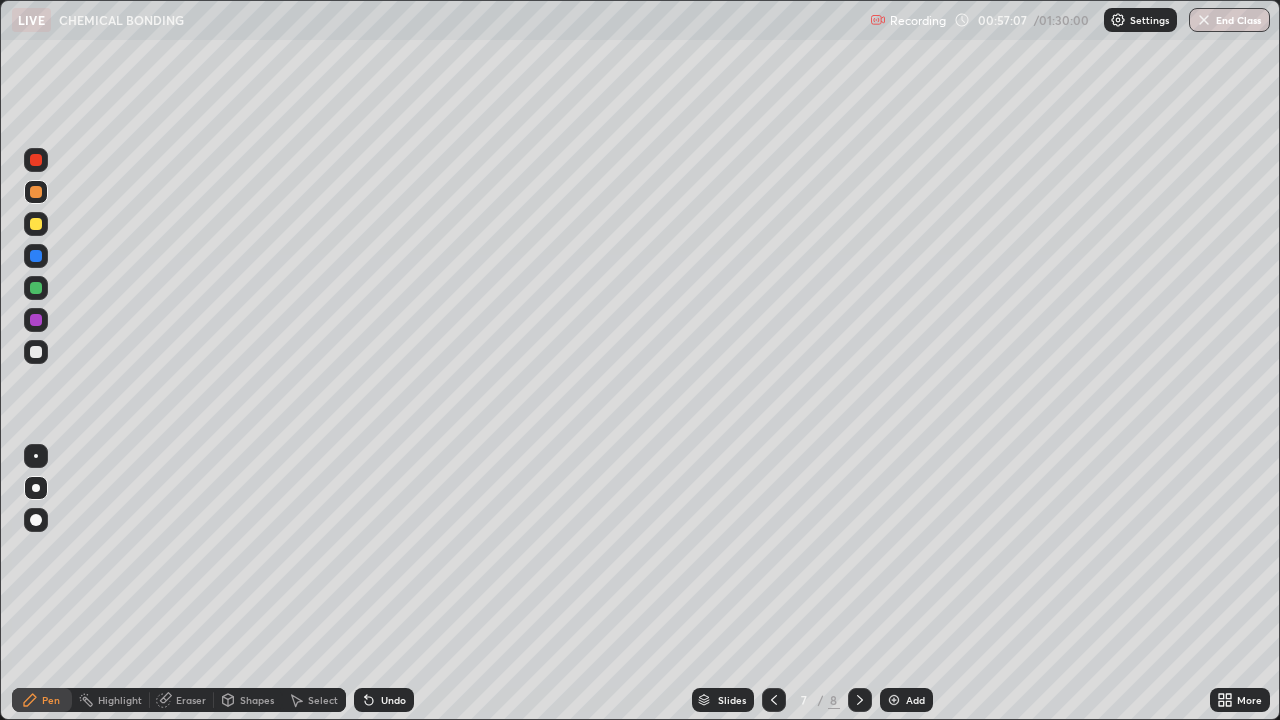 click at bounding box center (36, 352) 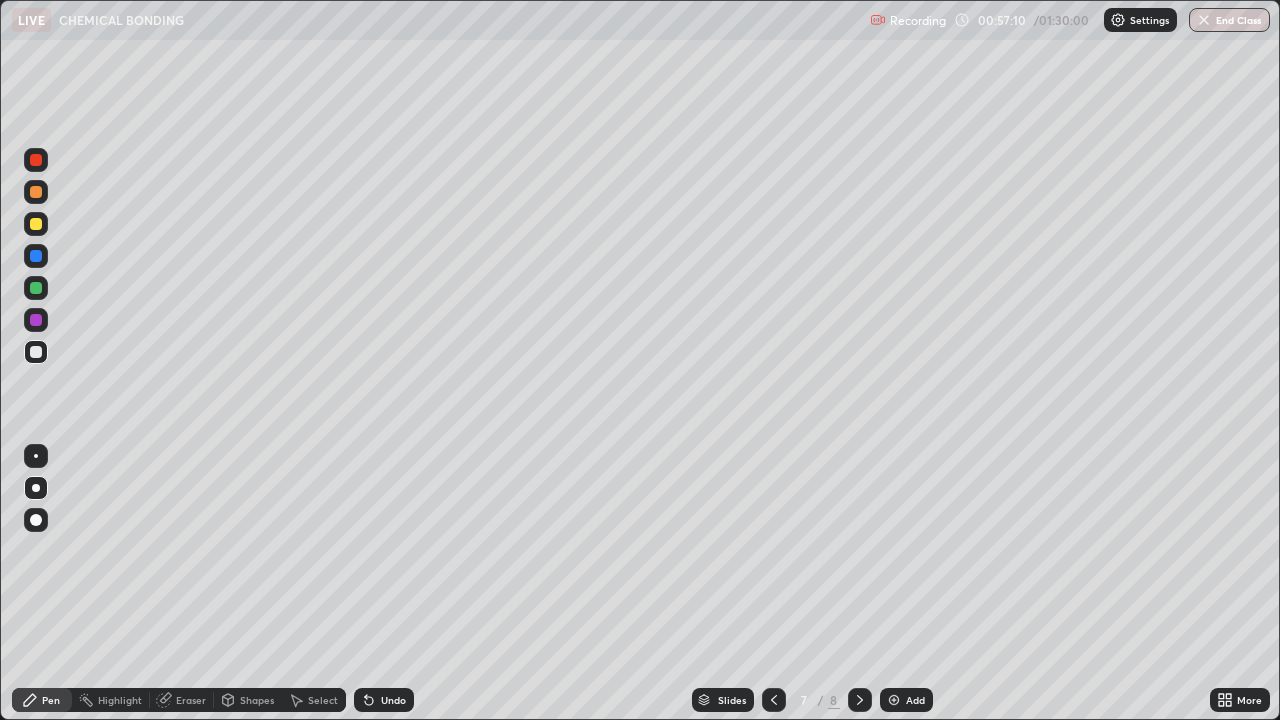 click at bounding box center (36, 192) 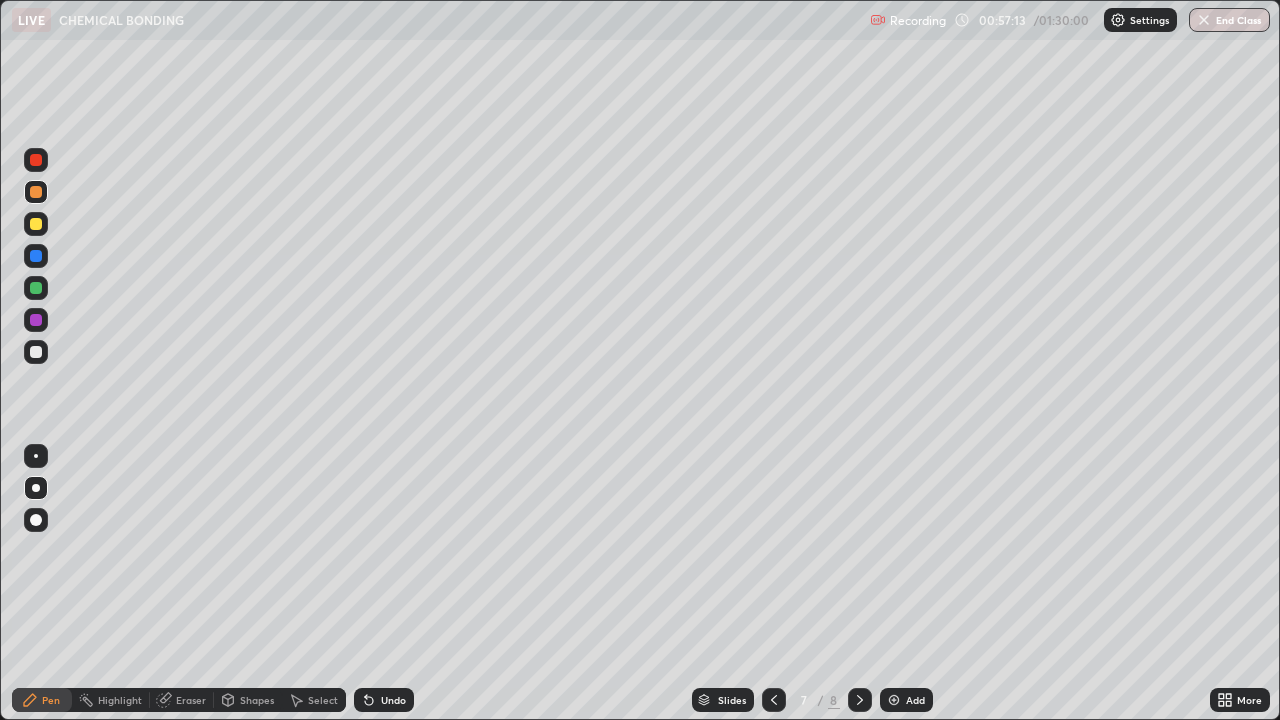 click at bounding box center [36, 352] 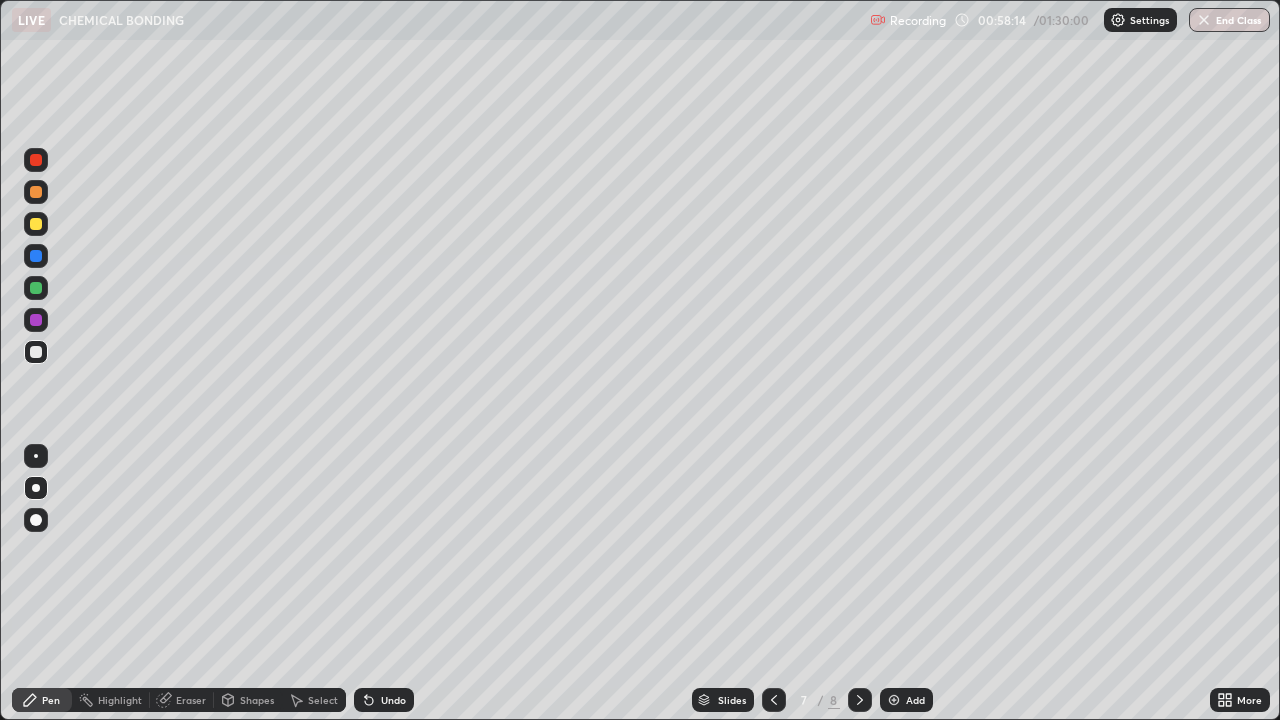 click at bounding box center (36, 224) 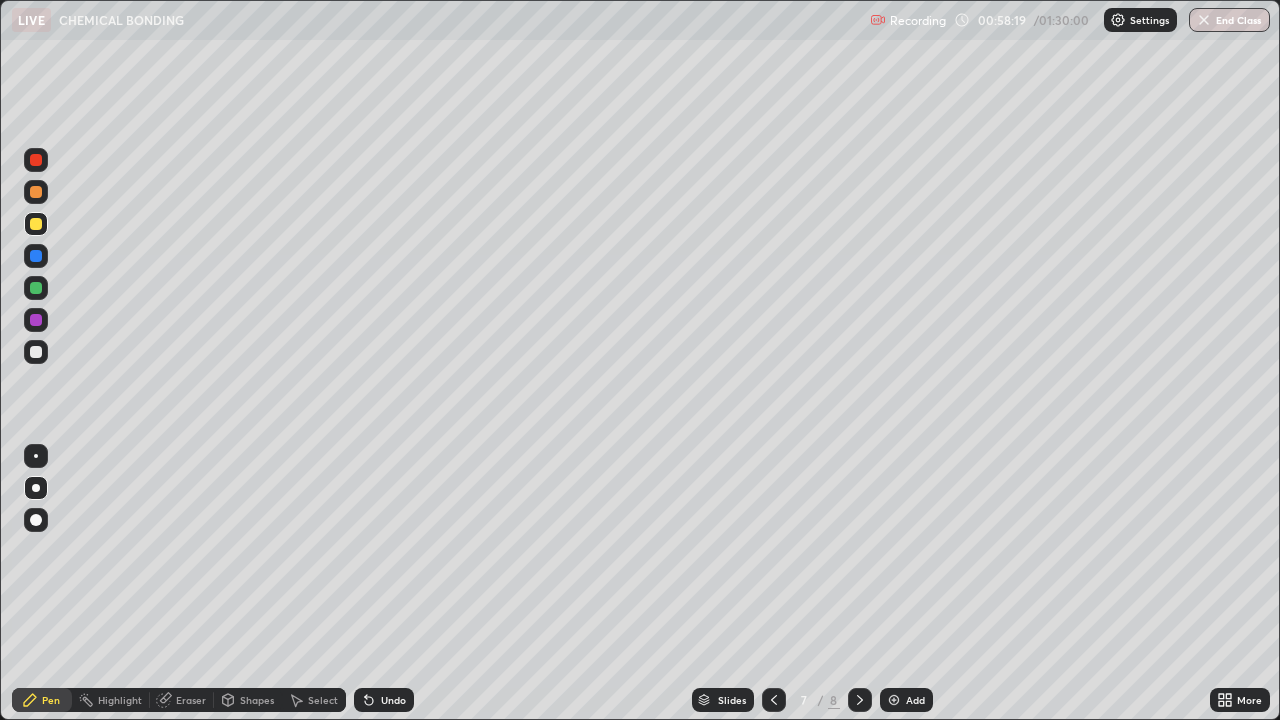 click at bounding box center (36, 352) 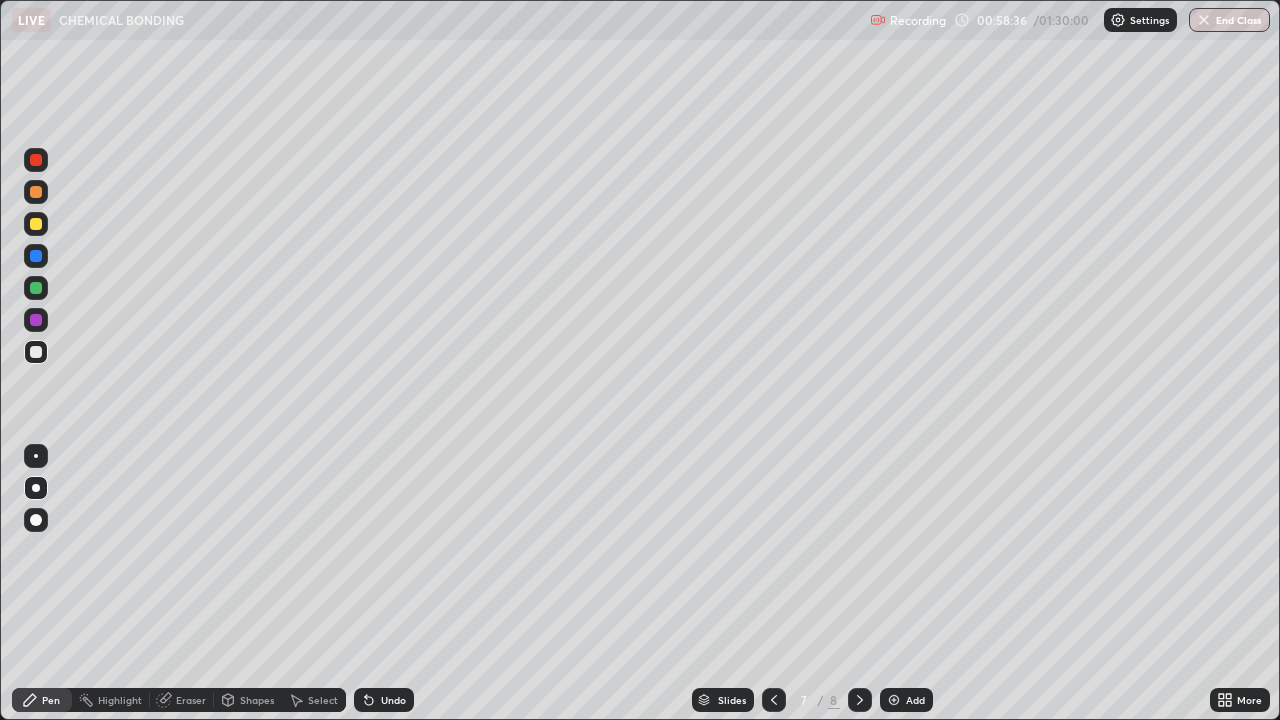click on "Undo" at bounding box center (393, 700) 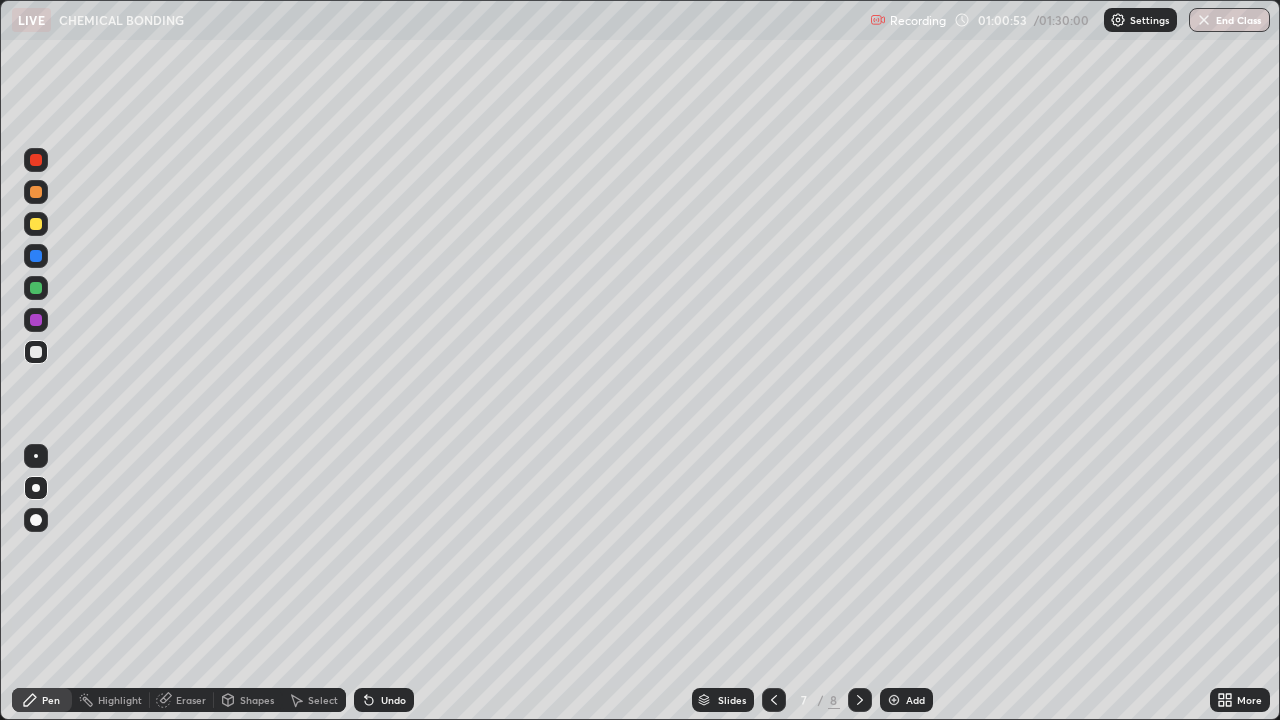 click at bounding box center [36, 224] 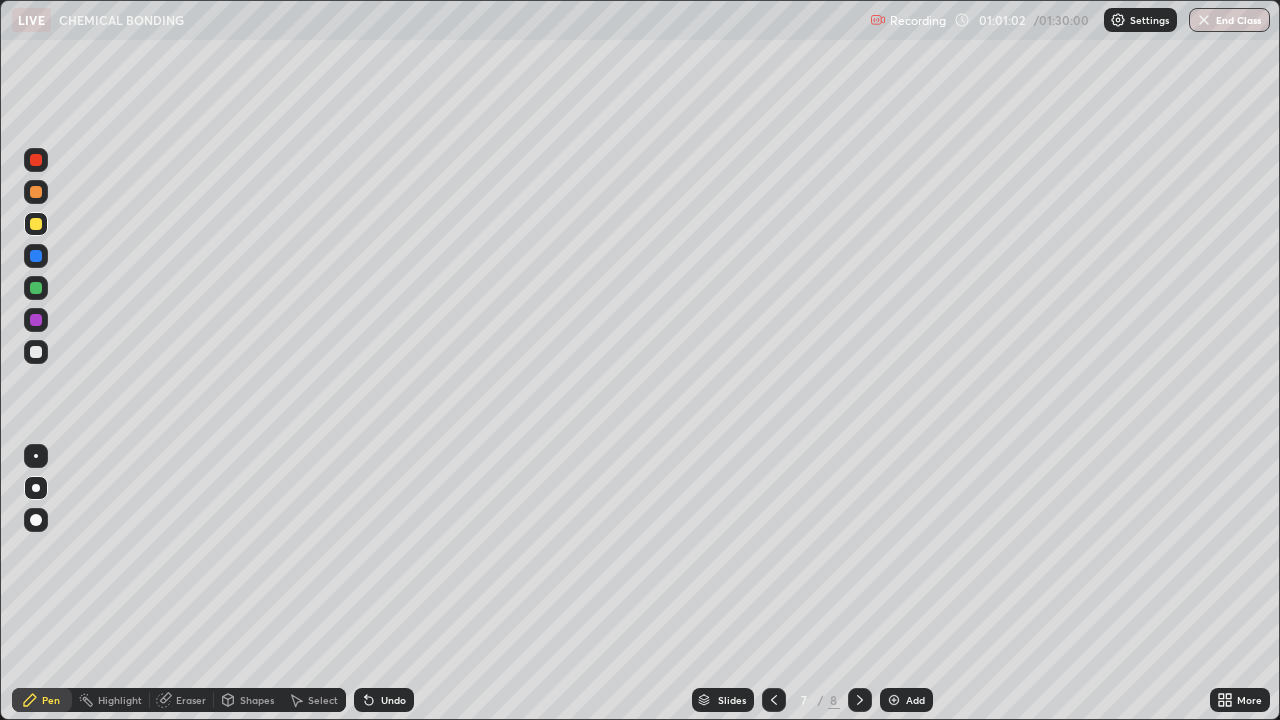 click on "Undo" at bounding box center (384, 700) 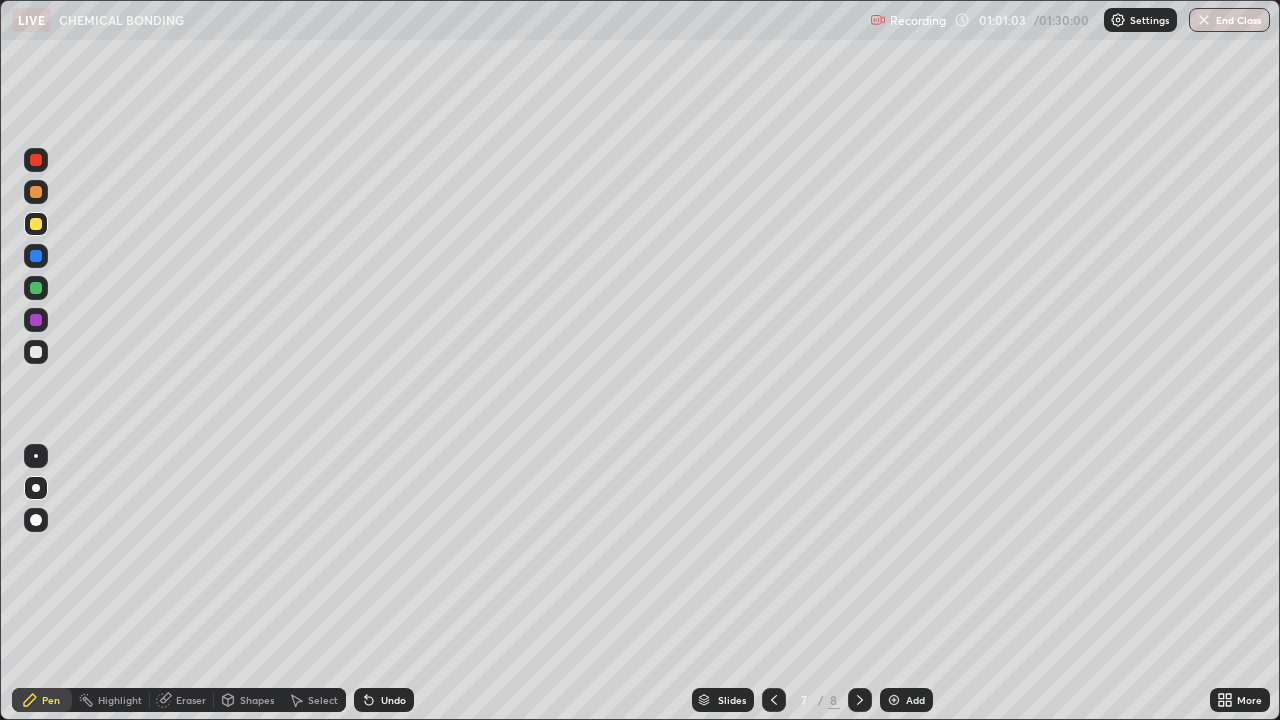 click on "Undo" at bounding box center [393, 700] 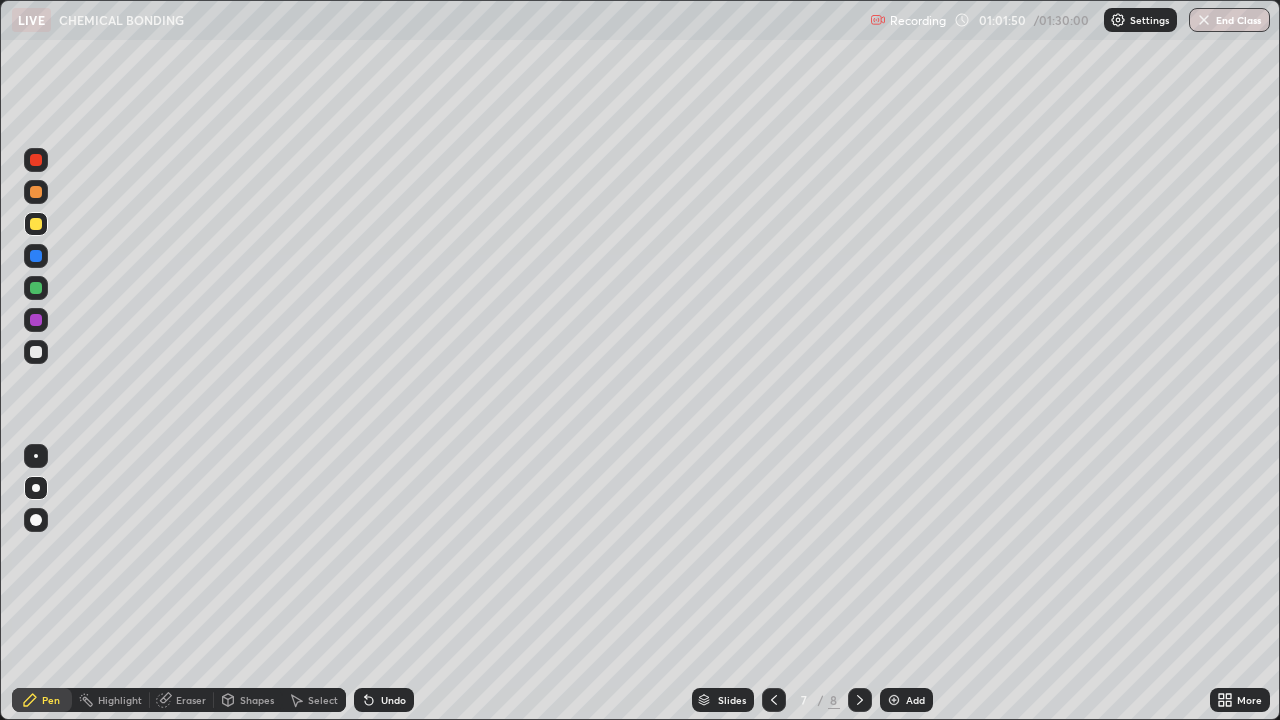 click at bounding box center (36, 352) 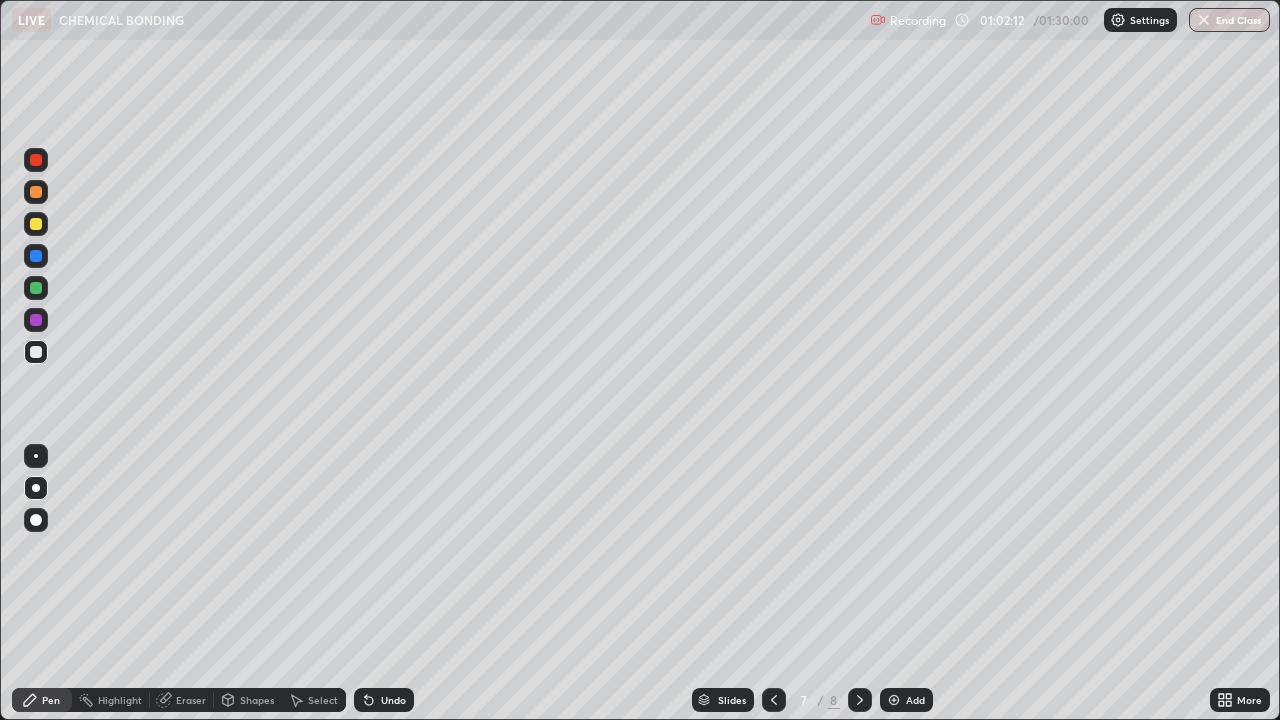 click on "Undo" at bounding box center (393, 700) 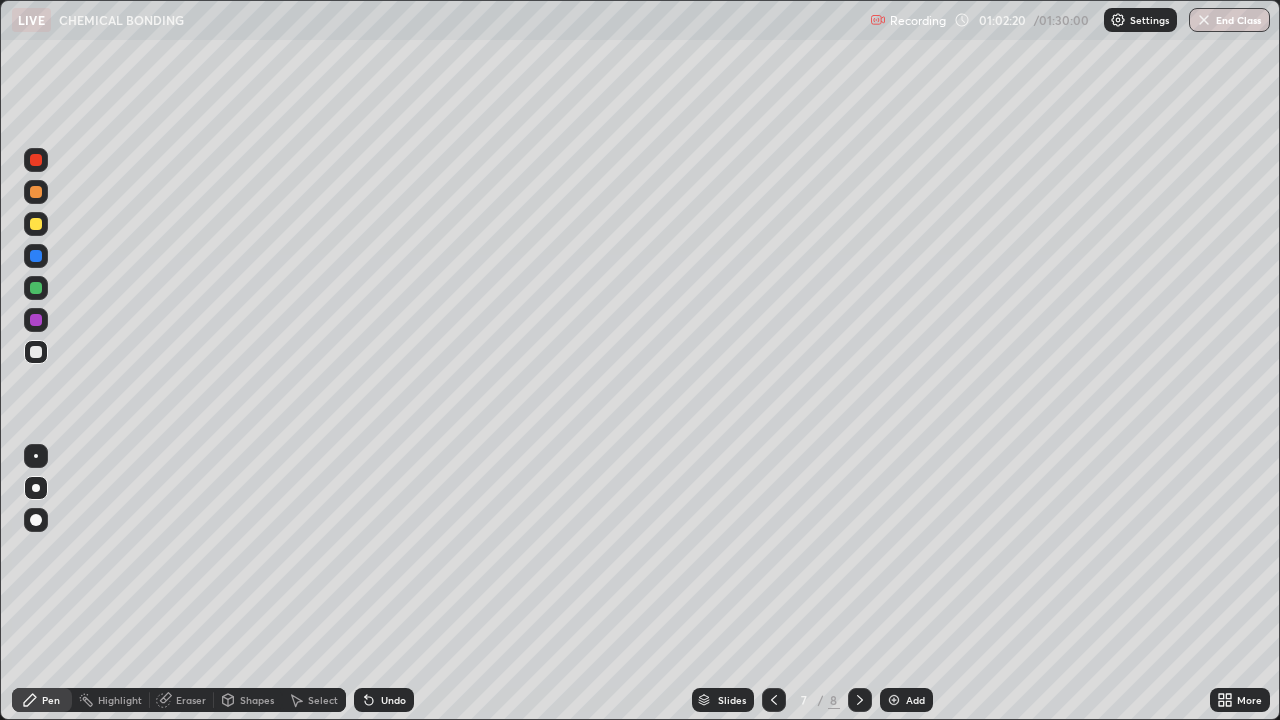 click on "Undo" at bounding box center (384, 700) 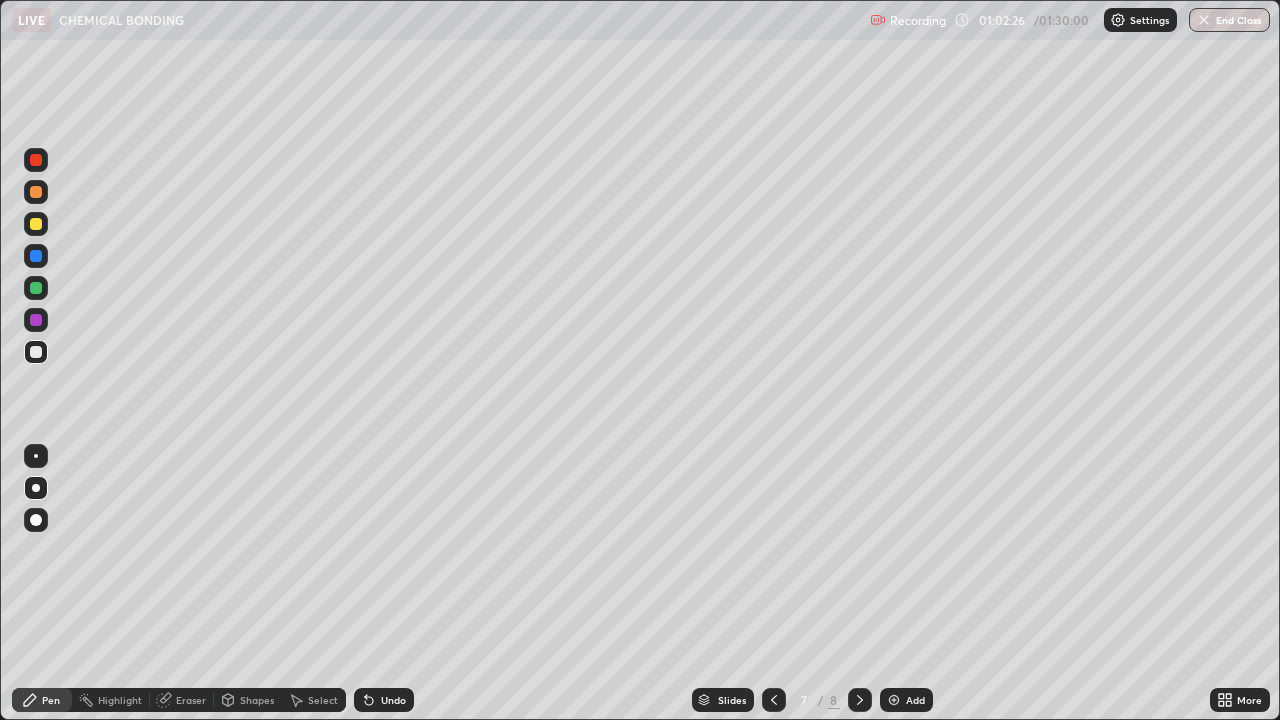 click on "Undo" at bounding box center (384, 700) 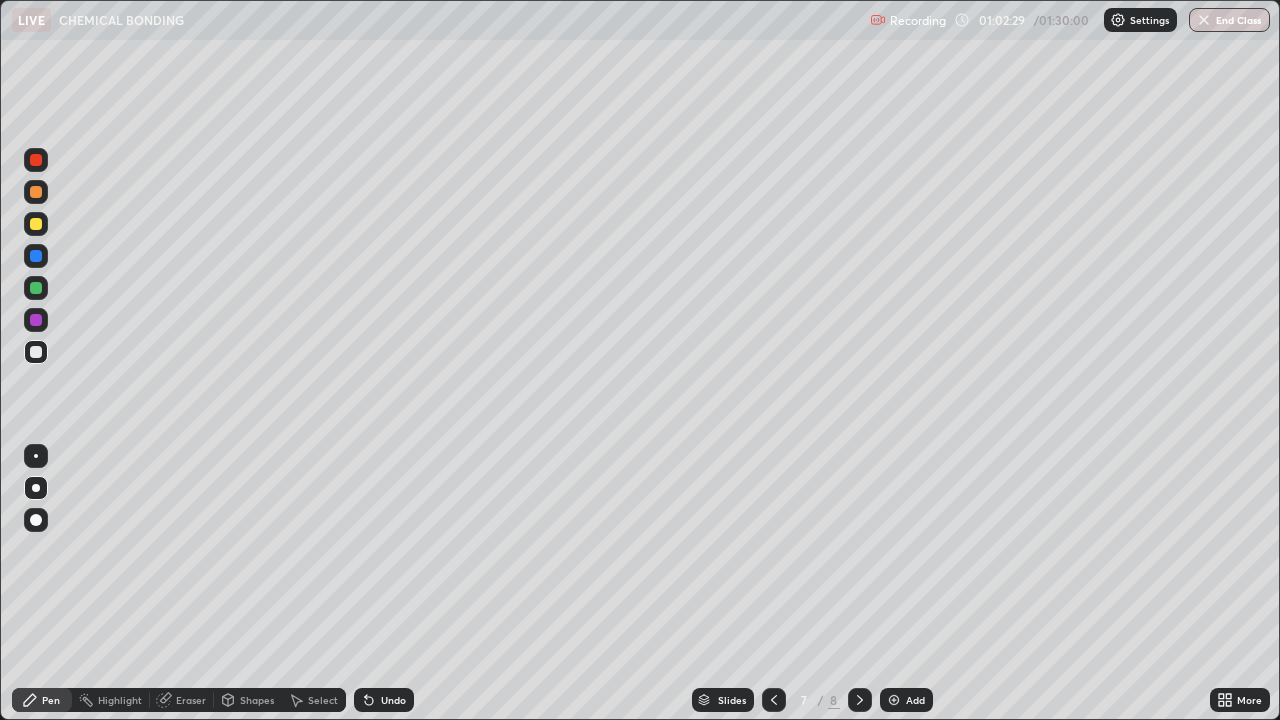 click on "Undo" at bounding box center [384, 700] 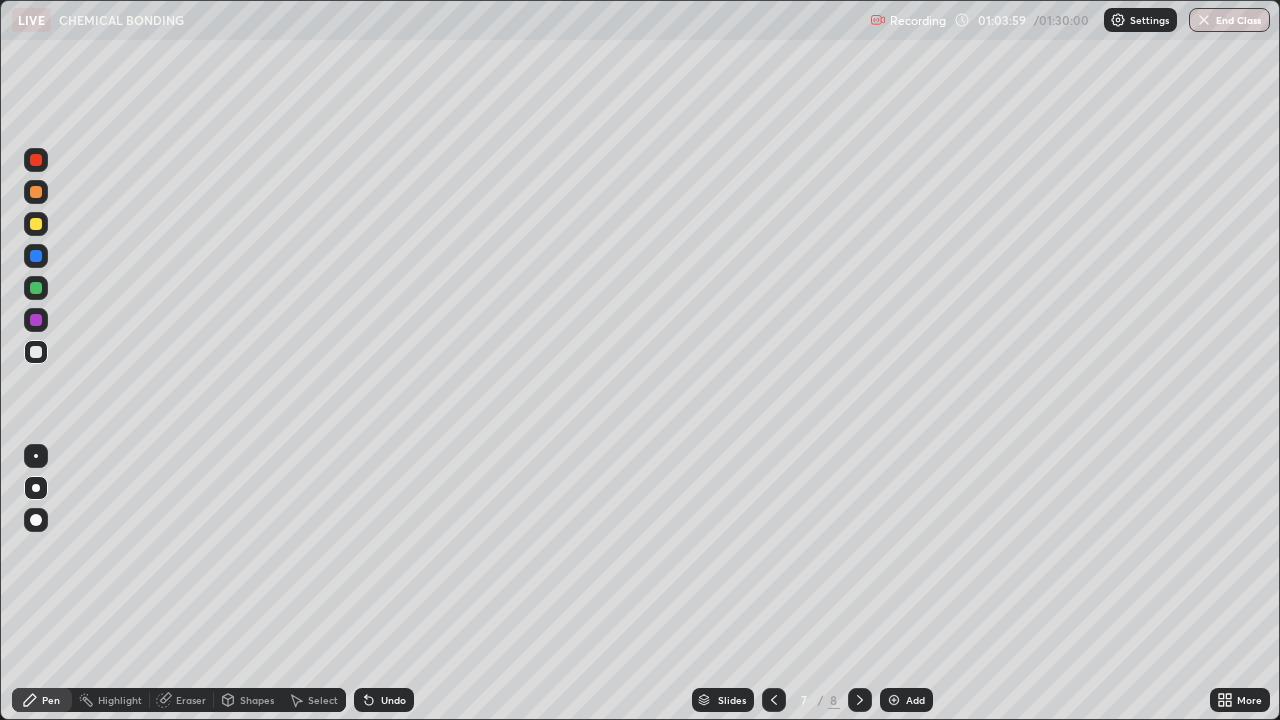 click at bounding box center (36, 224) 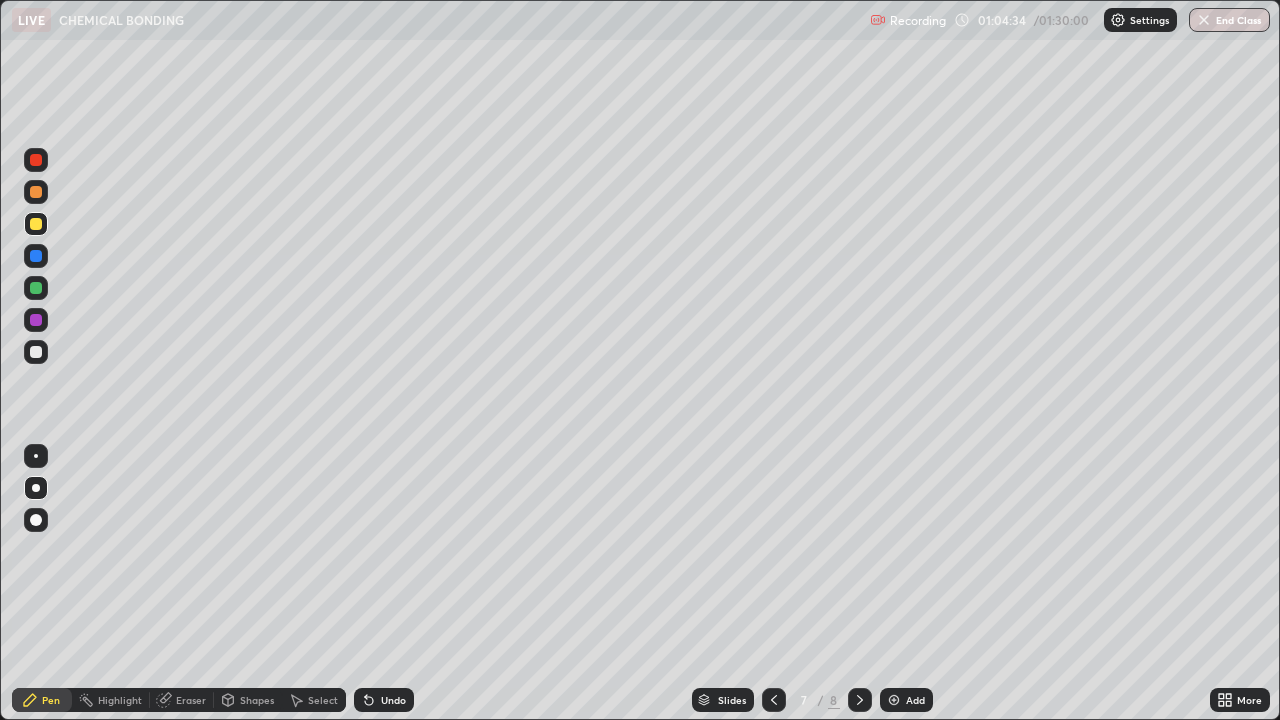 click 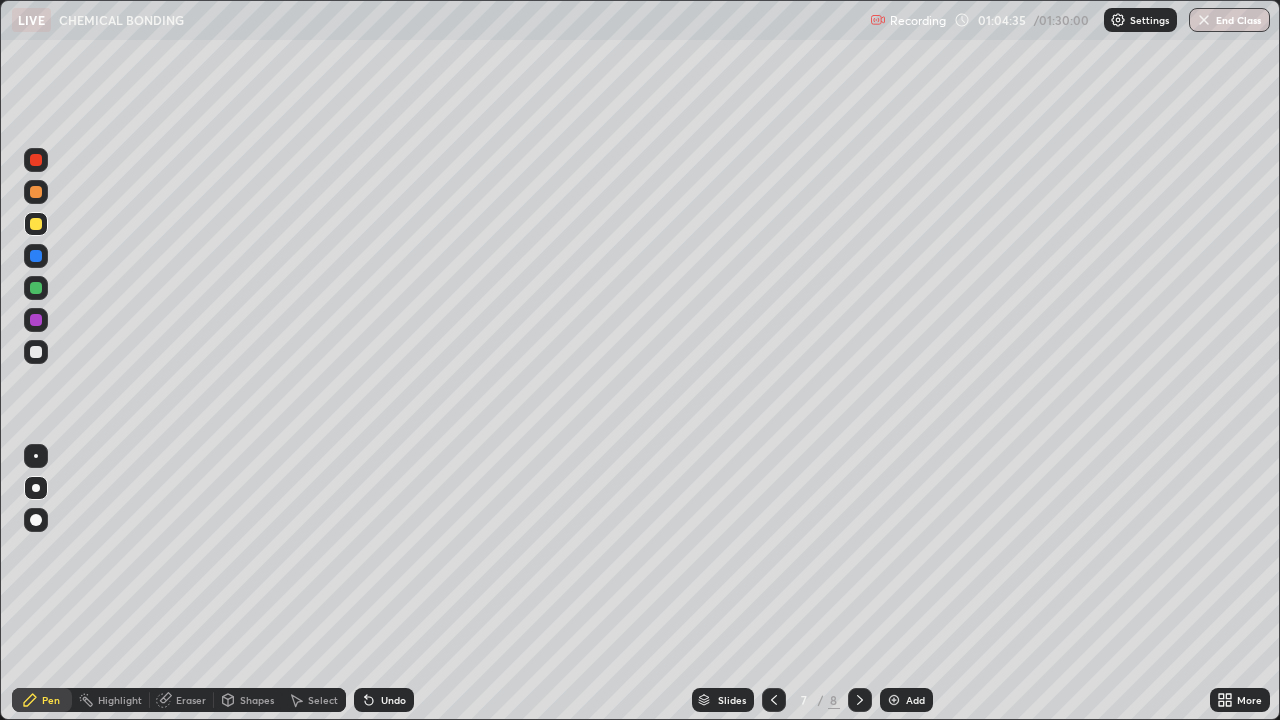 click on "Undo" at bounding box center [393, 700] 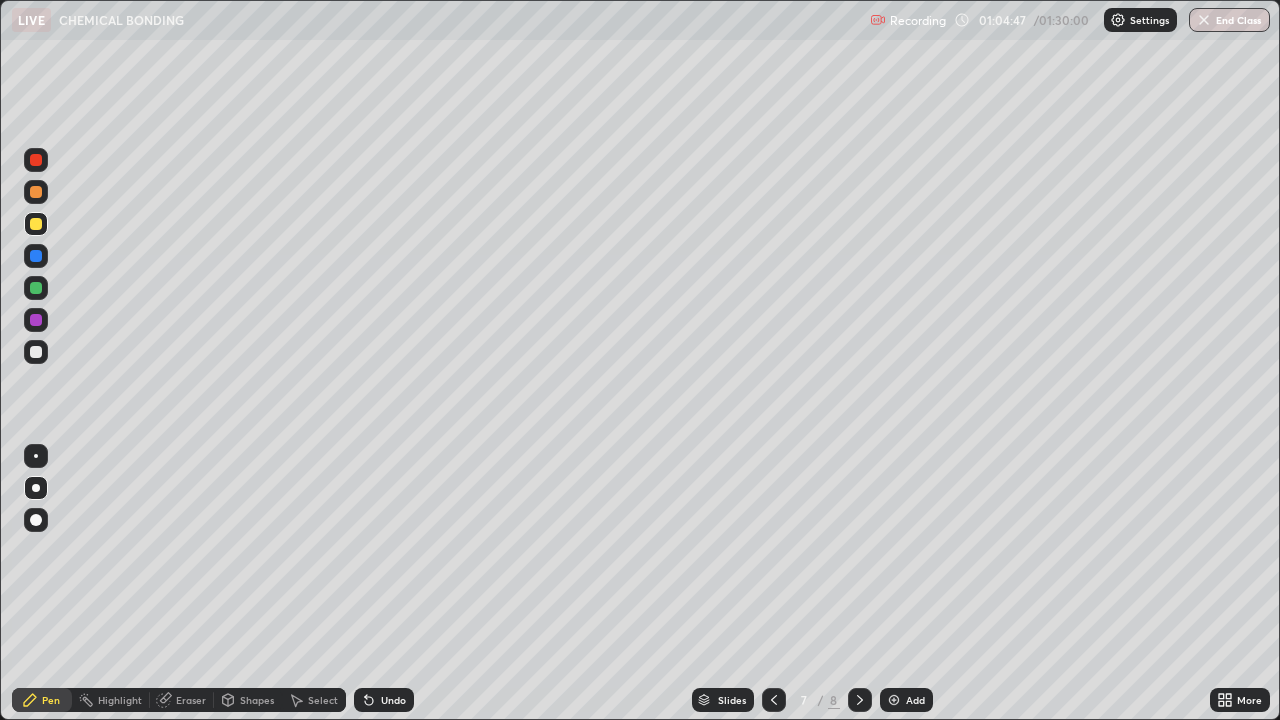 click on "Undo" at bounding box center (393, 700) 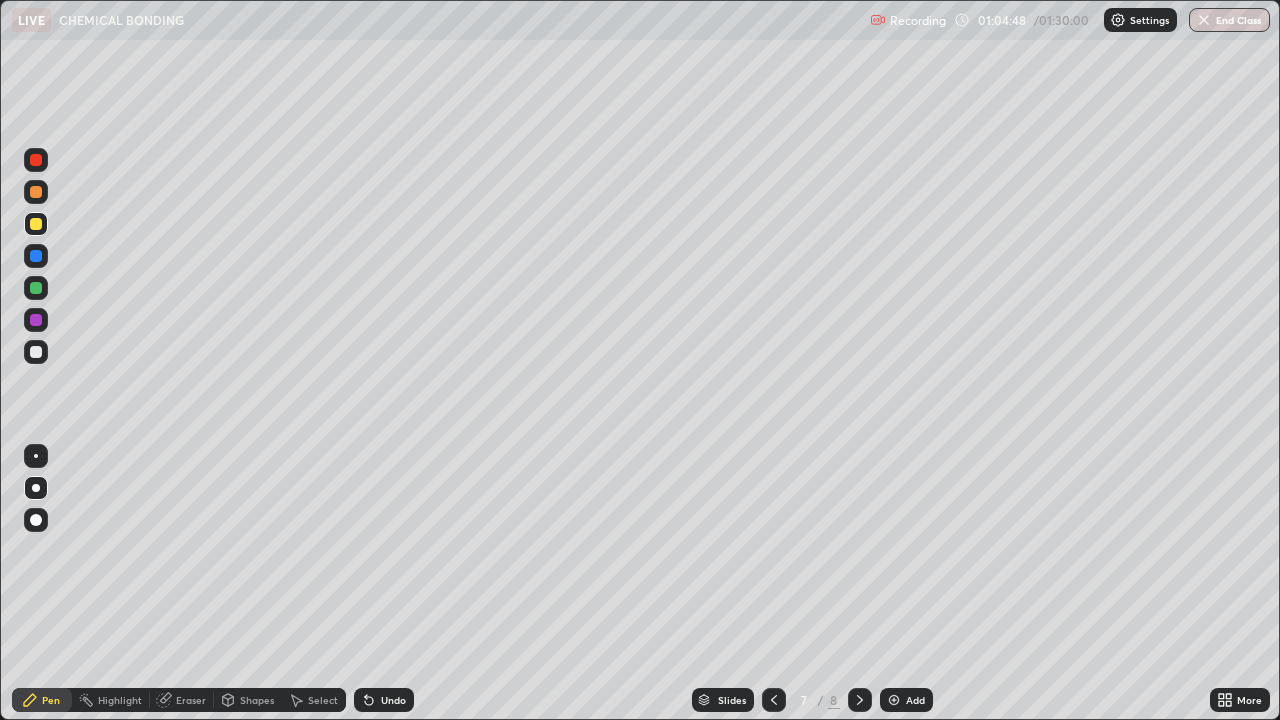 click on "Undo" at bounding box center [393, 700] 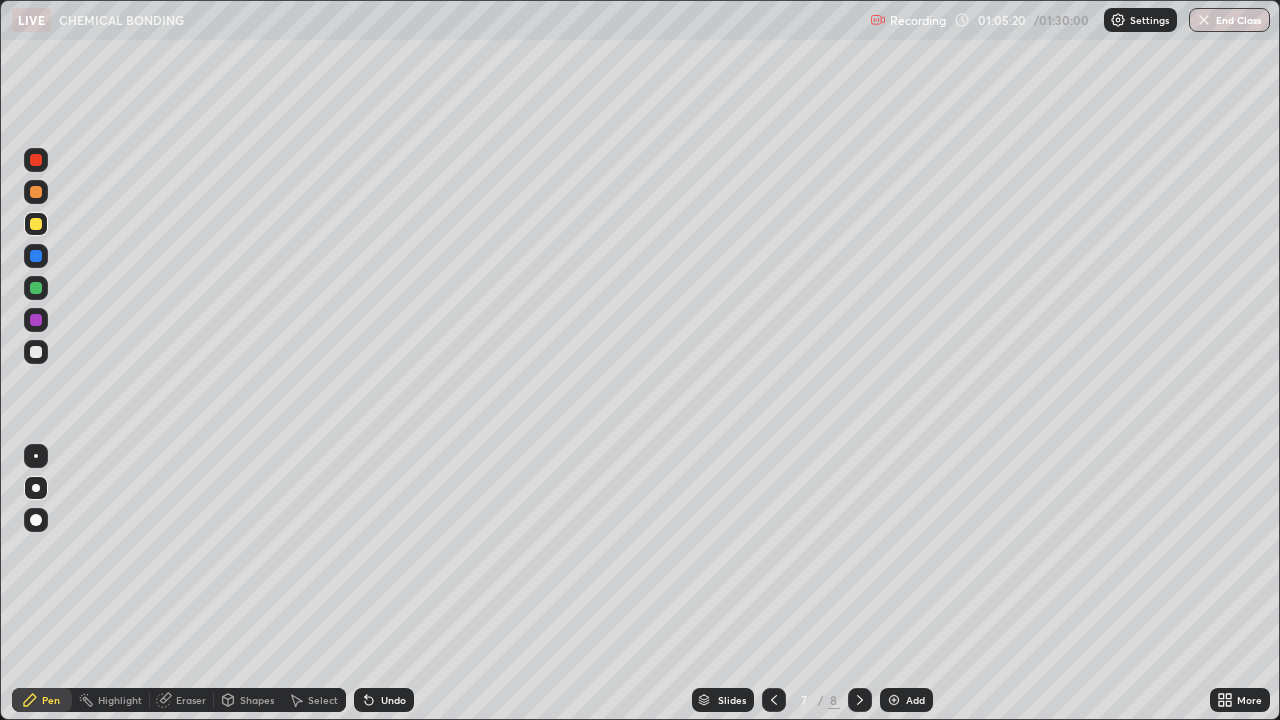 click on "Eraser" at bounding box center [191, 700] 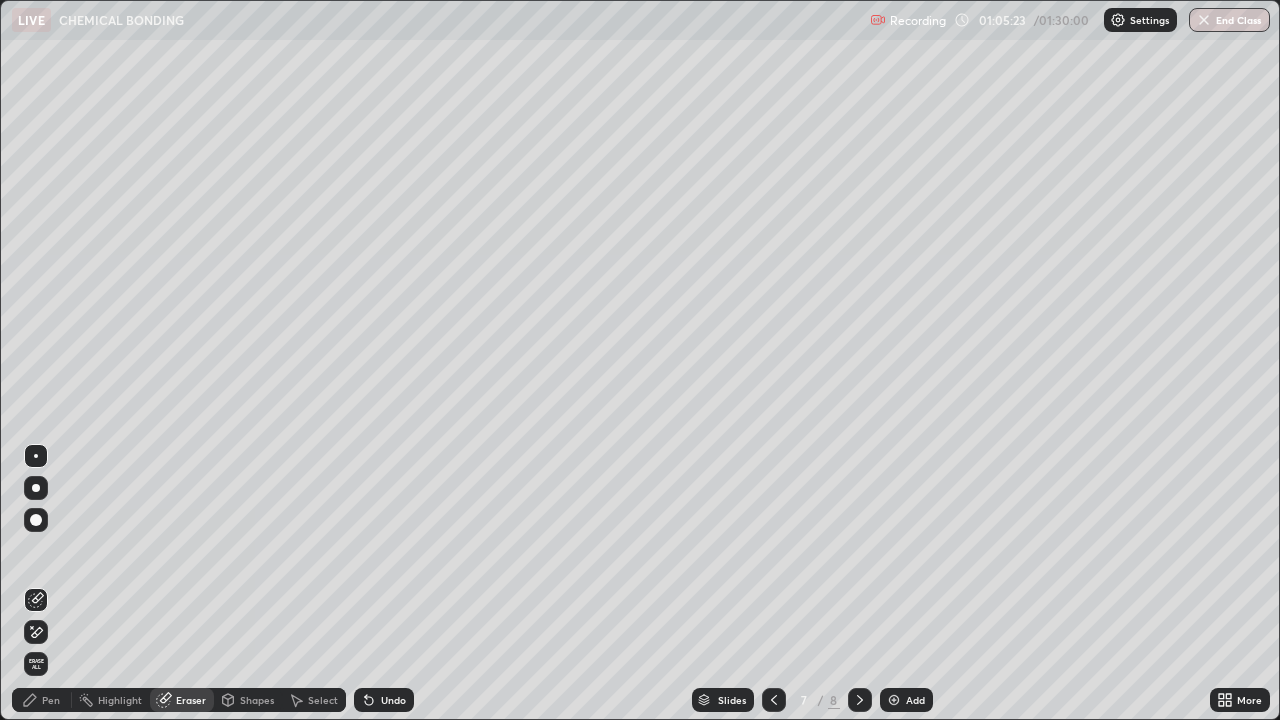 click on "Pen" at bounding box center (51, 700) 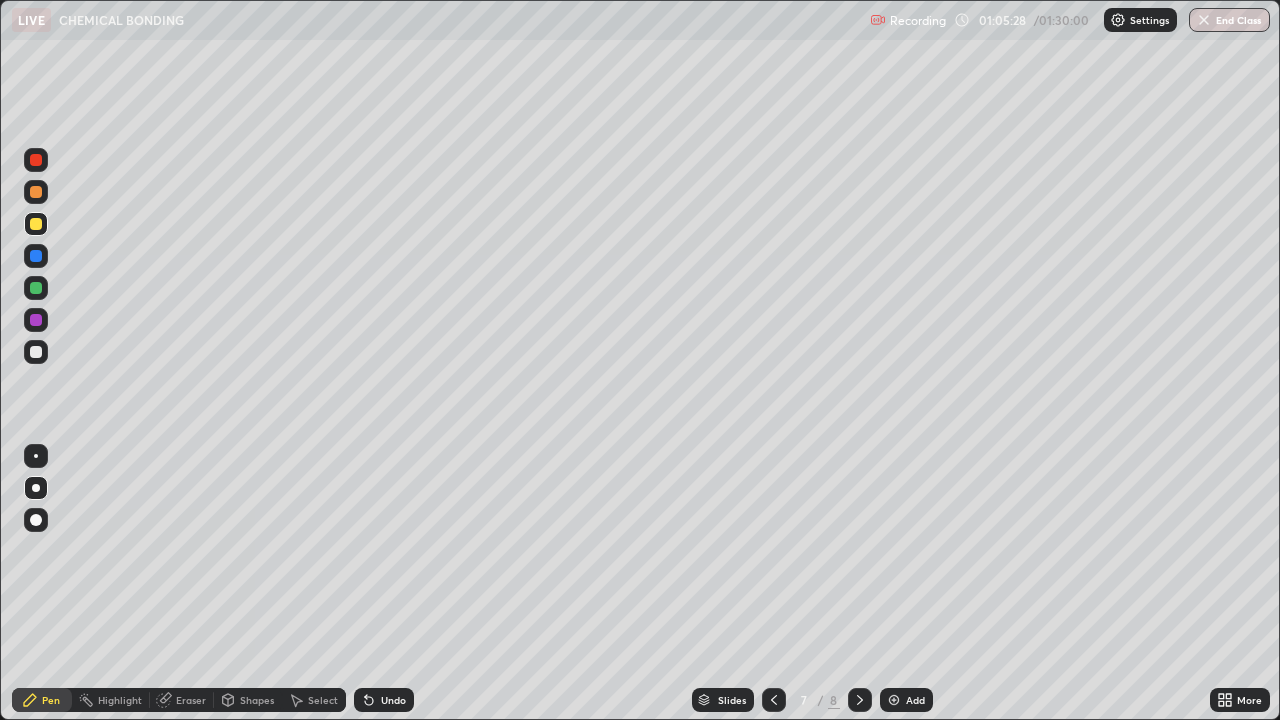 click on "Eraser" at bounding box center (191, 700) 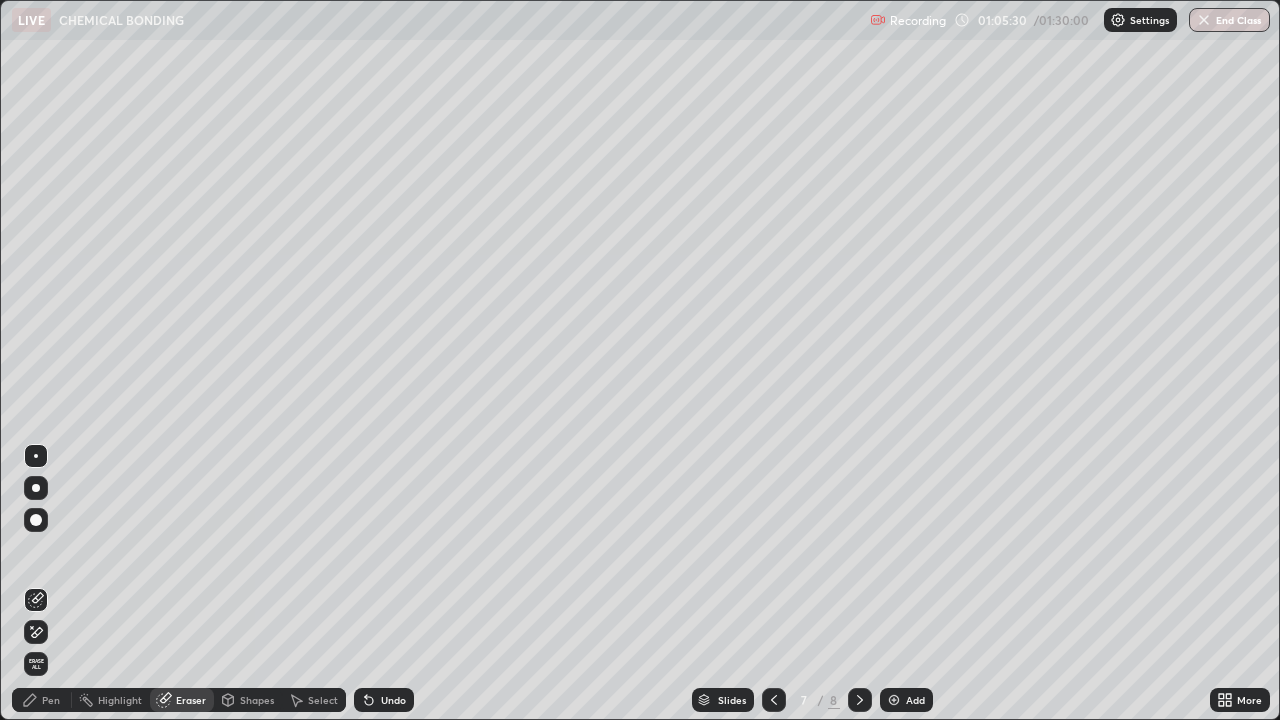 click on "Pen" at bounding box center [51, 700] 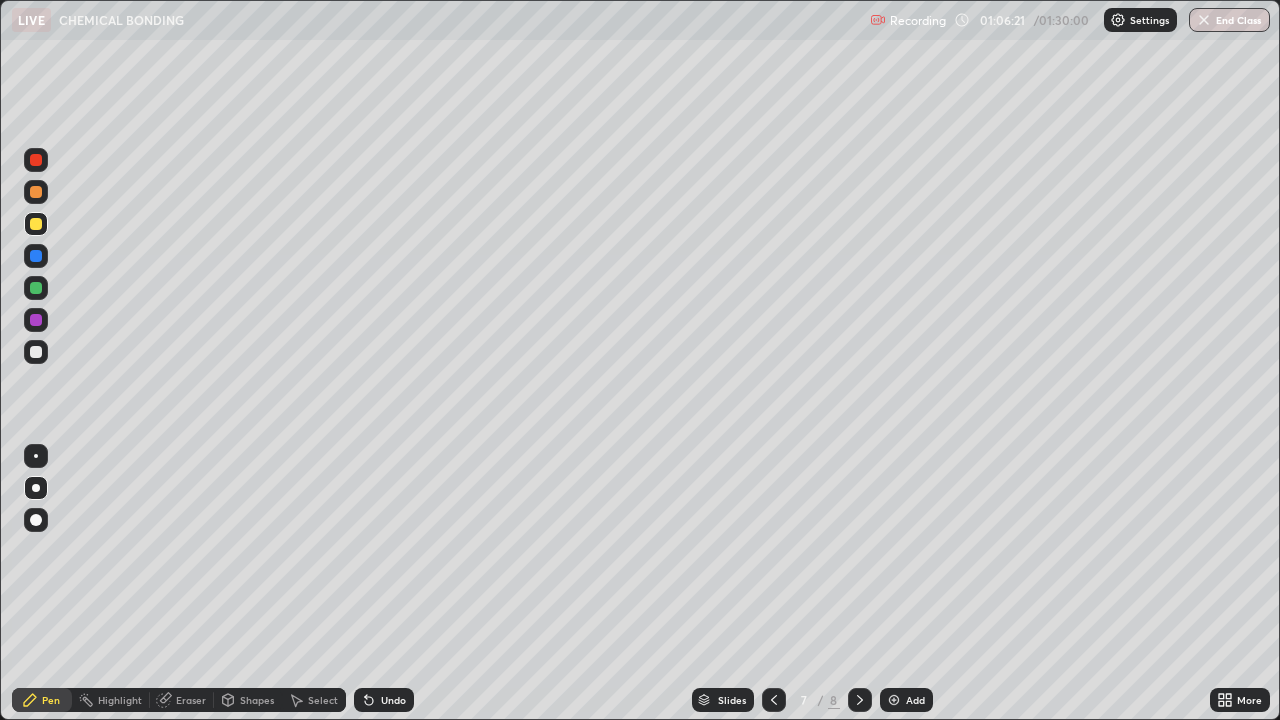 click at bounding box center (36, 192) 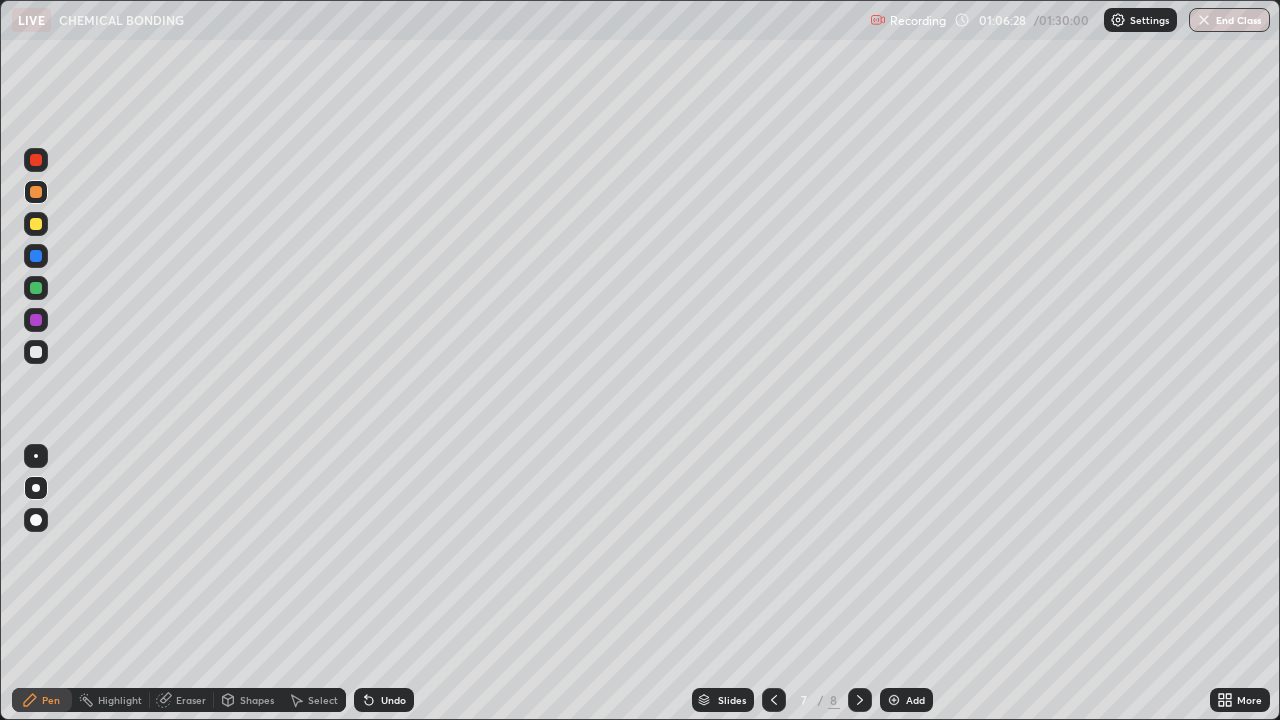 click on "Eraser" at bounding box center [191, 700] 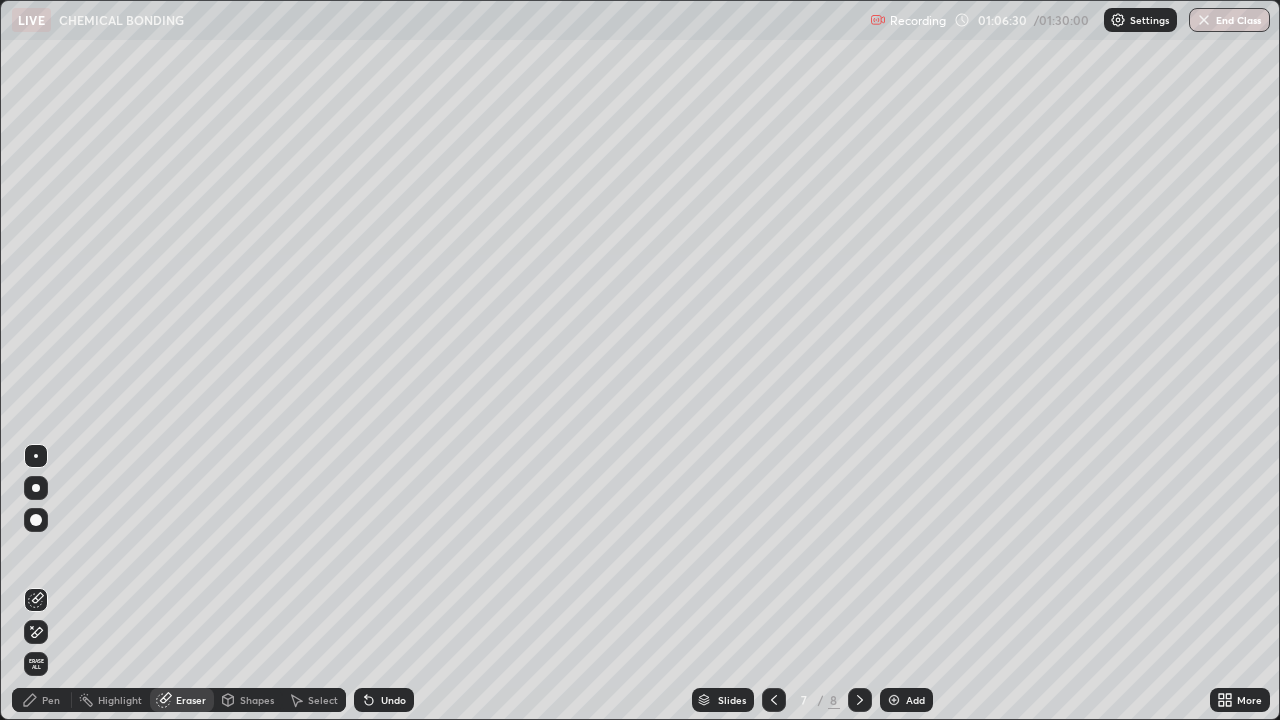 click on "Pen" at bounding box center [51, 700] 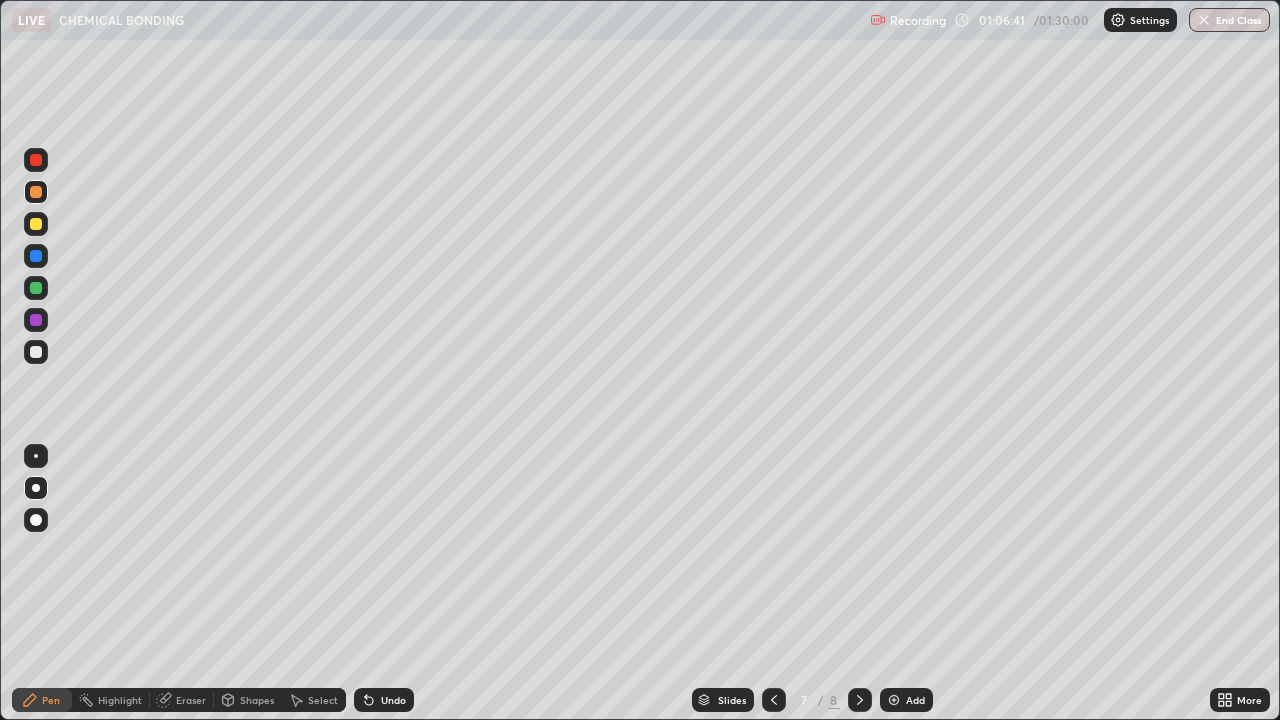 click at bounding box center (36, 352) 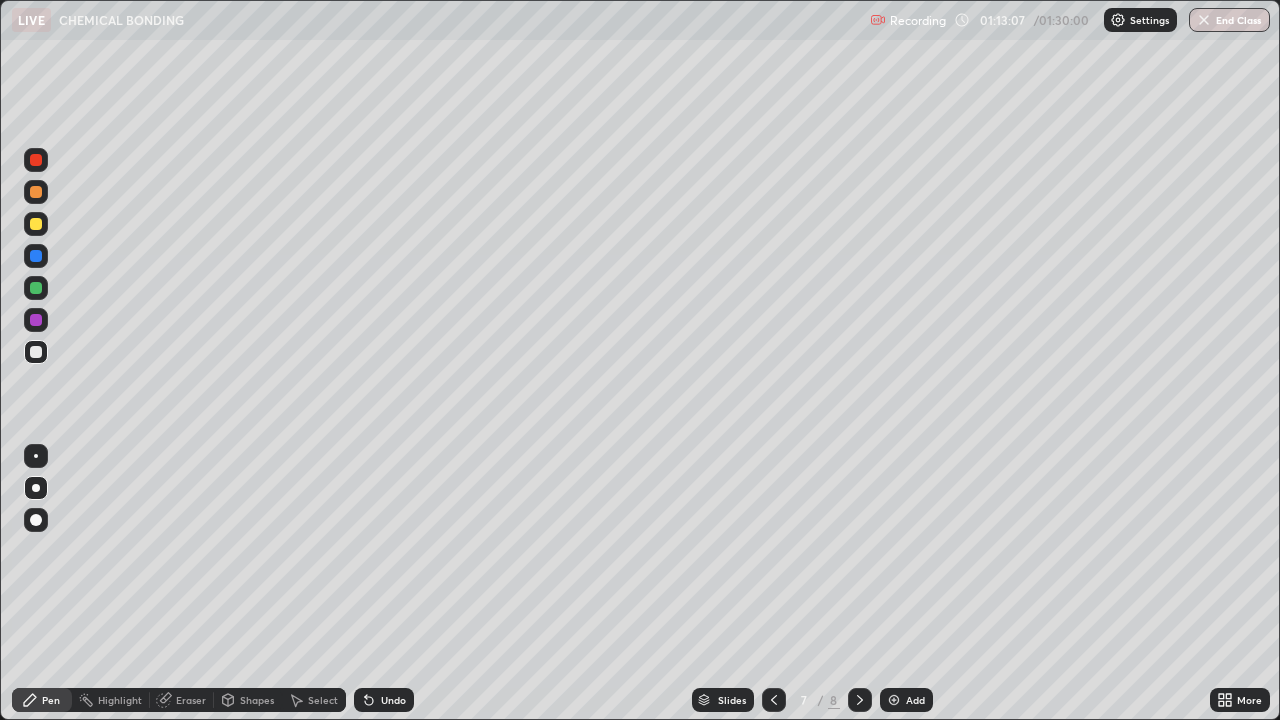 click on "Undo" at bounding box center [393, 700] 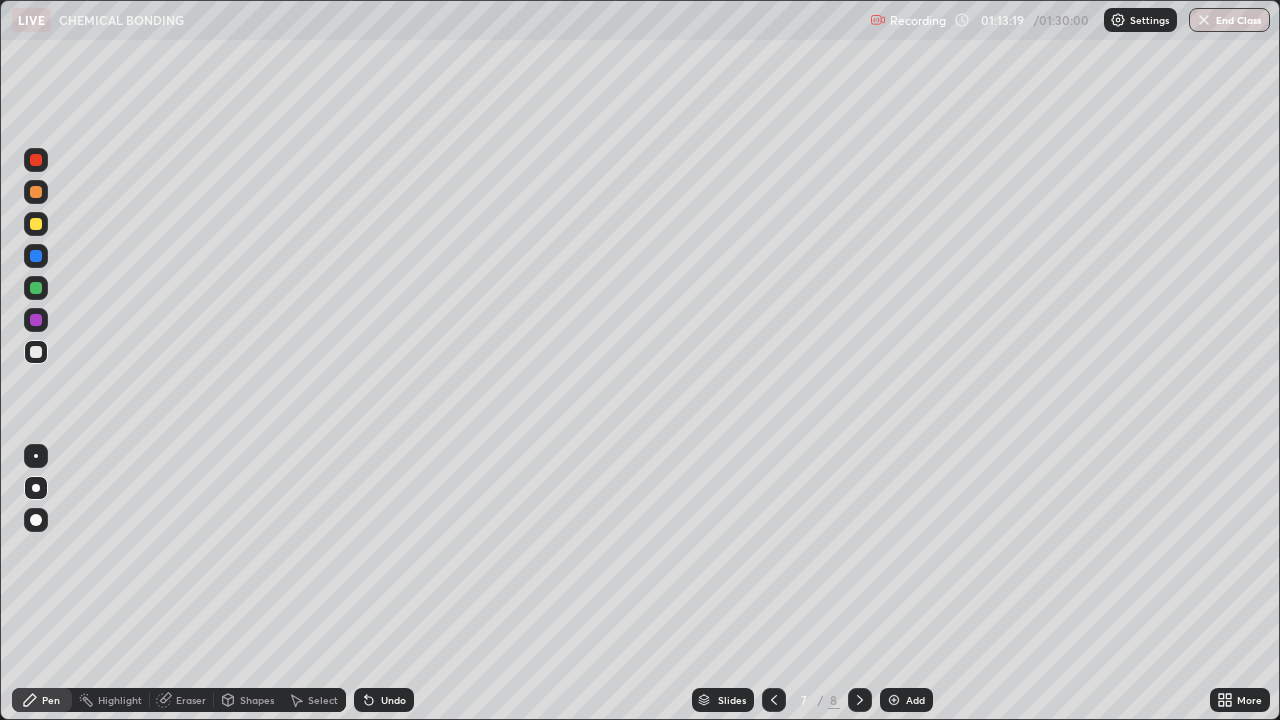 click at bounding box center (36, 288) 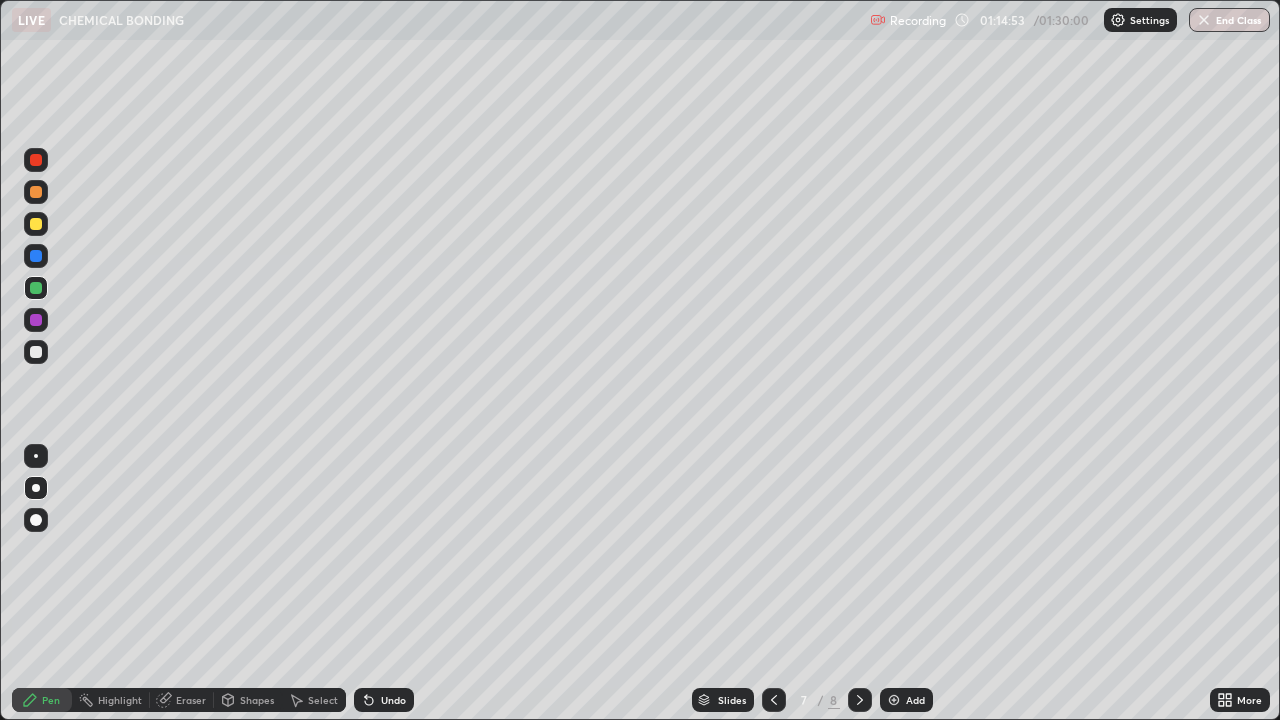 click on "Add" at bounding box center (906, 700) 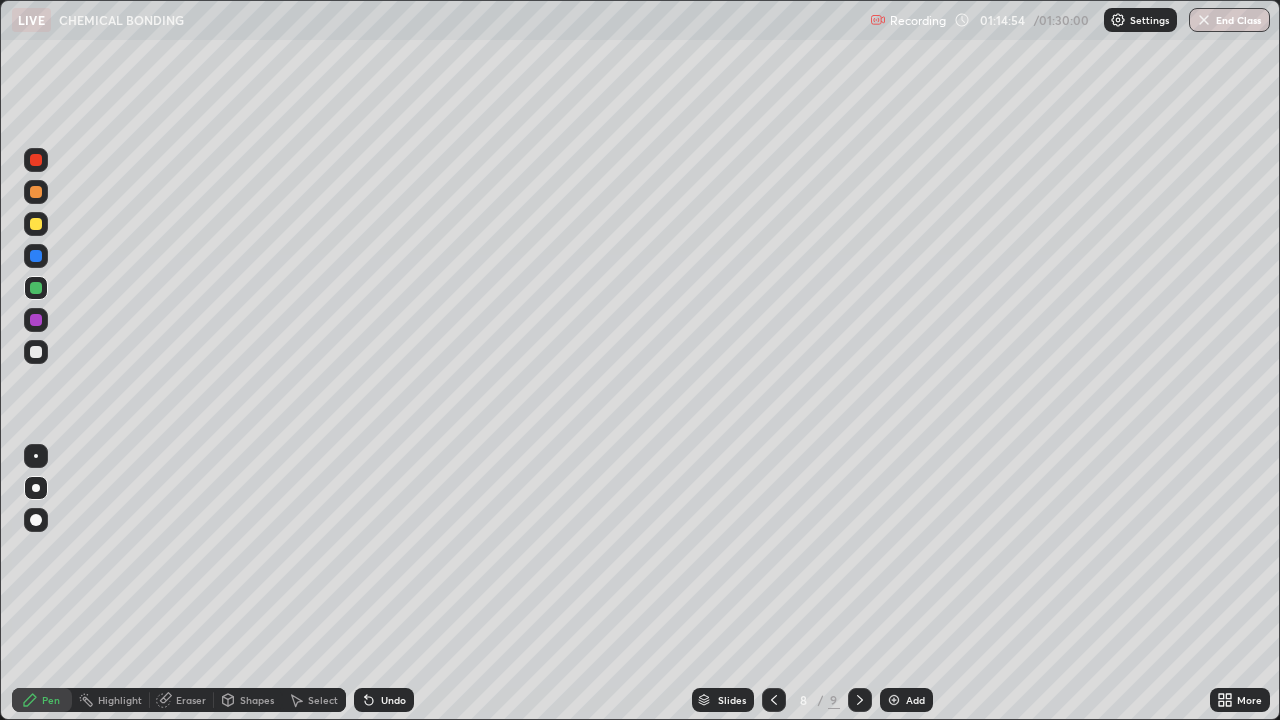 click at bounding box center [36, 192] 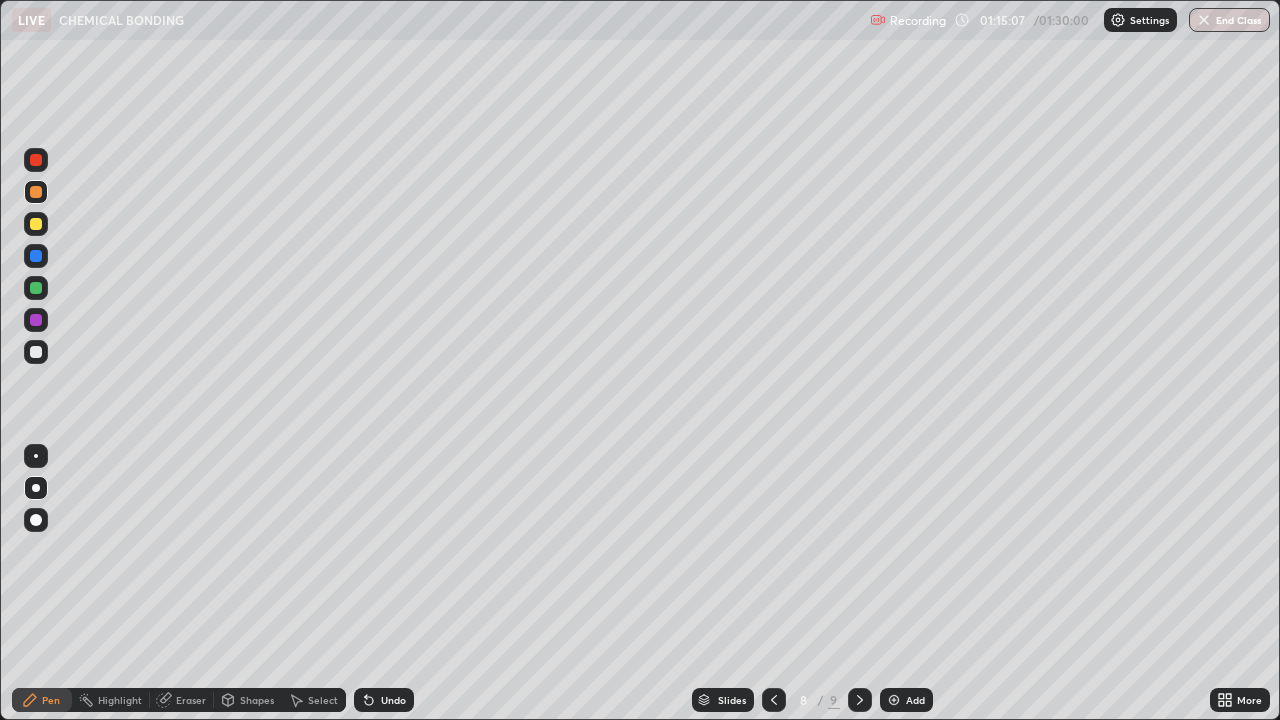 click at bounding box center [36, 352] 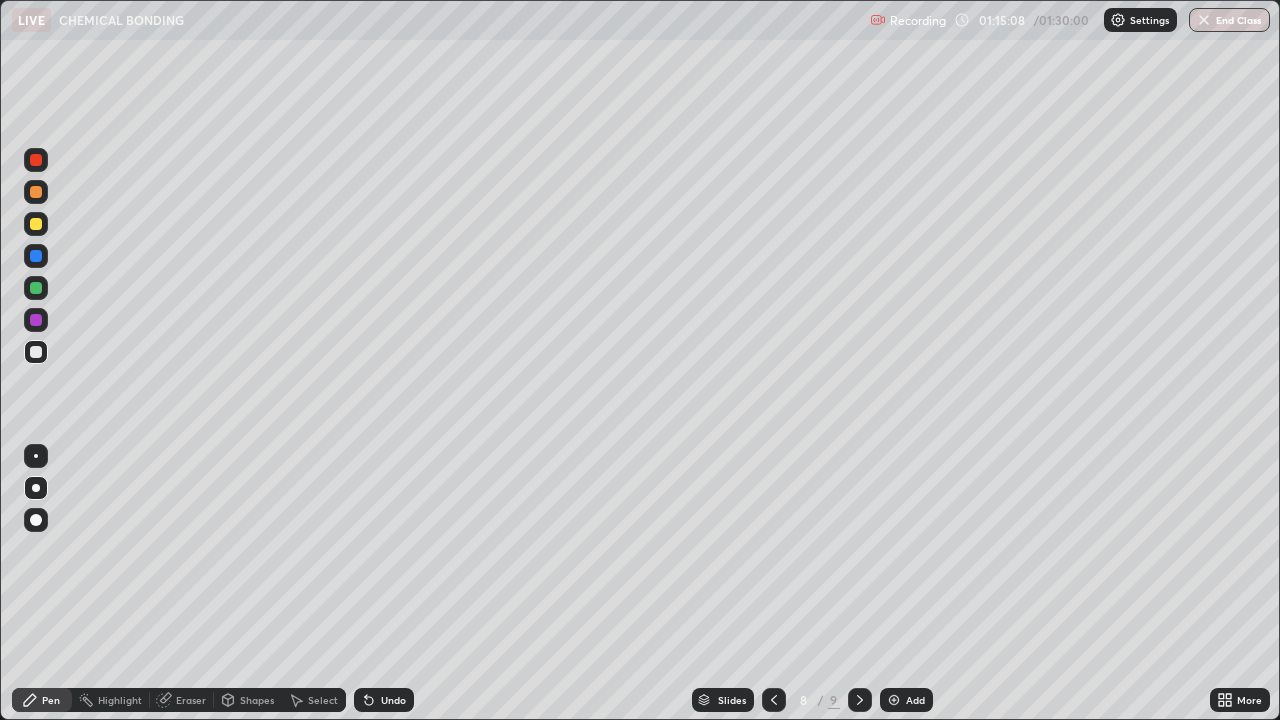 click at bounding box center (36, 224) 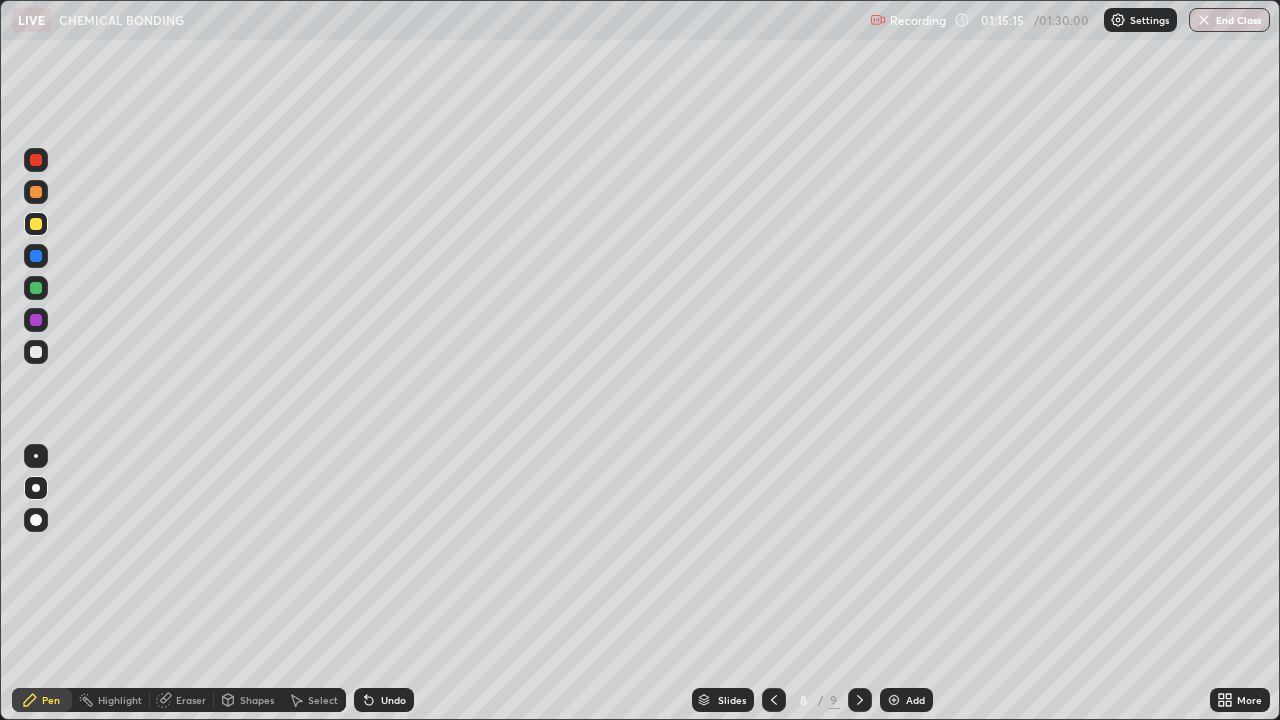click at bounding box center (36, 352) 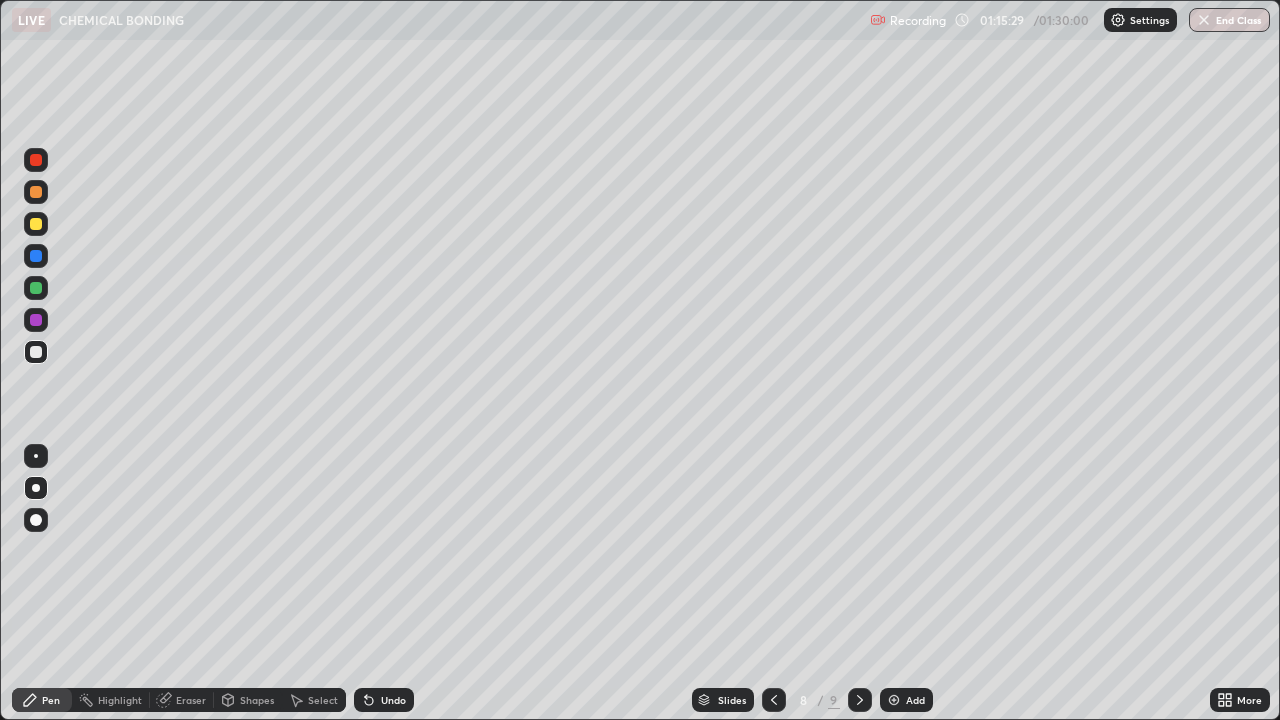 click on "Undo" at bounding box center (393, 700) 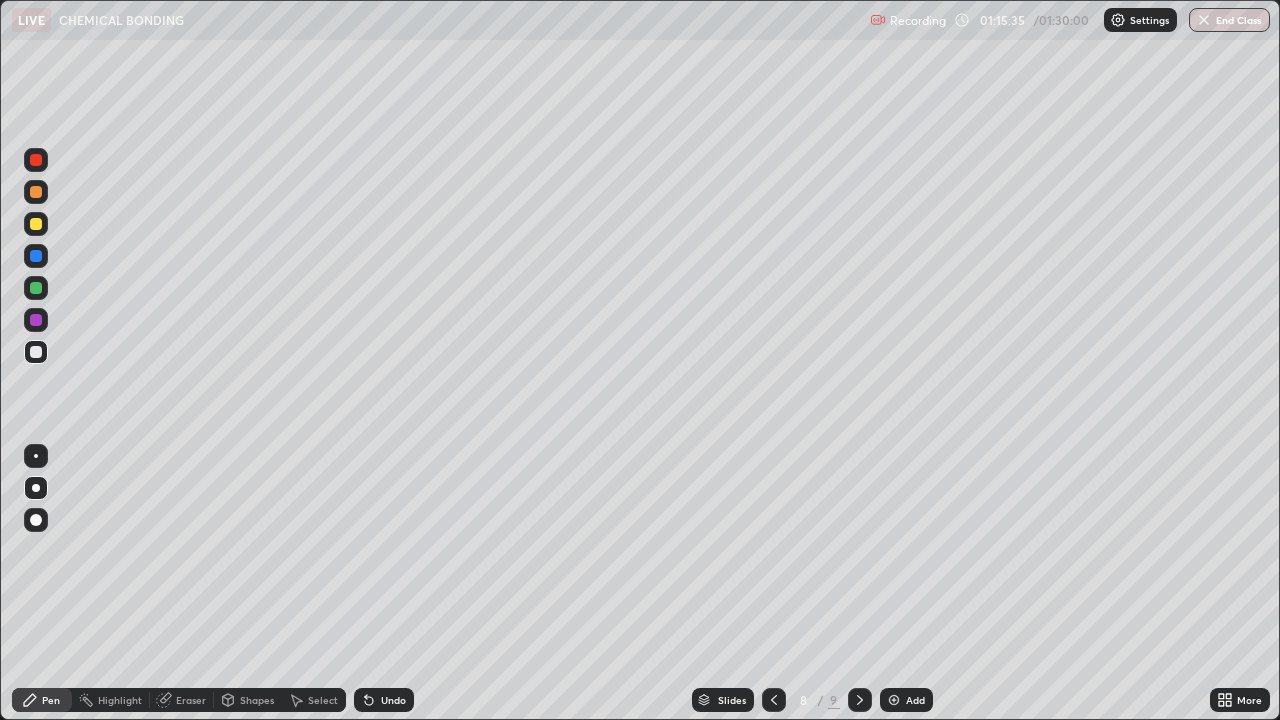 click at bounding box center [36, 192] 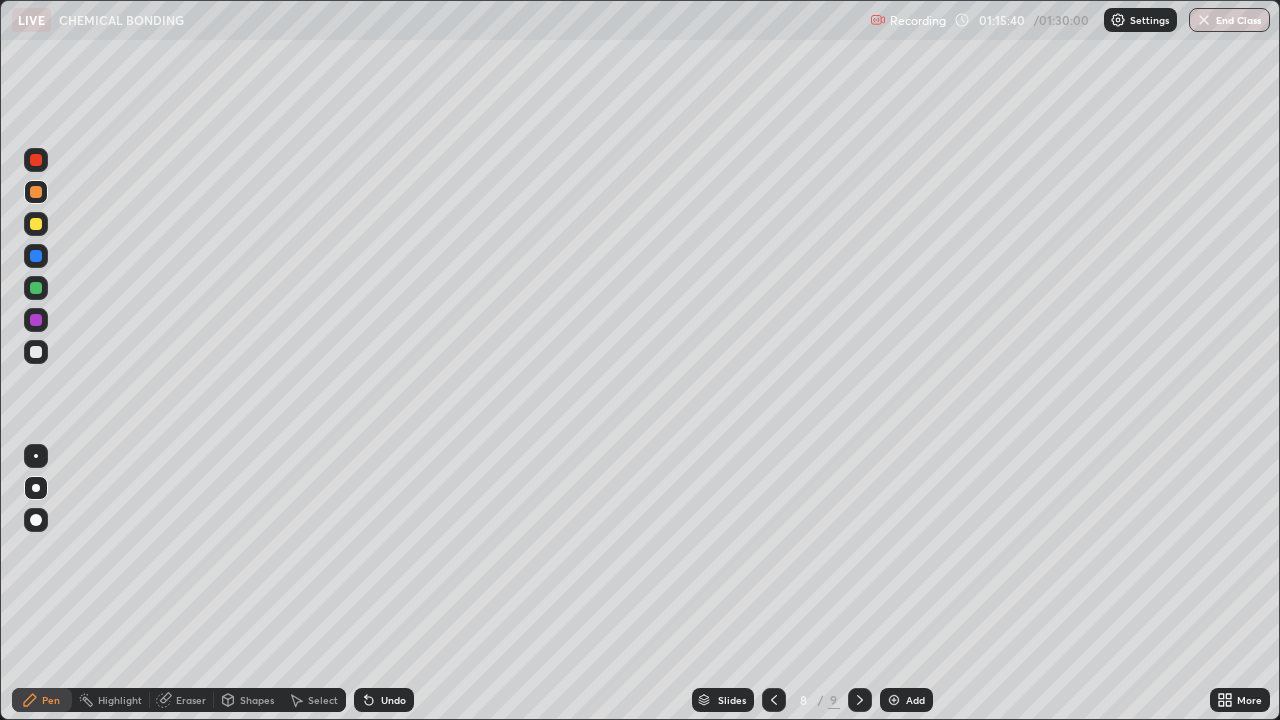 click on "Undo" at bounding box center [384, 700] 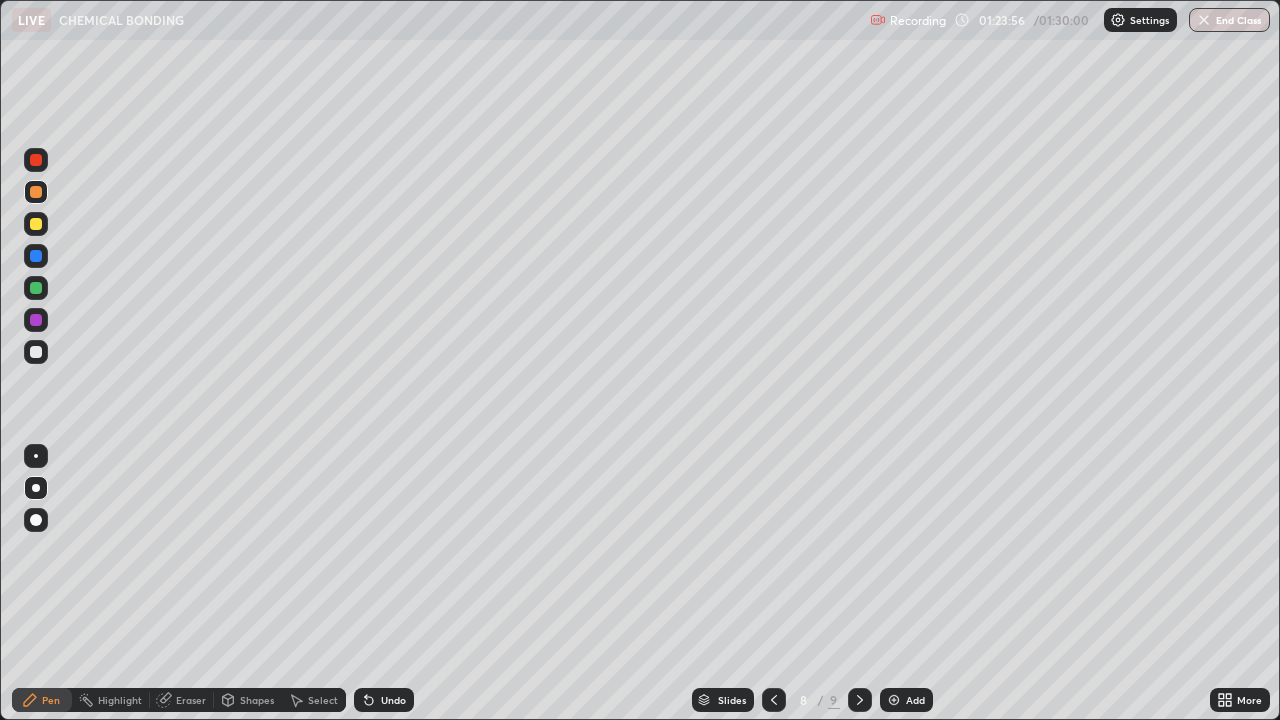 click on "End Class" at bounding box center [1229, 20] 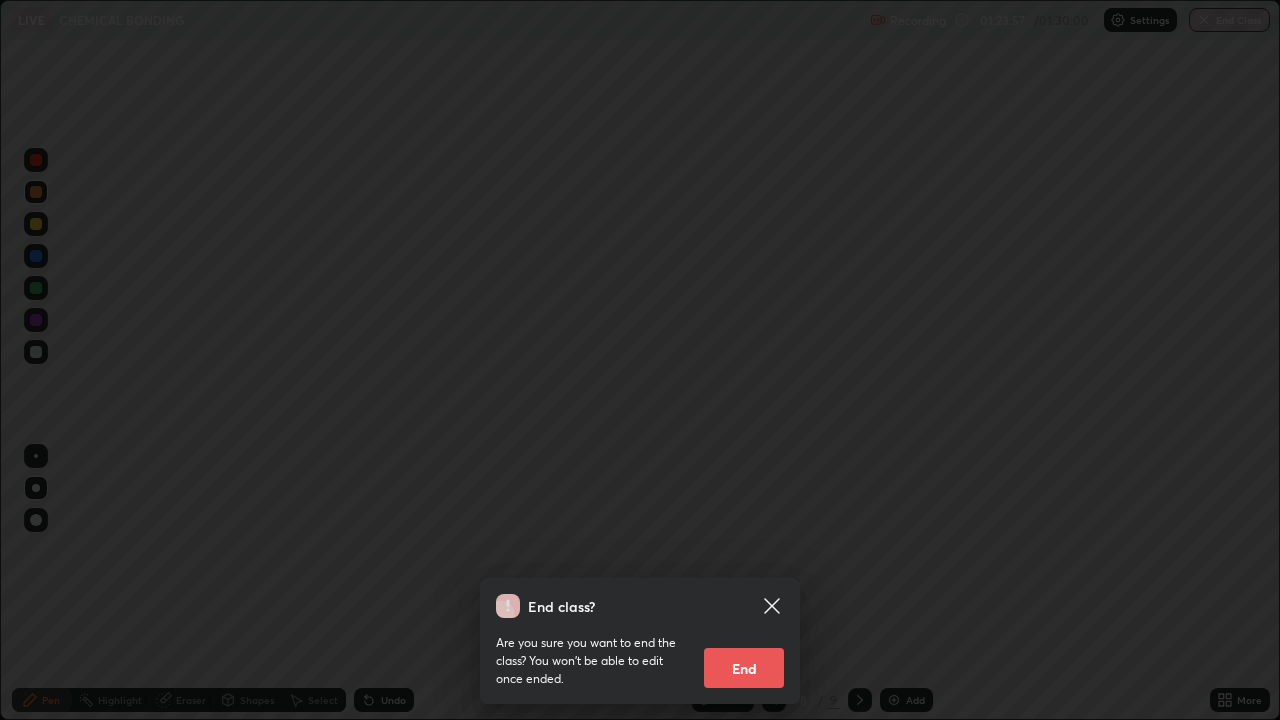 click on "End" at bounding box center (744, 668) 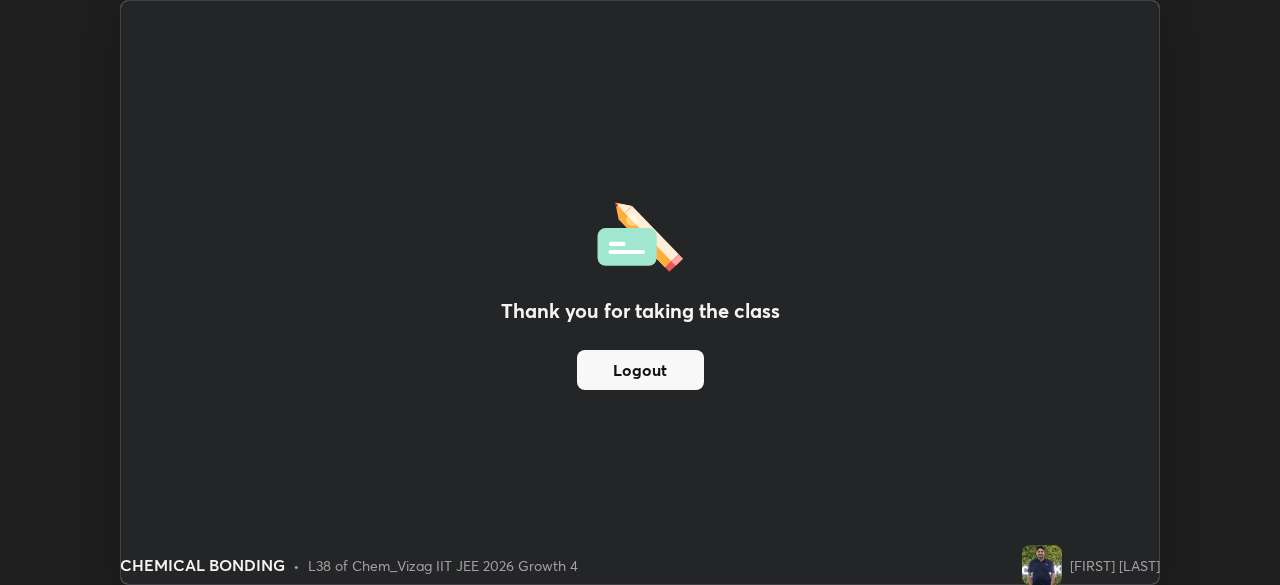scroll, scrollTop: 585, scrollLeft: 1280, axis: both 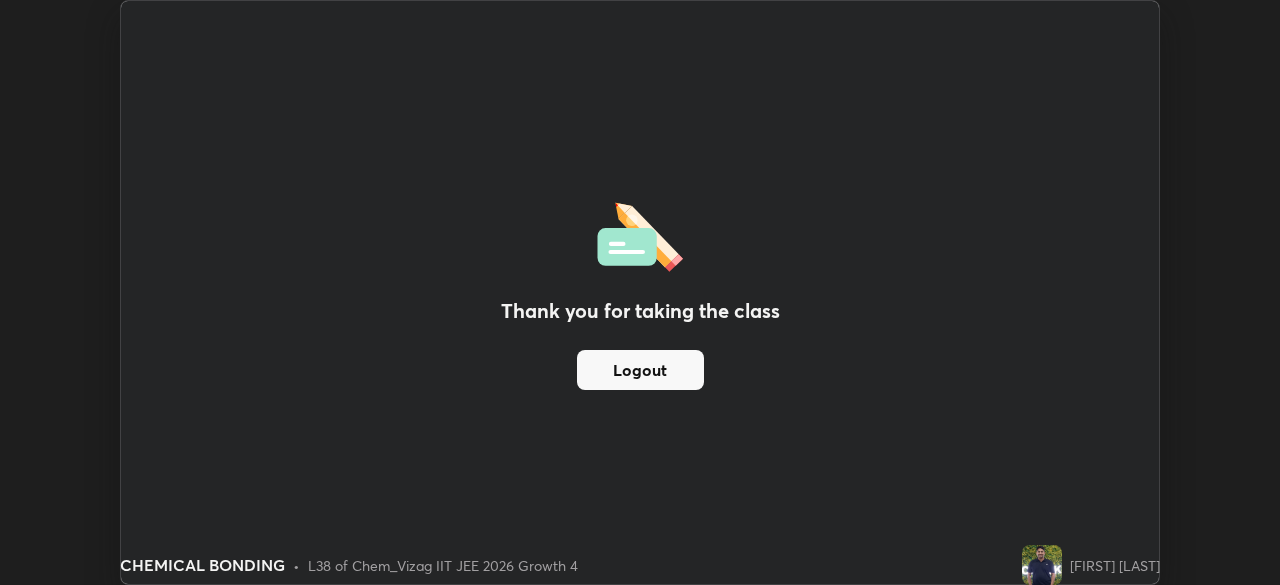 click on "Logout" at bounding box center [640, 370] 